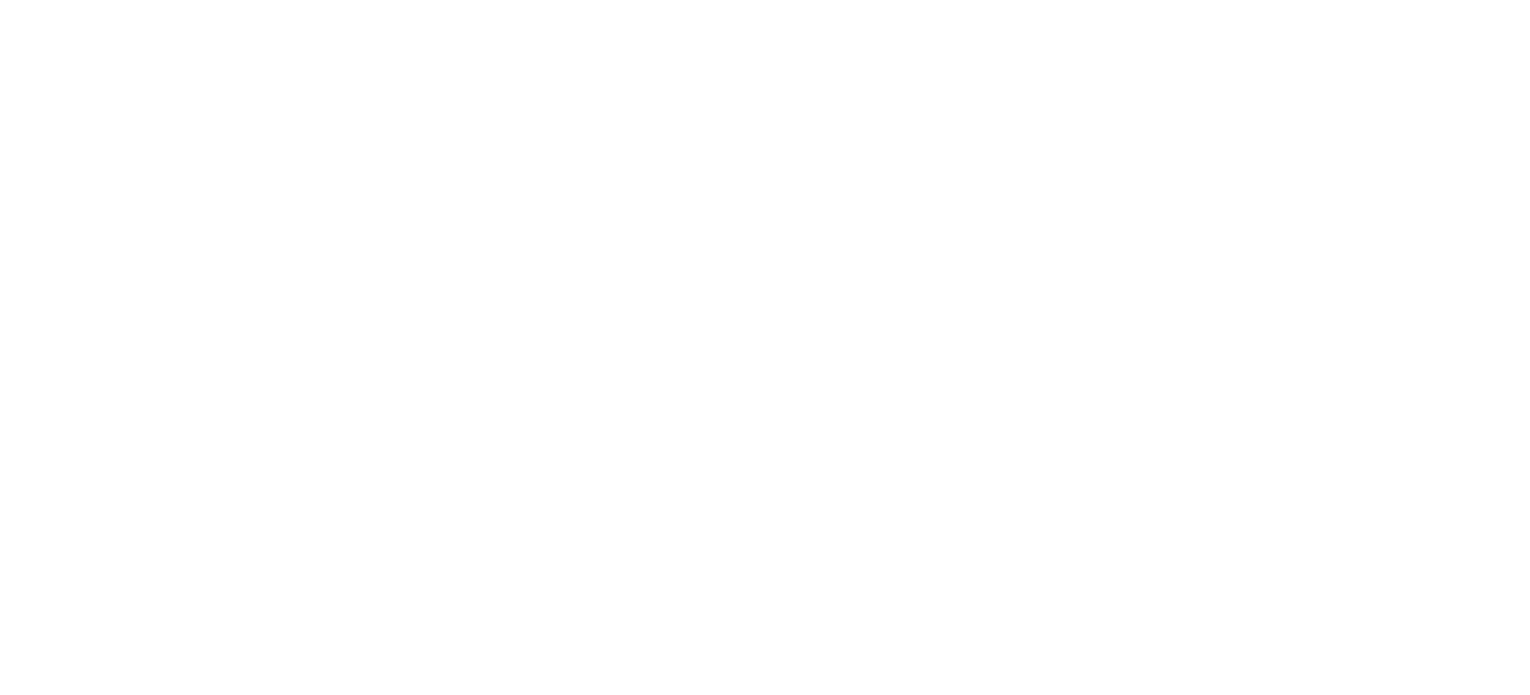 scroll, scrollTop: 0, scrollLeft: 0, axis: both 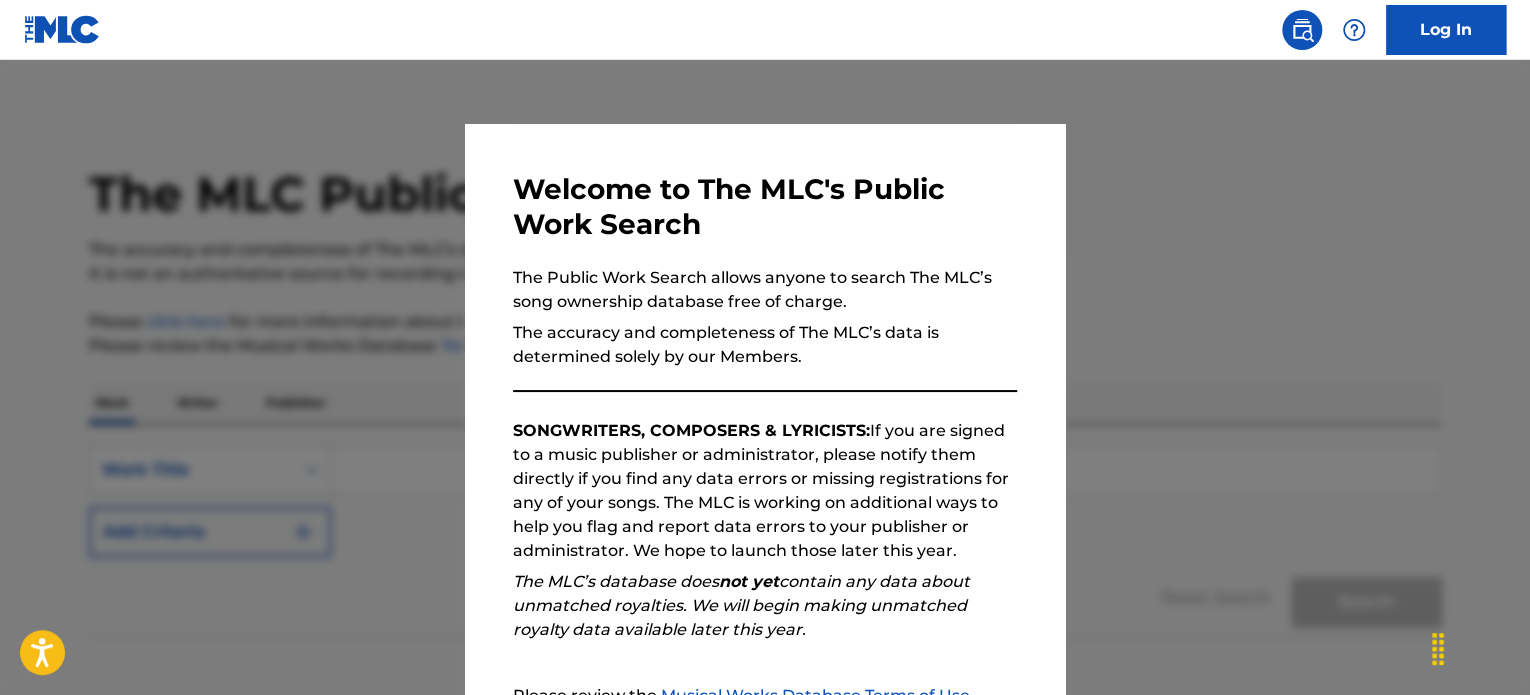 click at bounding box center (765, 407) 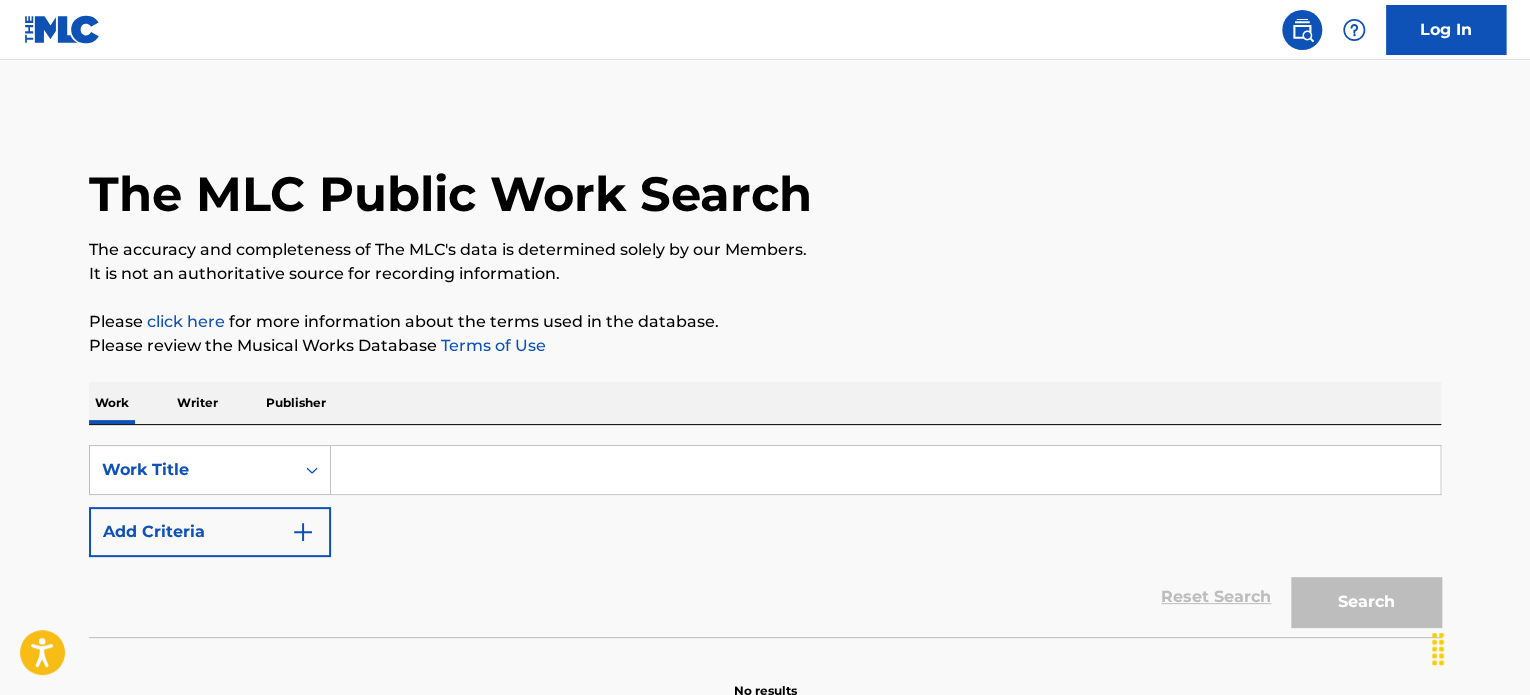 click on "Work Title [GENERAL_TERM] [UUID] Work Title [GENERAL_TERM]" at bounding box center (765, 405) 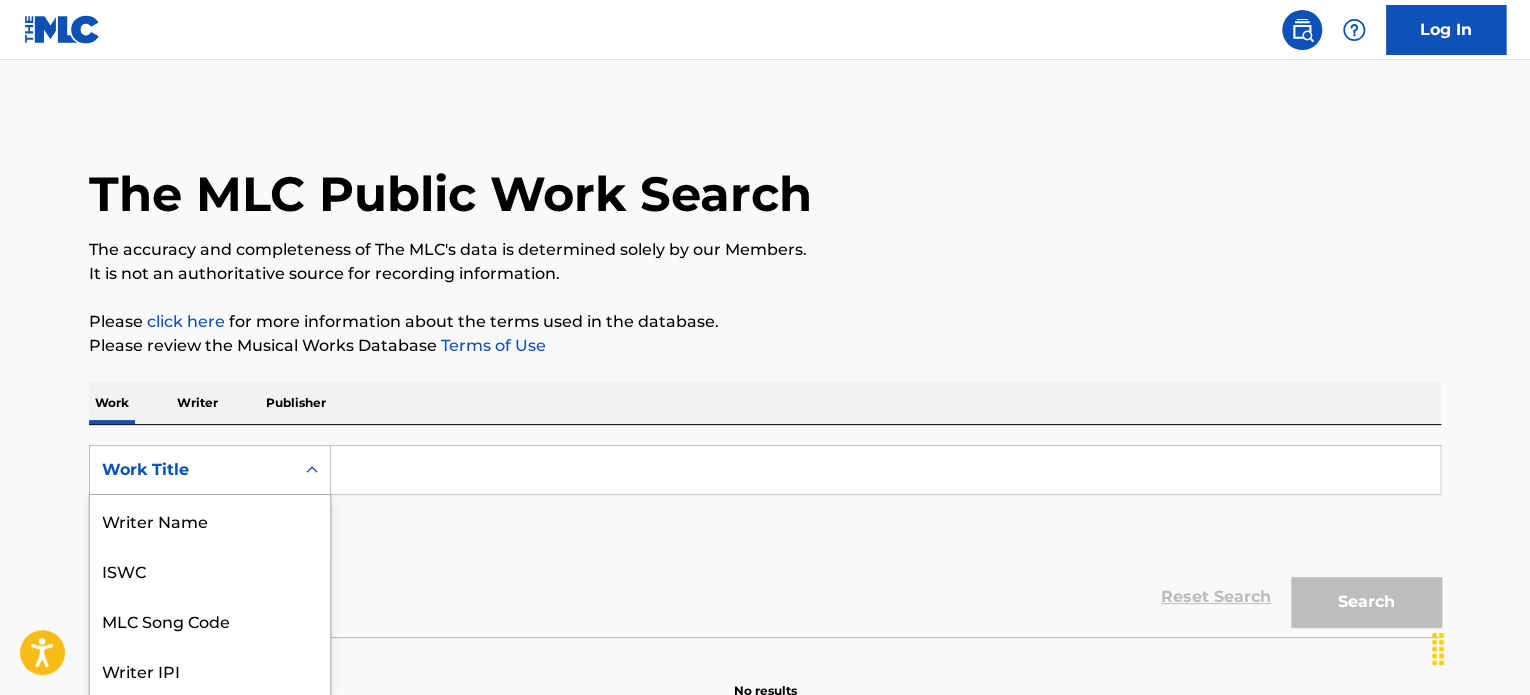 scroll, scrollTop: 100, scrollLeft: 0, axis: vertical 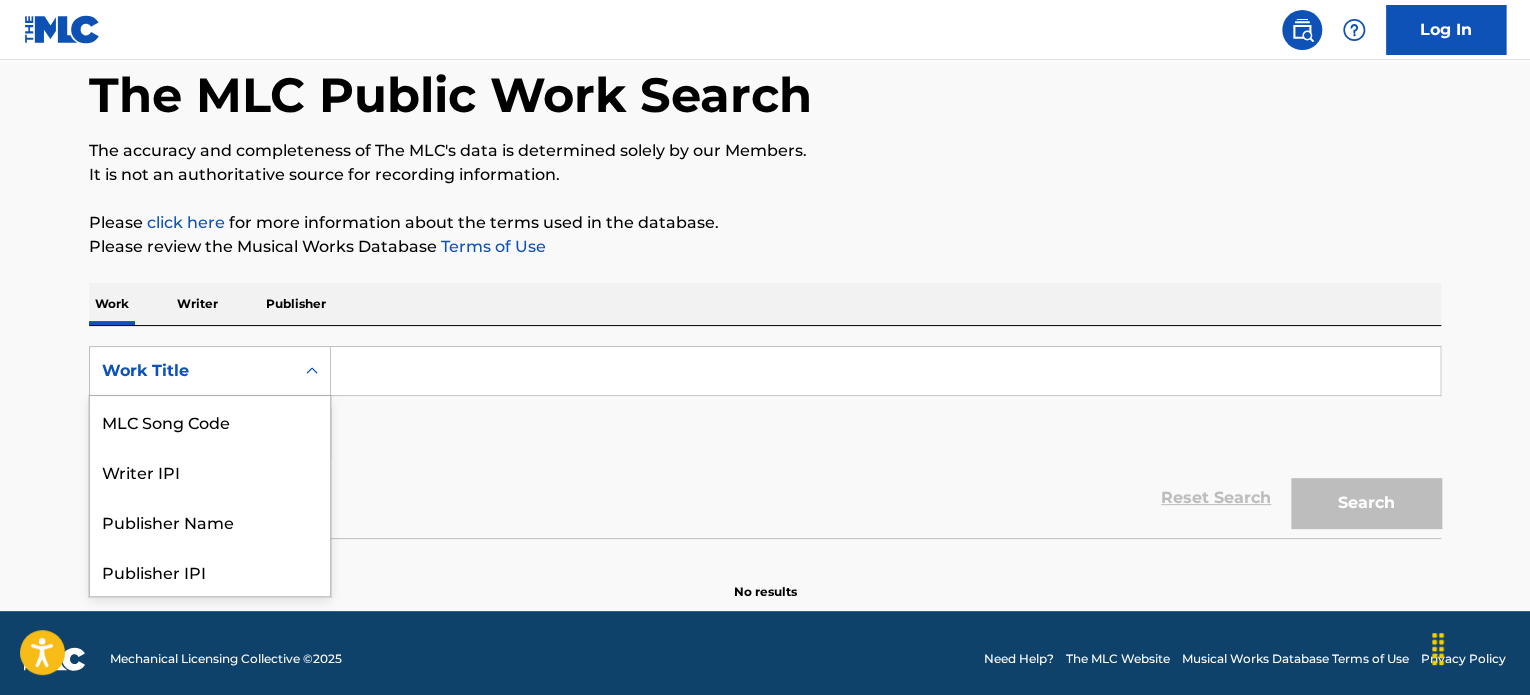 click on "8 results available. Use Up and Down to choose options, press Enter to select the currently focused option, press Escape to exit the menu, press Tab to select the option and exit the menu. Work Title Writer Name ISWC MLC Song Code Writer IPI Publisher Name Publisher IPI MLC Publisher Number Work Title" at bounding box center [210, 371] 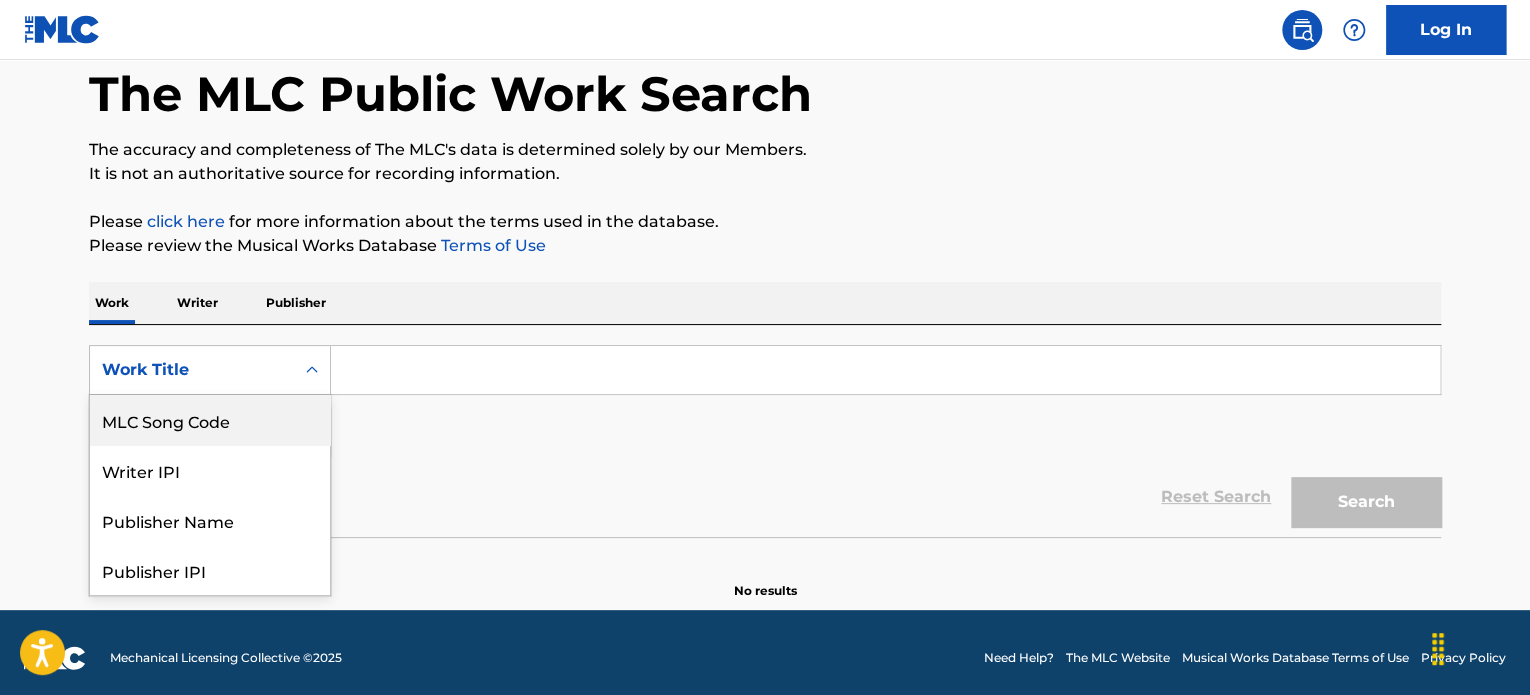 click on "MLC Song Code" at bounding box center [210, 420] 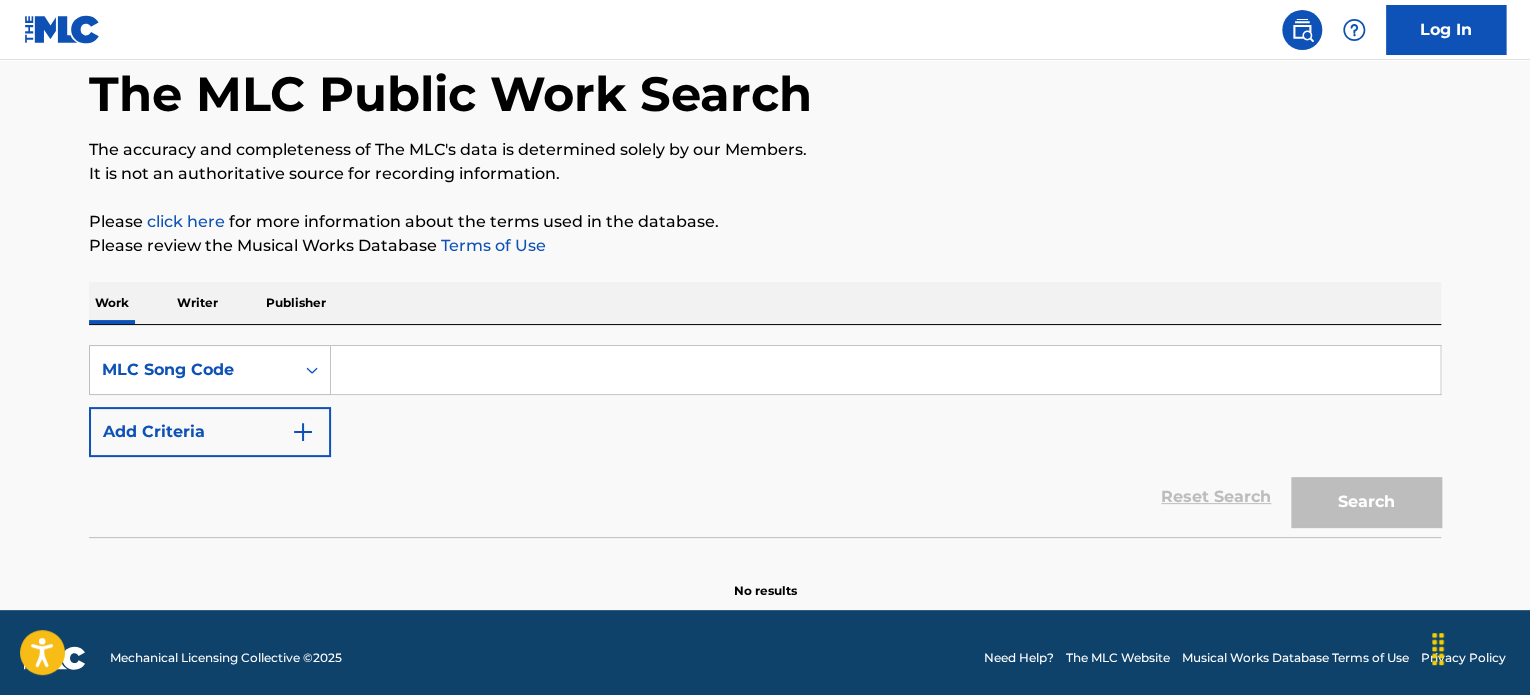 click at bounding box center (885, 370) 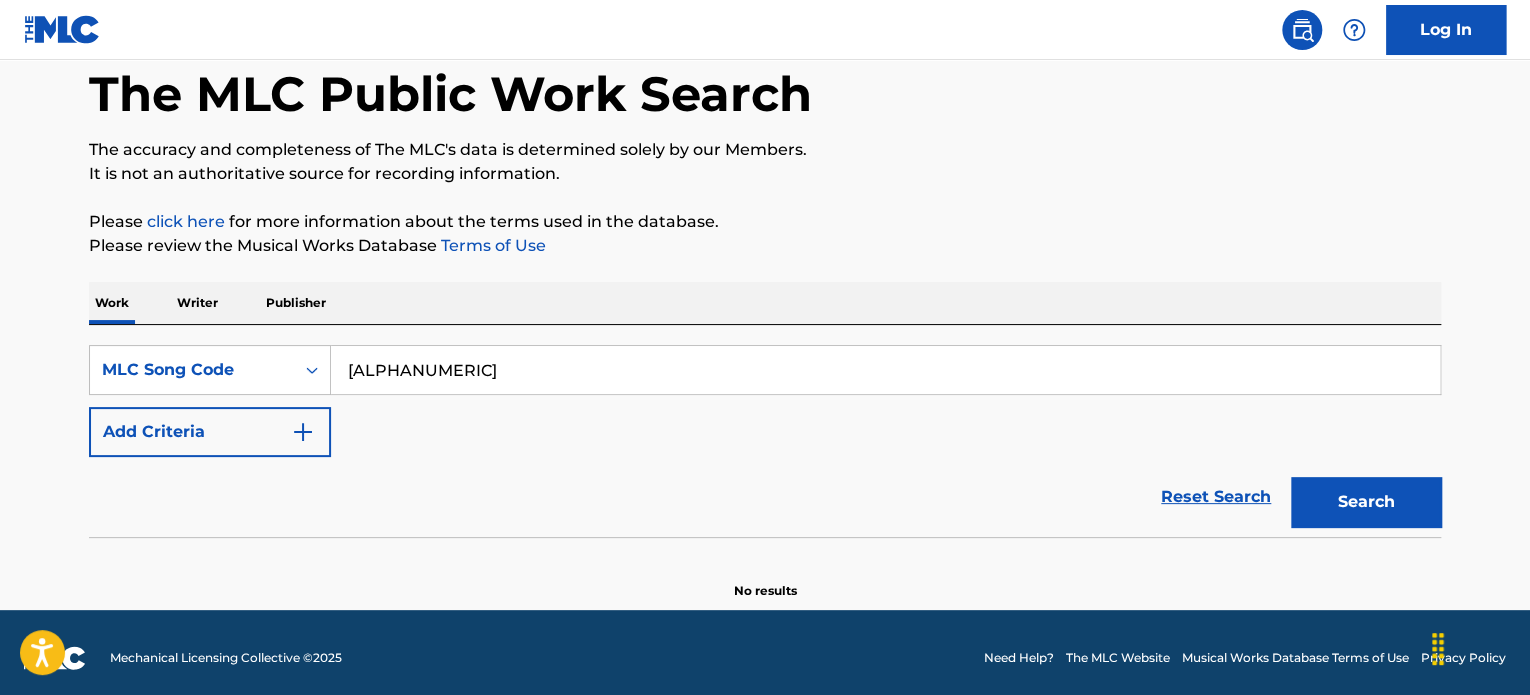 type on "[ALPHANUMERIC]" 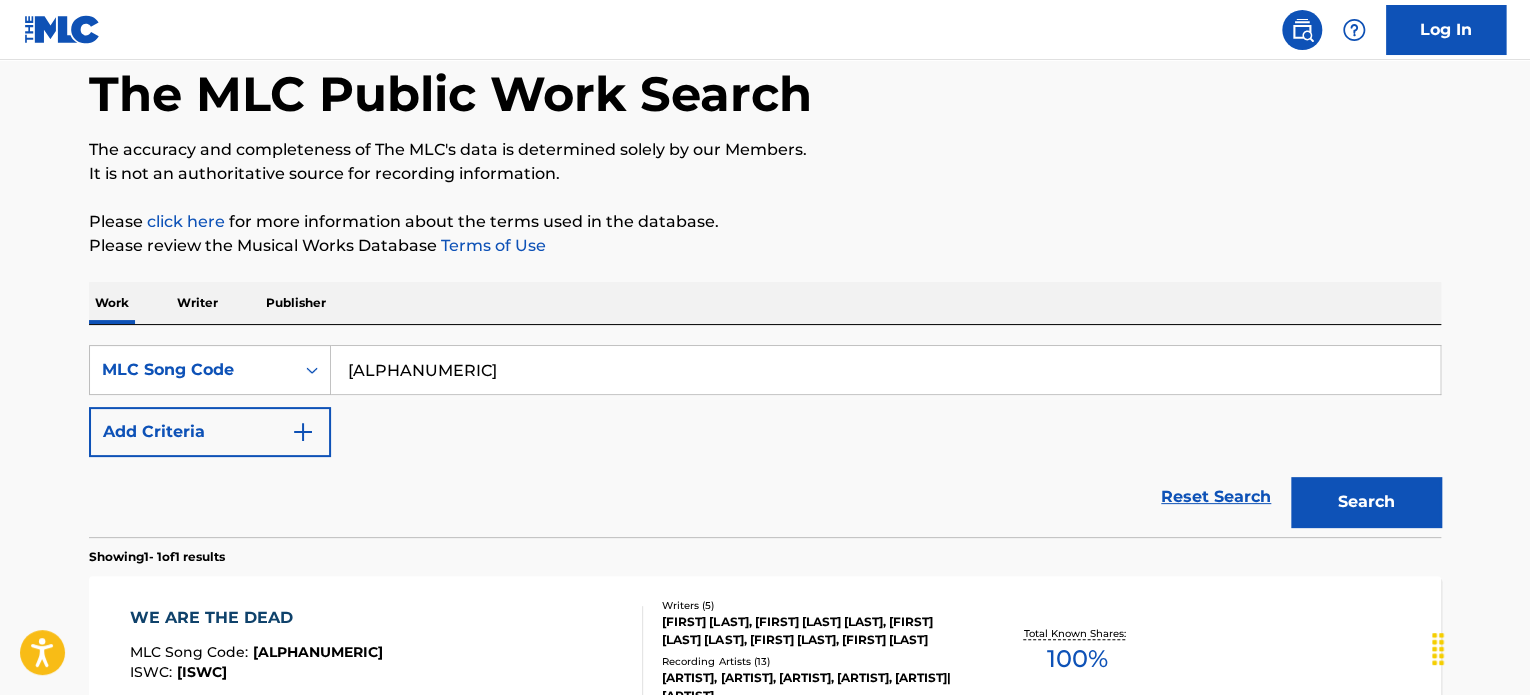 click on "WE ARE THE DEAD" at bounding box center [256, 618] 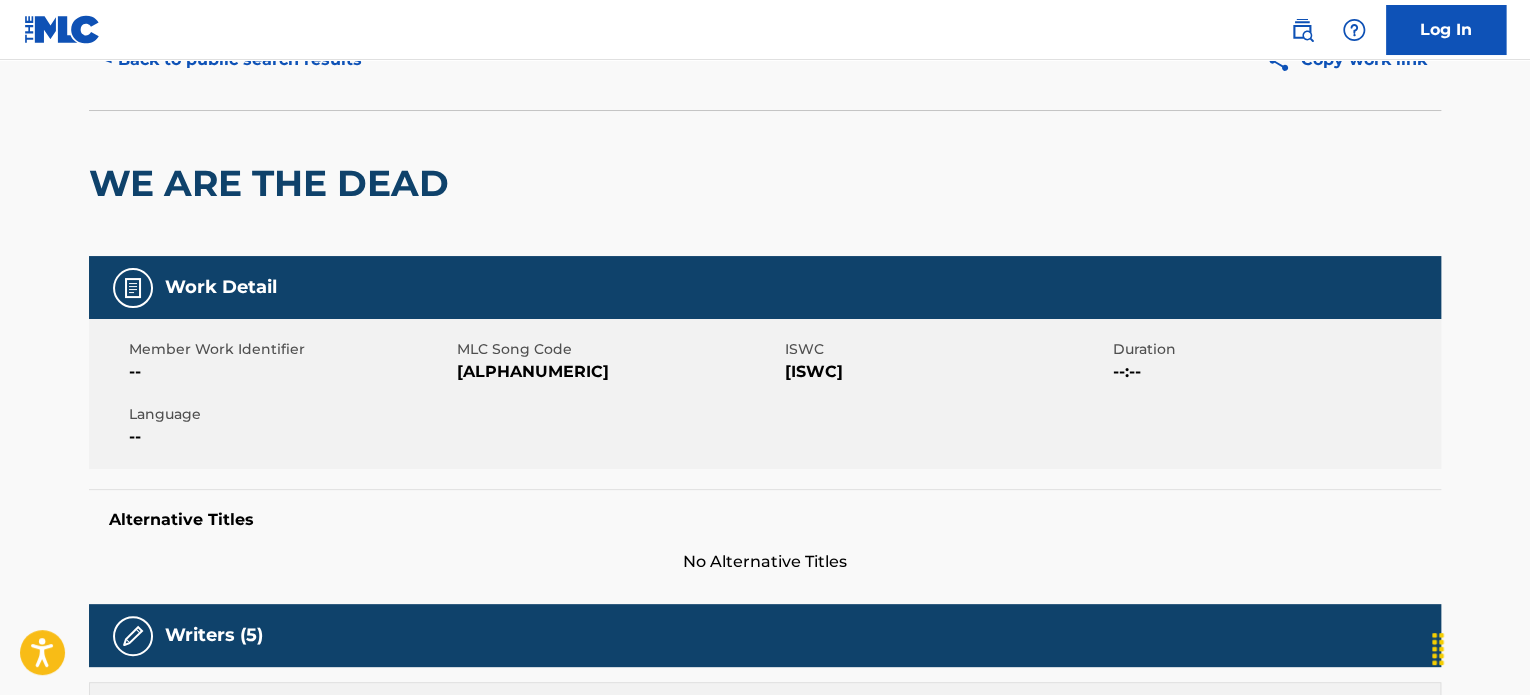 scroll, scrollTop: 0, scrollLeft: 0, axis: both 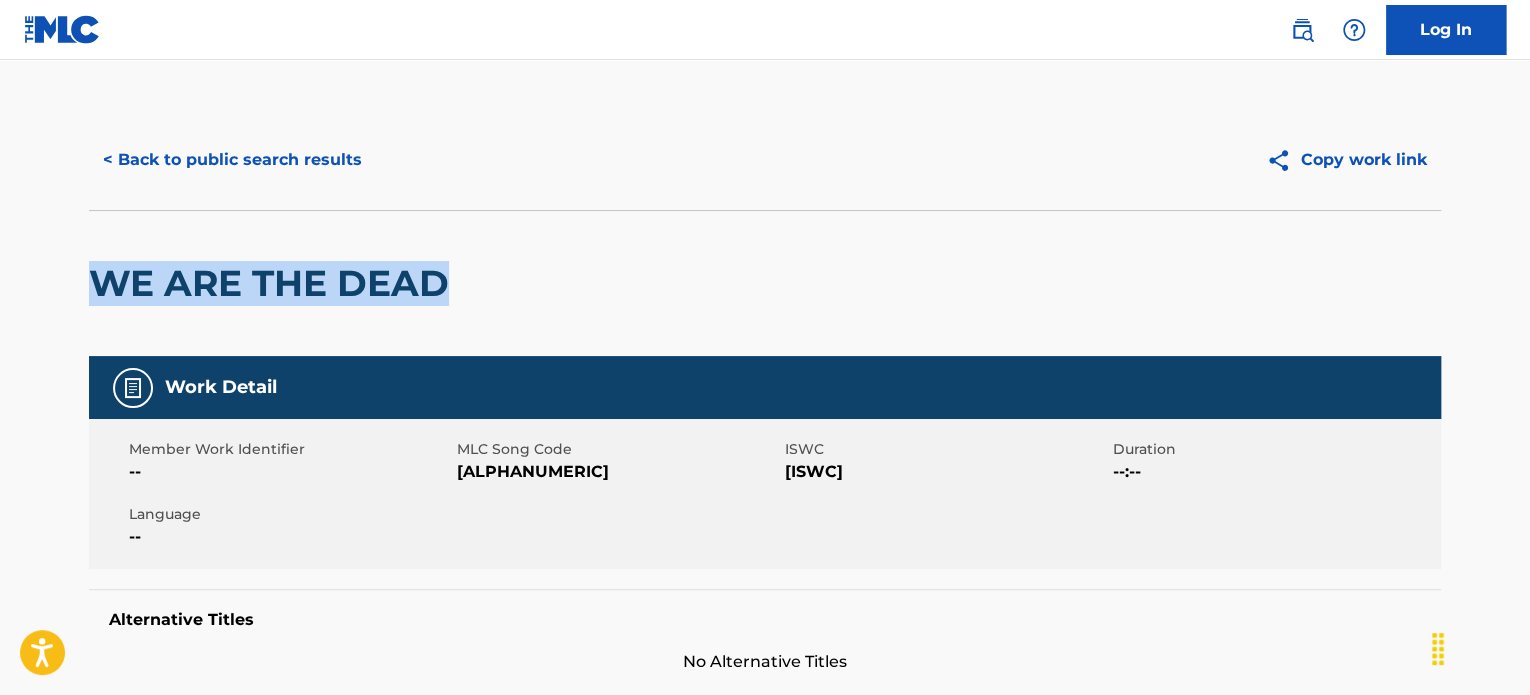 drag, startPoint x: 463, startPoint y: 275, endPoint x: 103, endPoint y: 273, distance: 360.00555 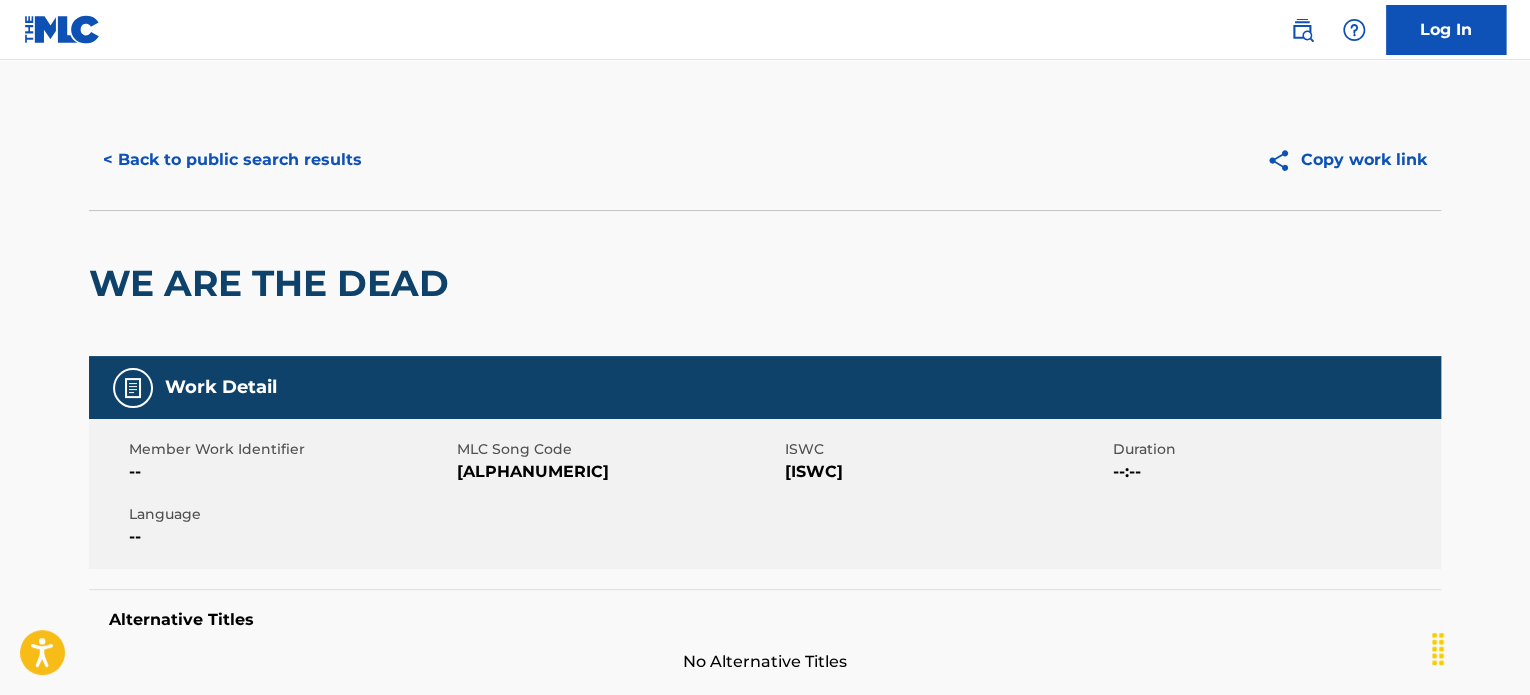 click on "[ALPHANUMERIC]" at bounding box center [618, 472] 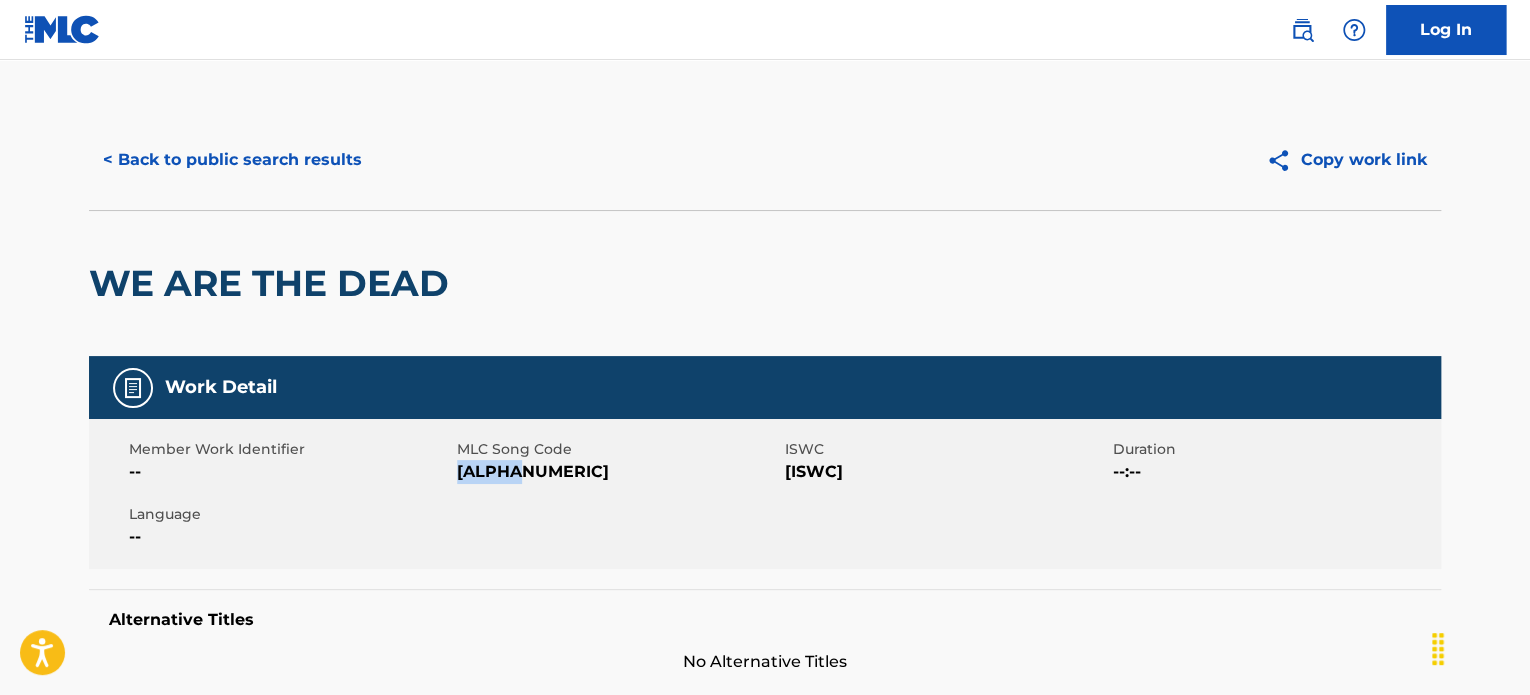 click on "[ALPHANUMERIC]" at bounding box center [618, 472] 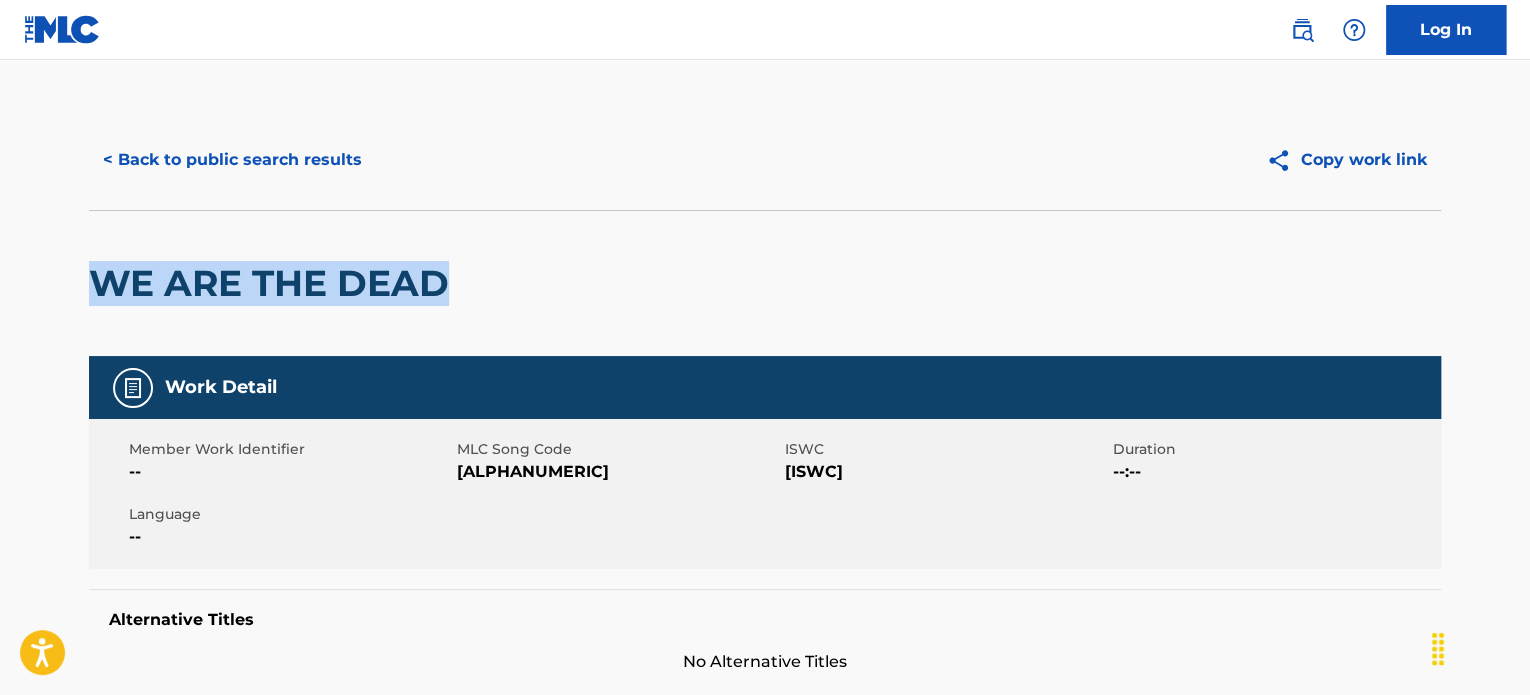 drag, startPoint x: 481, startPoint y: 285, endPoint x: 103, endPoint y: 272, distance: 378.22348 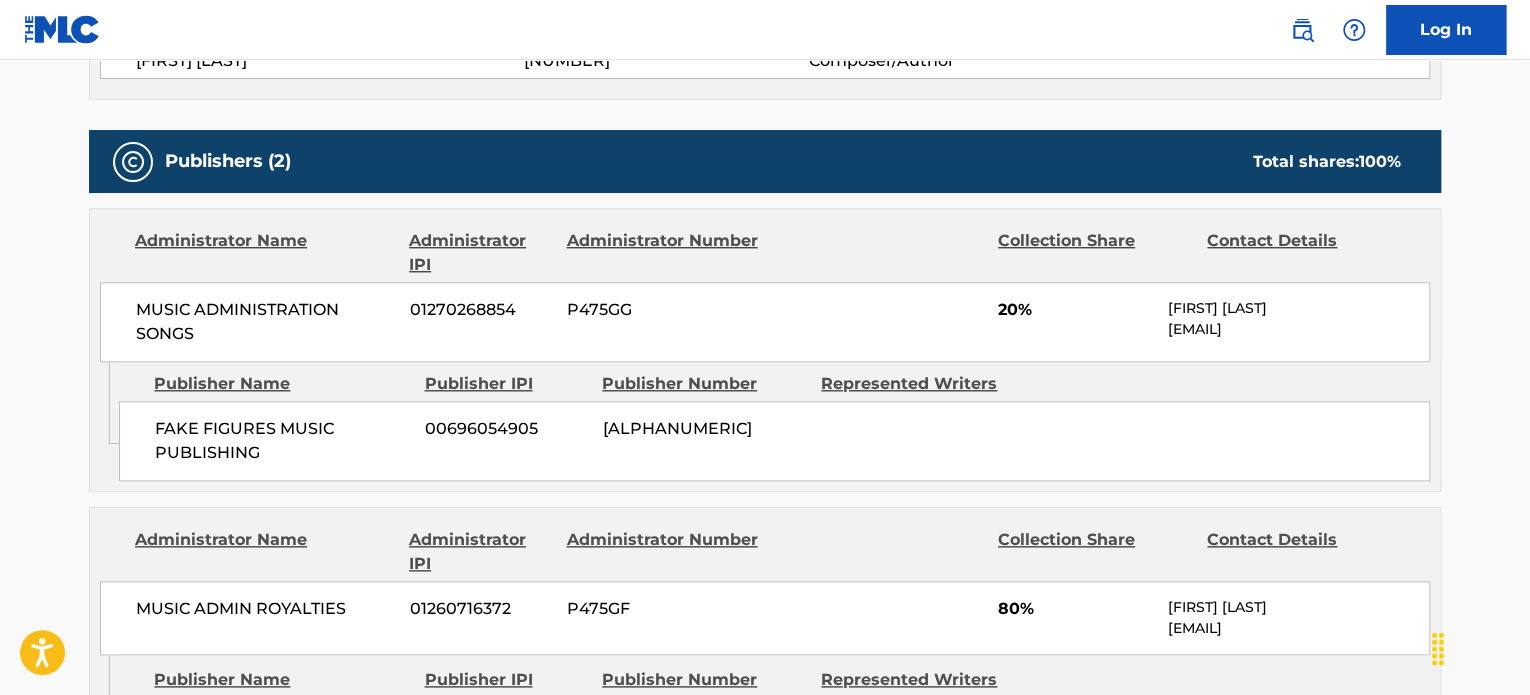scroll, scrollTop: 1066, scrollLeft: 0, axis: vertical 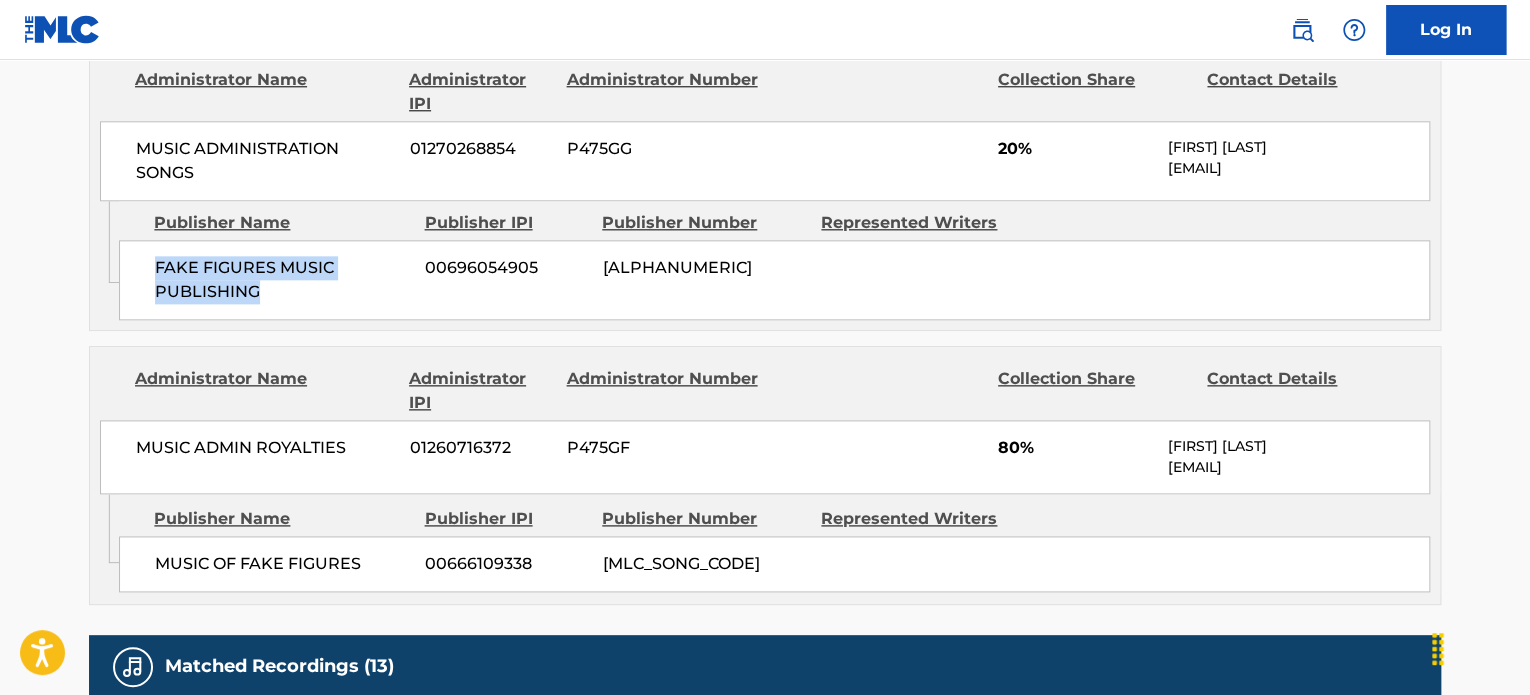 drag, startPoint x: 264, startPoint y: 296, endPoint x: 149, endPoint y: 274, distance: 117.08544 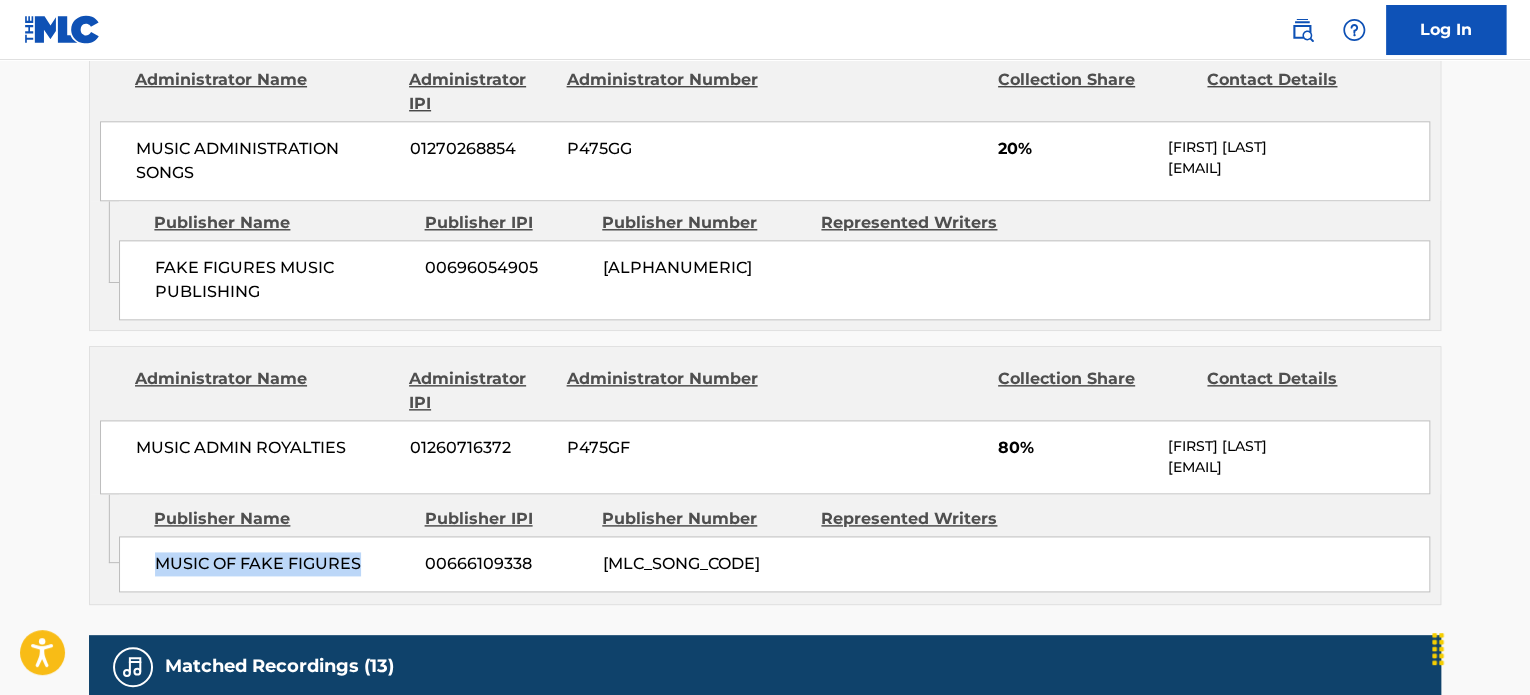 drag, startPoint x: 378, startPoint y: 561, endPoint x: 148, endPoint y: 553, distance: 230.13908 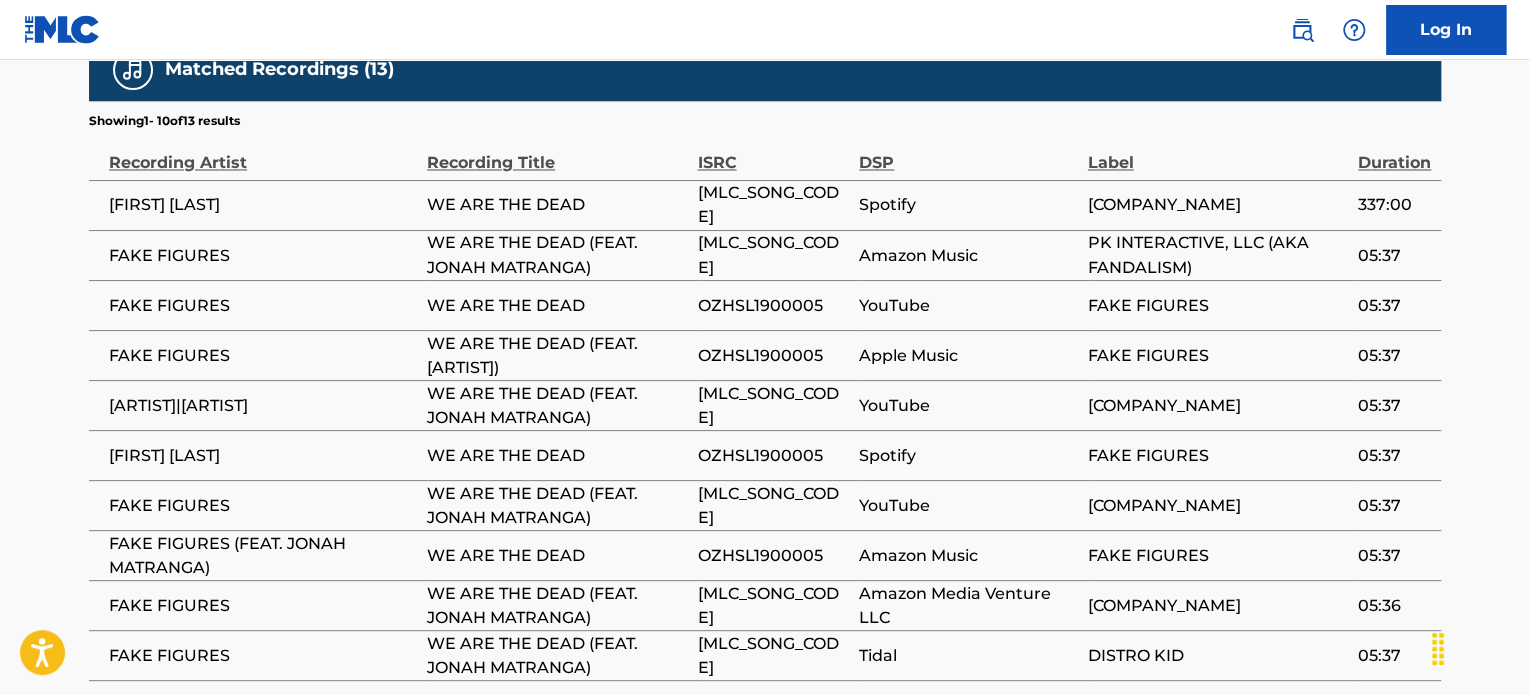 scroll, scrollTop: 1674, scrollLeft: 0, axis: vertical 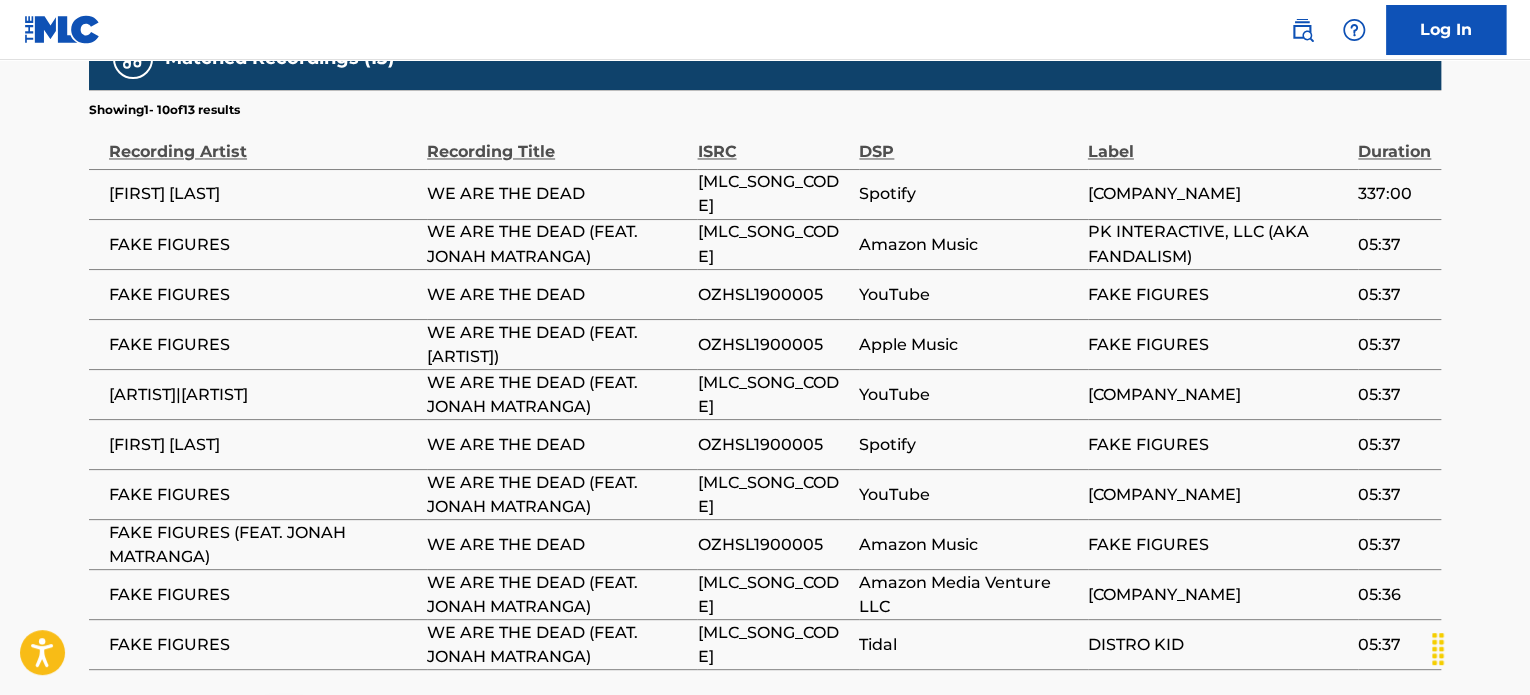 drag, startPoint x: 1528, startPoint y: 502, endPoint x: 1529, endPoint y: 316, distance: 186.00269 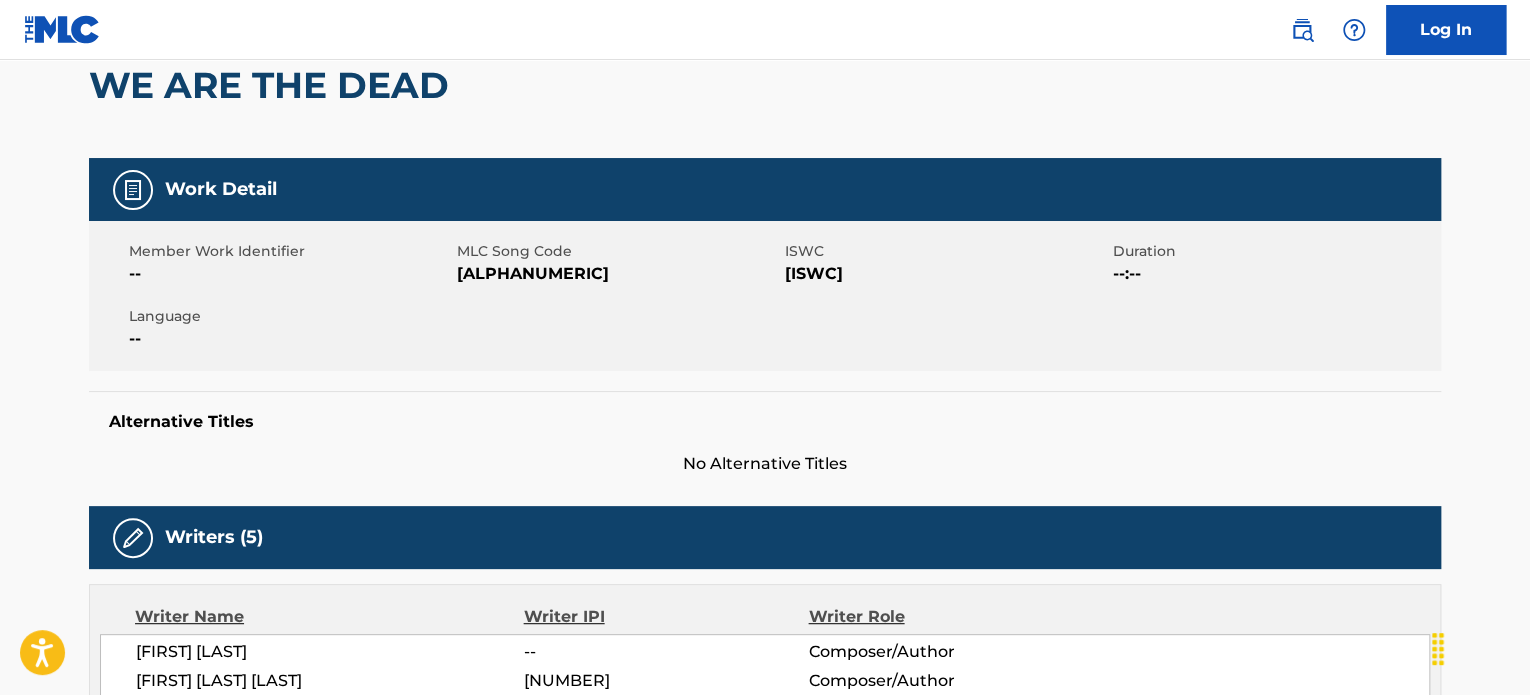 scroll, scrollTop: 0, scrollLeft: 0, axis: both 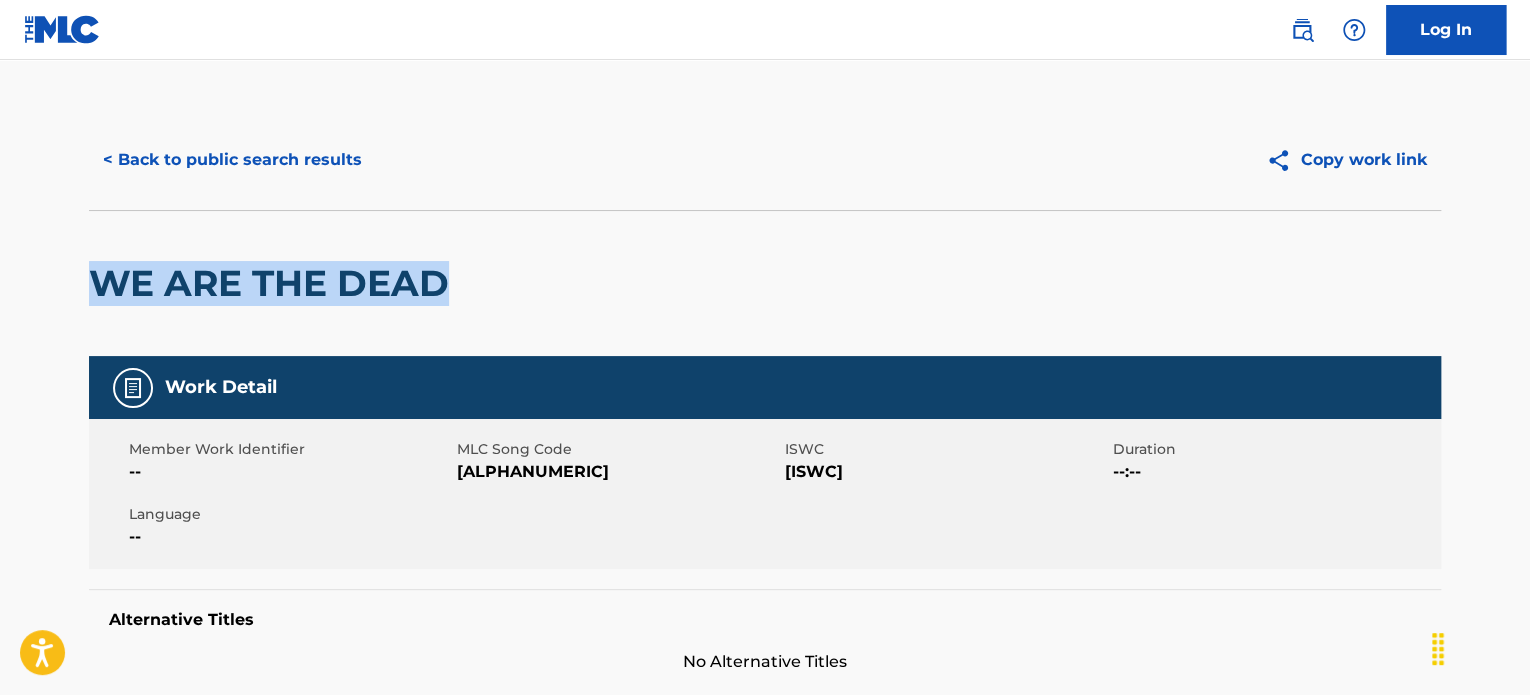 drag, startPoint x: 517, startPoint y: 288, endPoint x: 98, endPoint y: 270, distance: 419.38644 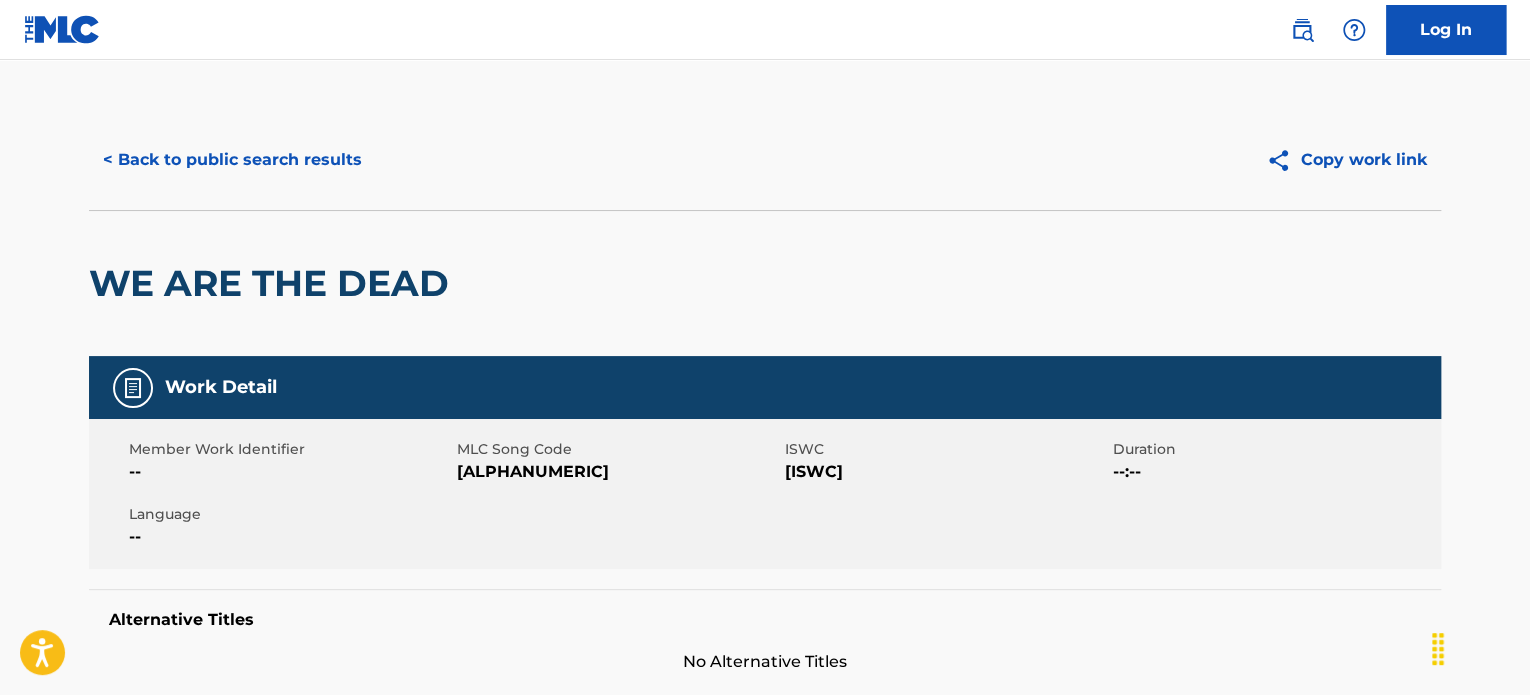 click on "[ALPHANUMERIC]" at bounding box center (618, 472) 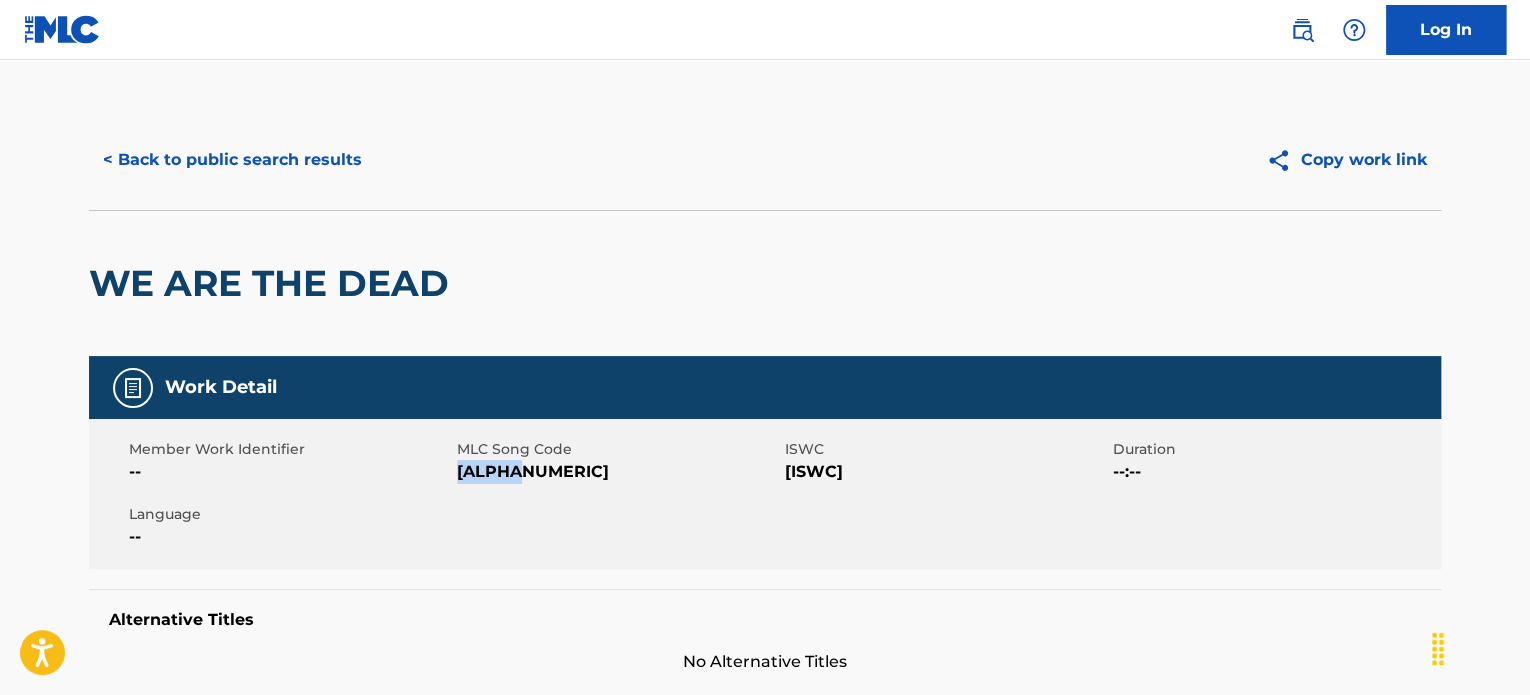 click on "[ALPHANUMERIC]" at bounding box center [618, 472] 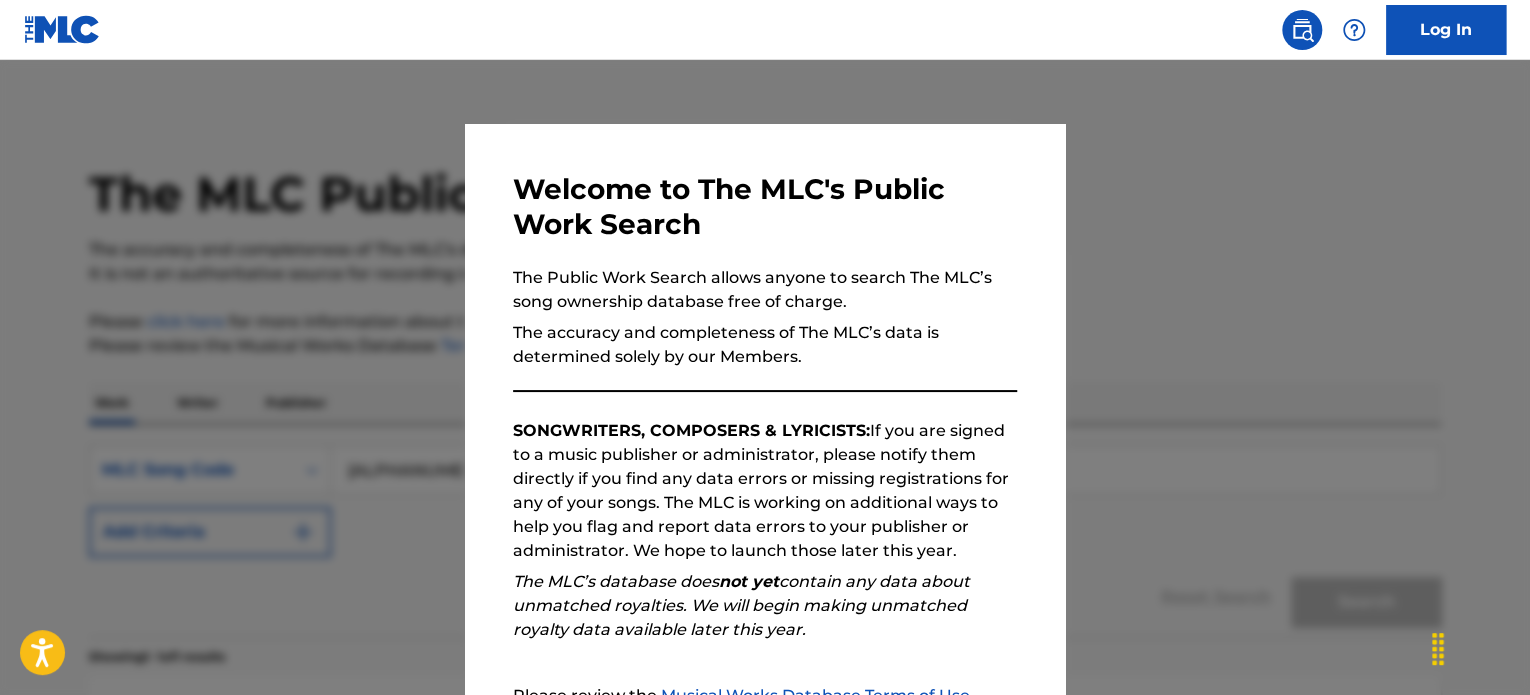 scroll, scrollTop: 100, scrollLeft: 0, axis: vertical 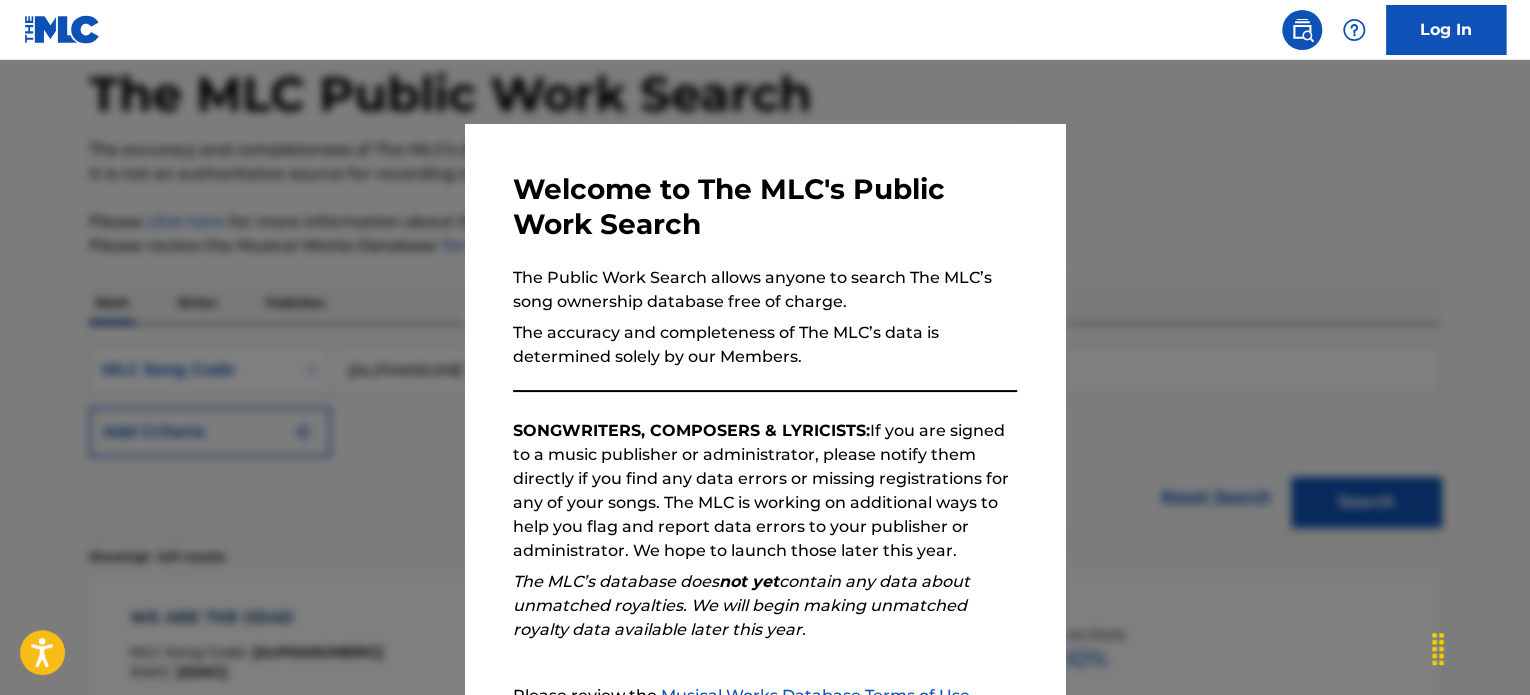click on "The Public Work Search allows anyone to search The MLC’s song ownership database free of charge." at bounding box center (765, 290) 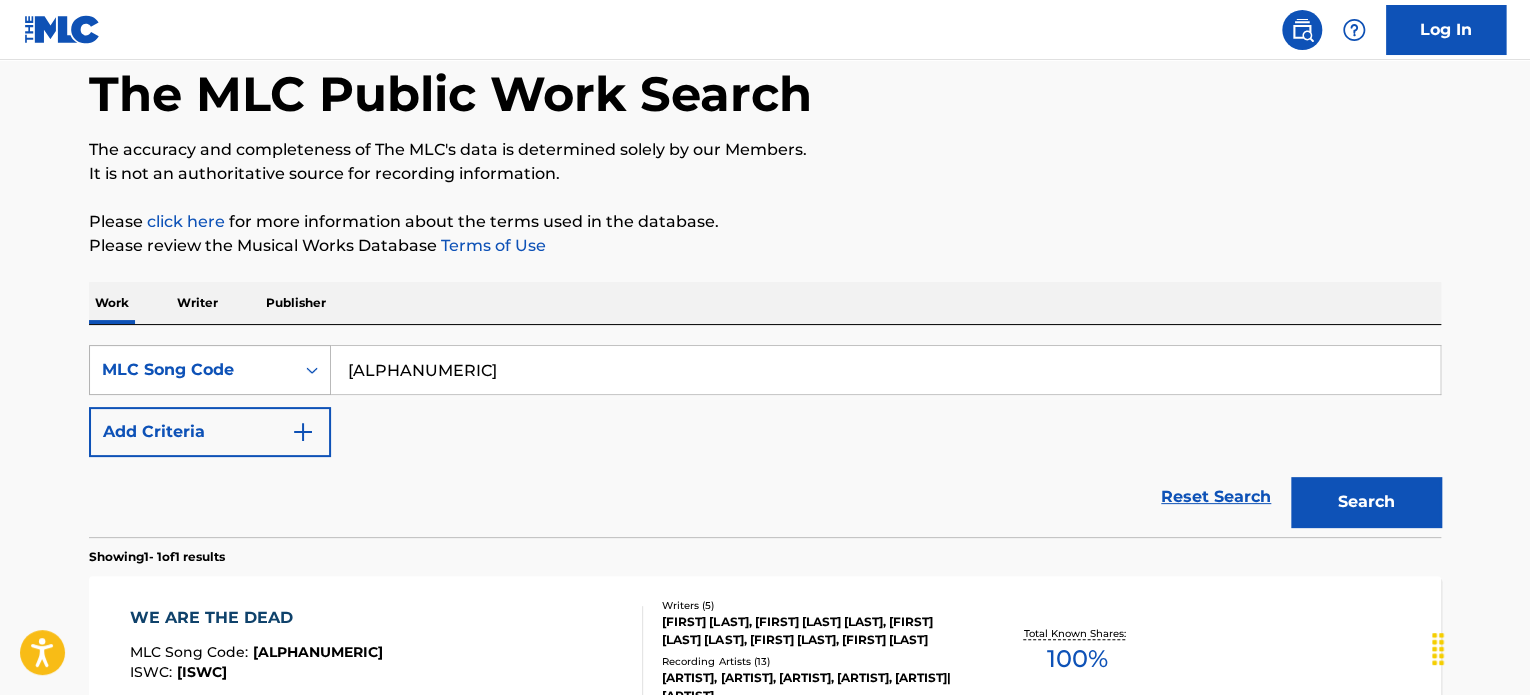 drag, startPoint x: 540, startPoint y: 353, endPoint x: 322, endPoint y: 351, distance: 218.00917 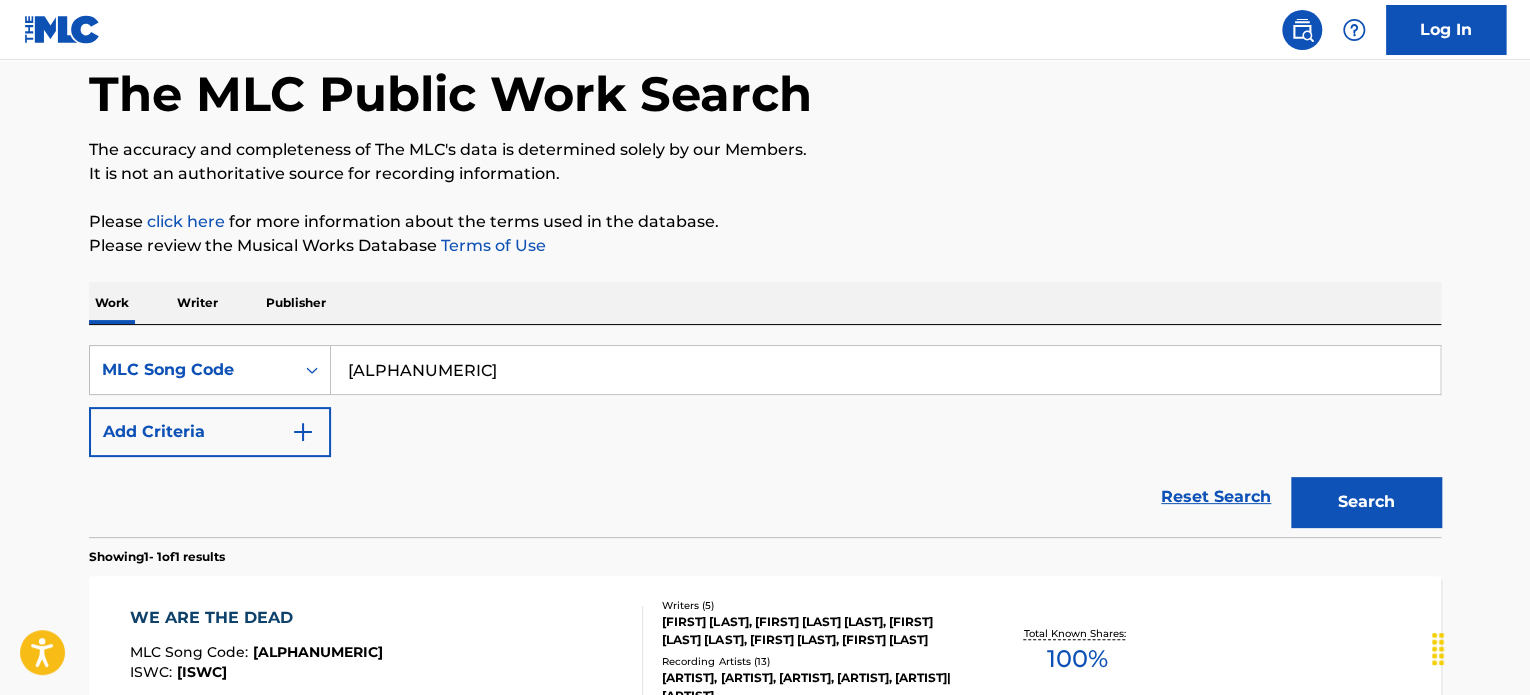 paste on "[MLC_SONG_CODE]" 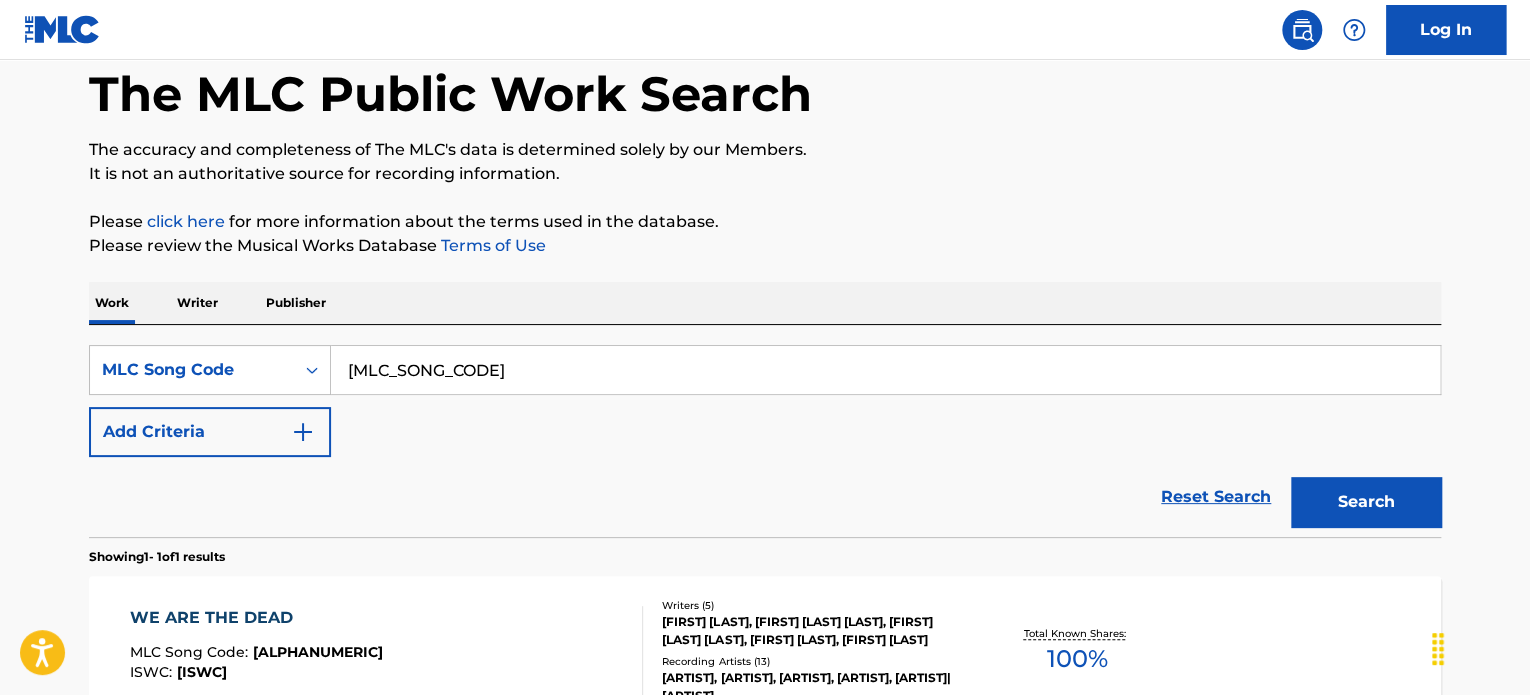 type on "[MLC_SONG_CODE]" 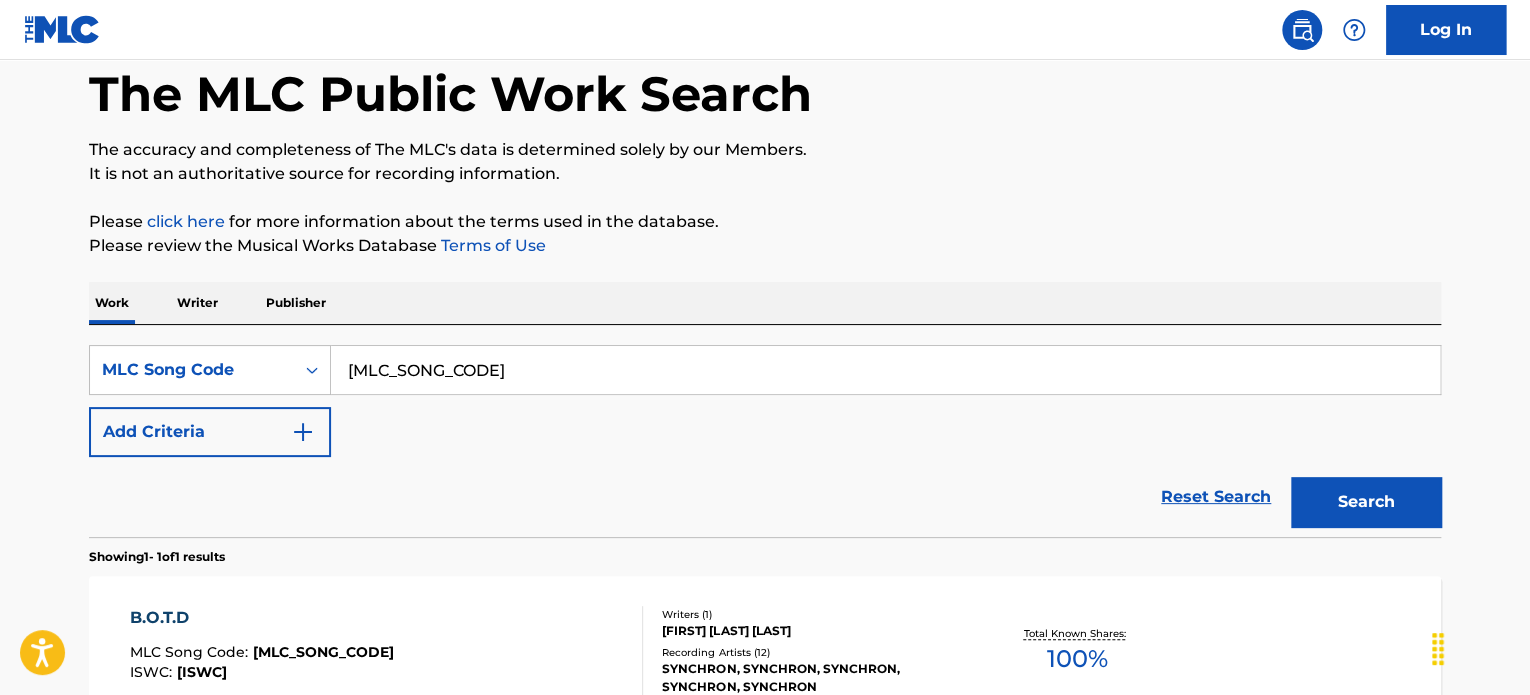 click on "[GENERAL_TERM] [MLC_SONG_CODE] [ISWC]" at bounding box center (262, 651) 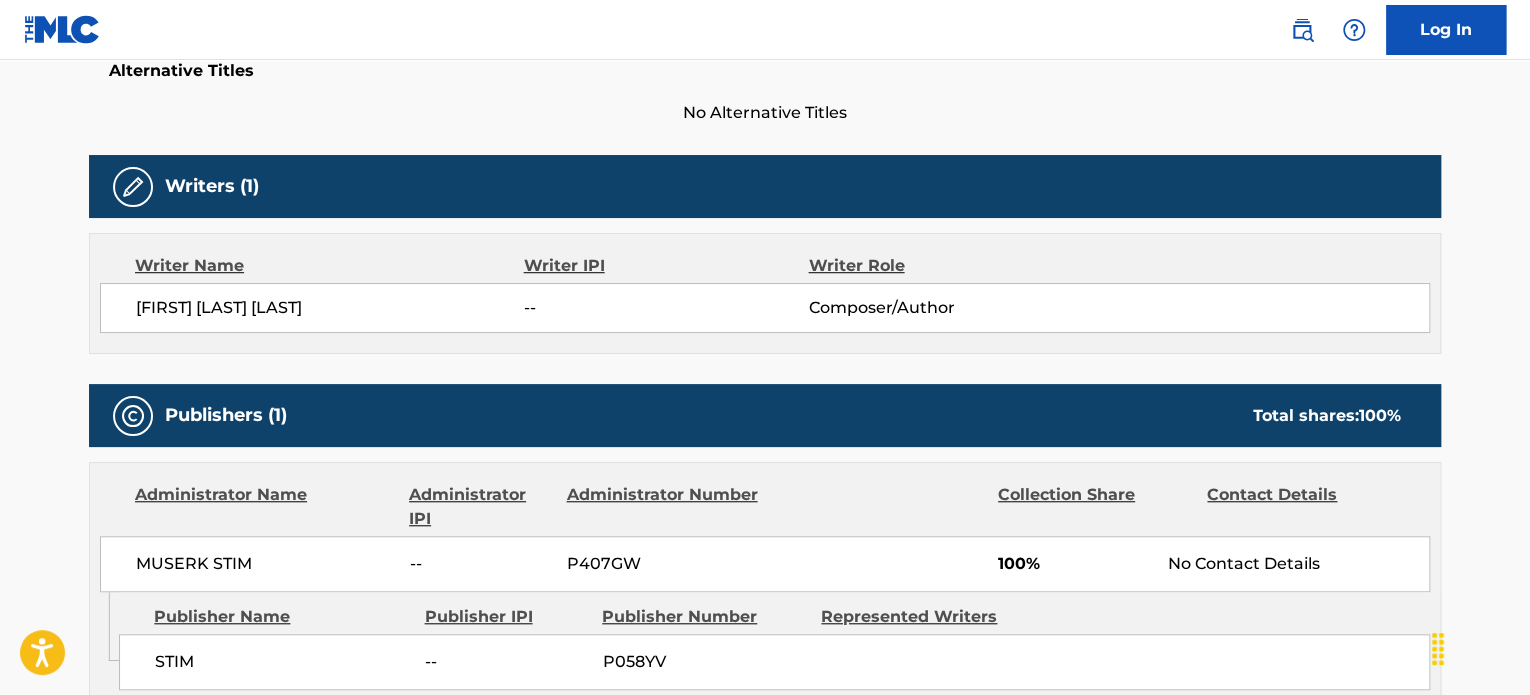 scroll, scrollTop: 698, scrollLeft: 0, axis: vertical 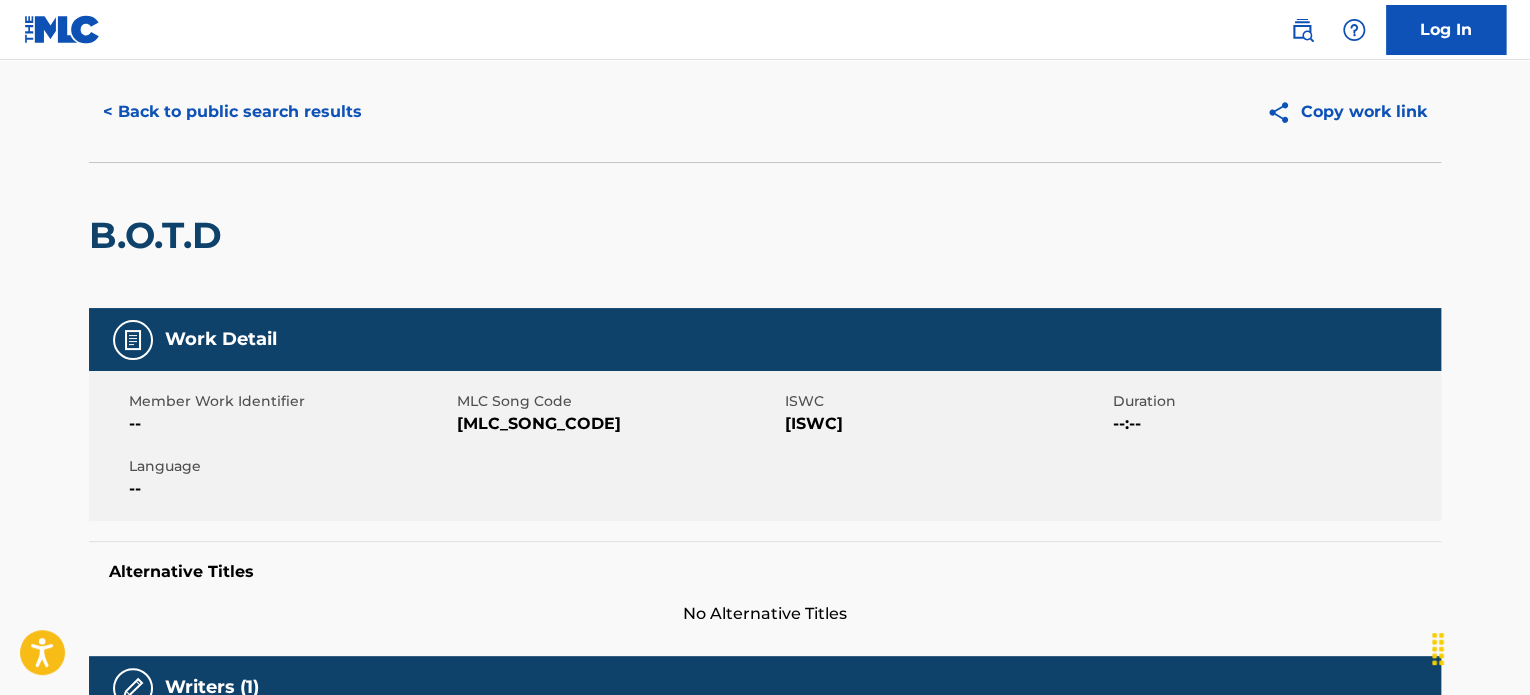 click on "< Back to public search results" at bounding box center (232, 112) 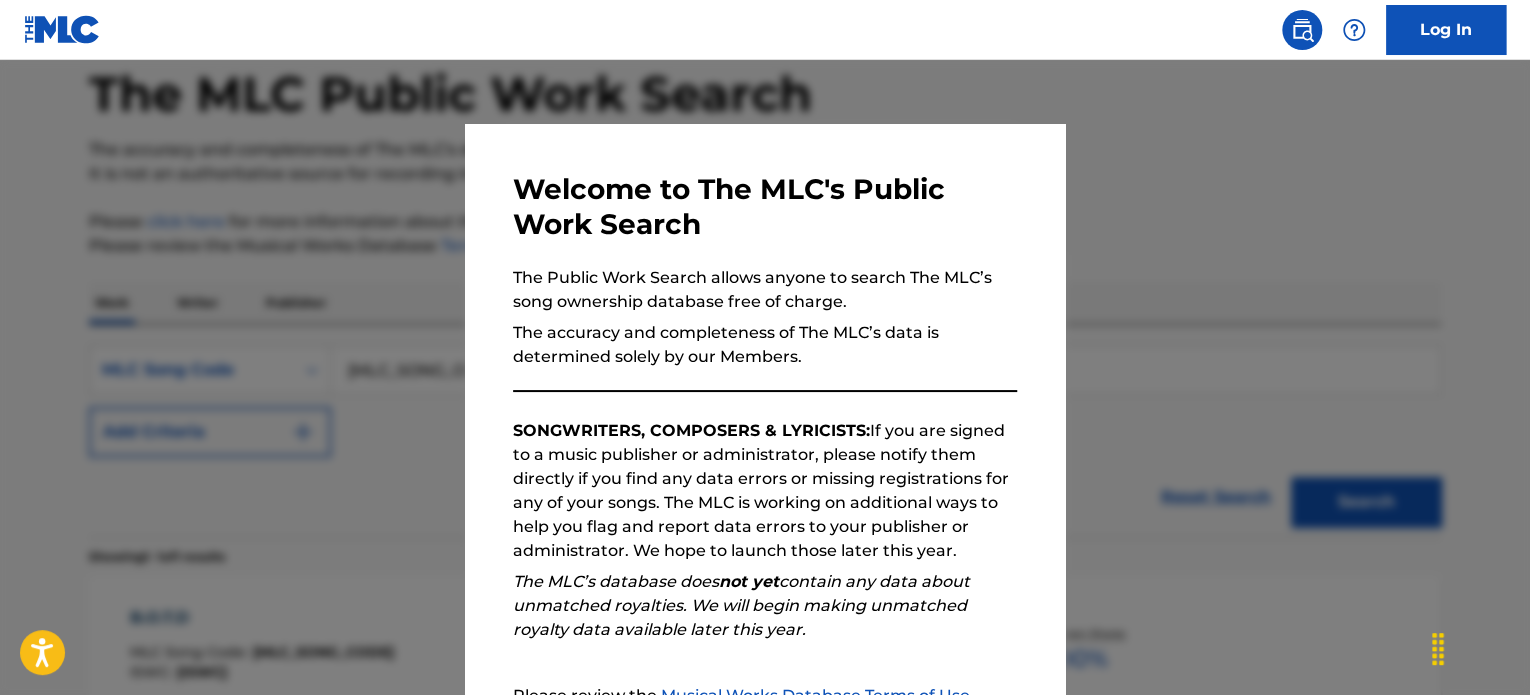 click on "The accuracy and completeness of The MLC’s data is determined solely by our Members." at bounding box center (765, 345) 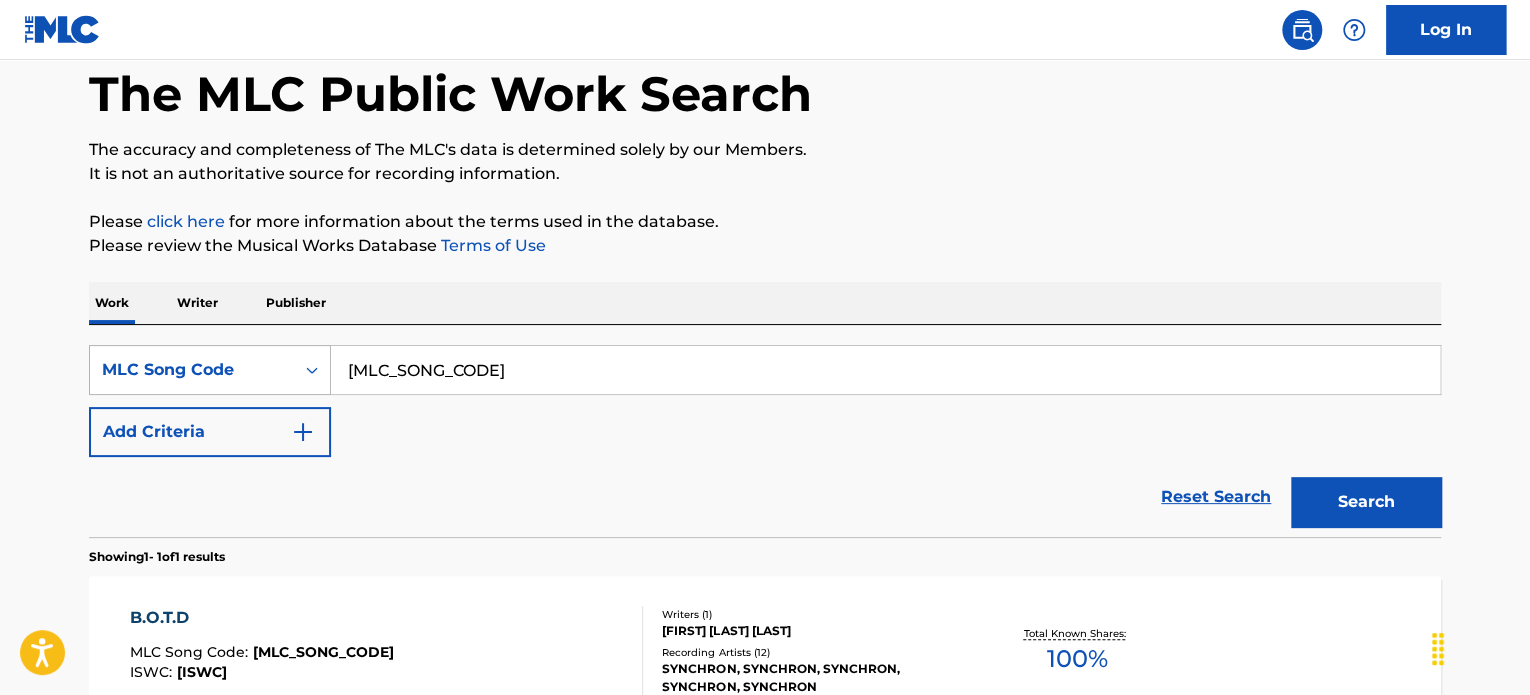 click on "MLC Song Code" at bounding box center [192, 370] 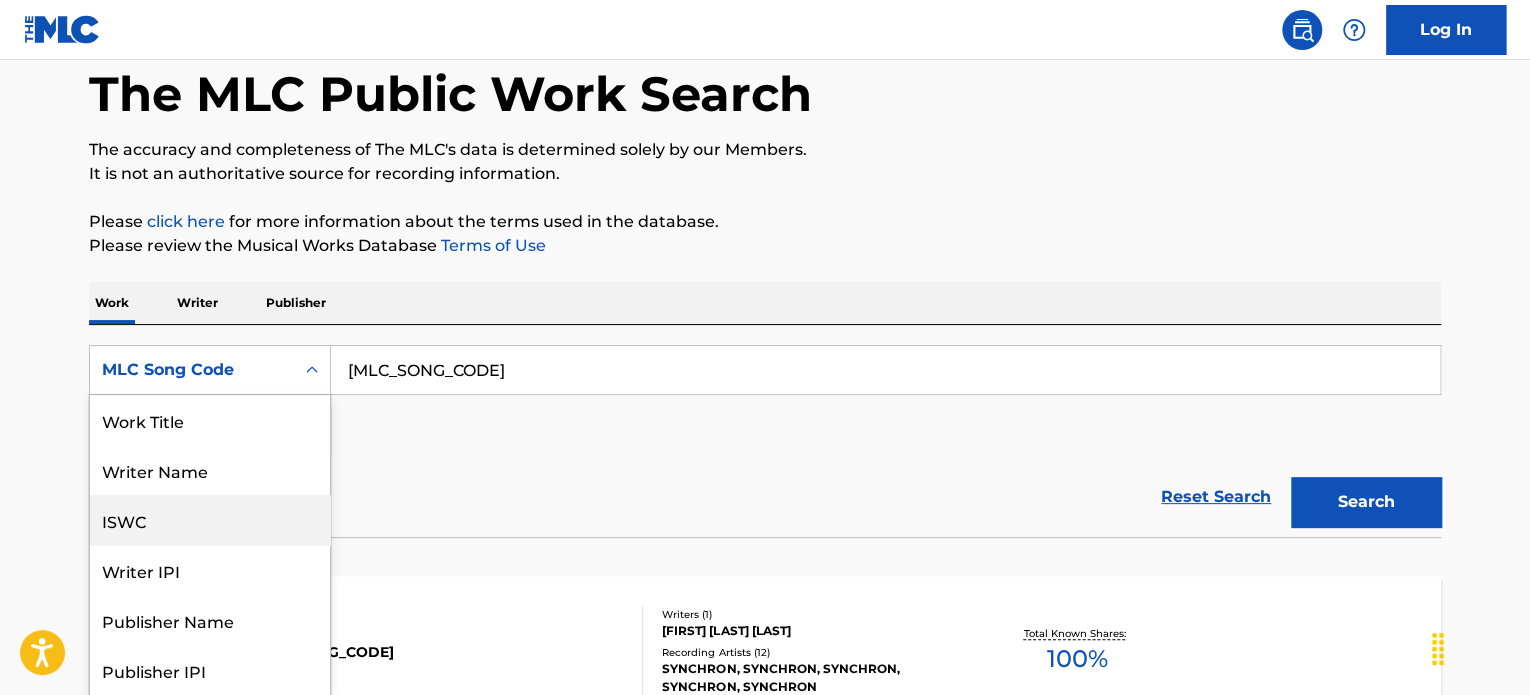 scroll, scrollTop: 100, scrollLeft: 0, axis: vertical 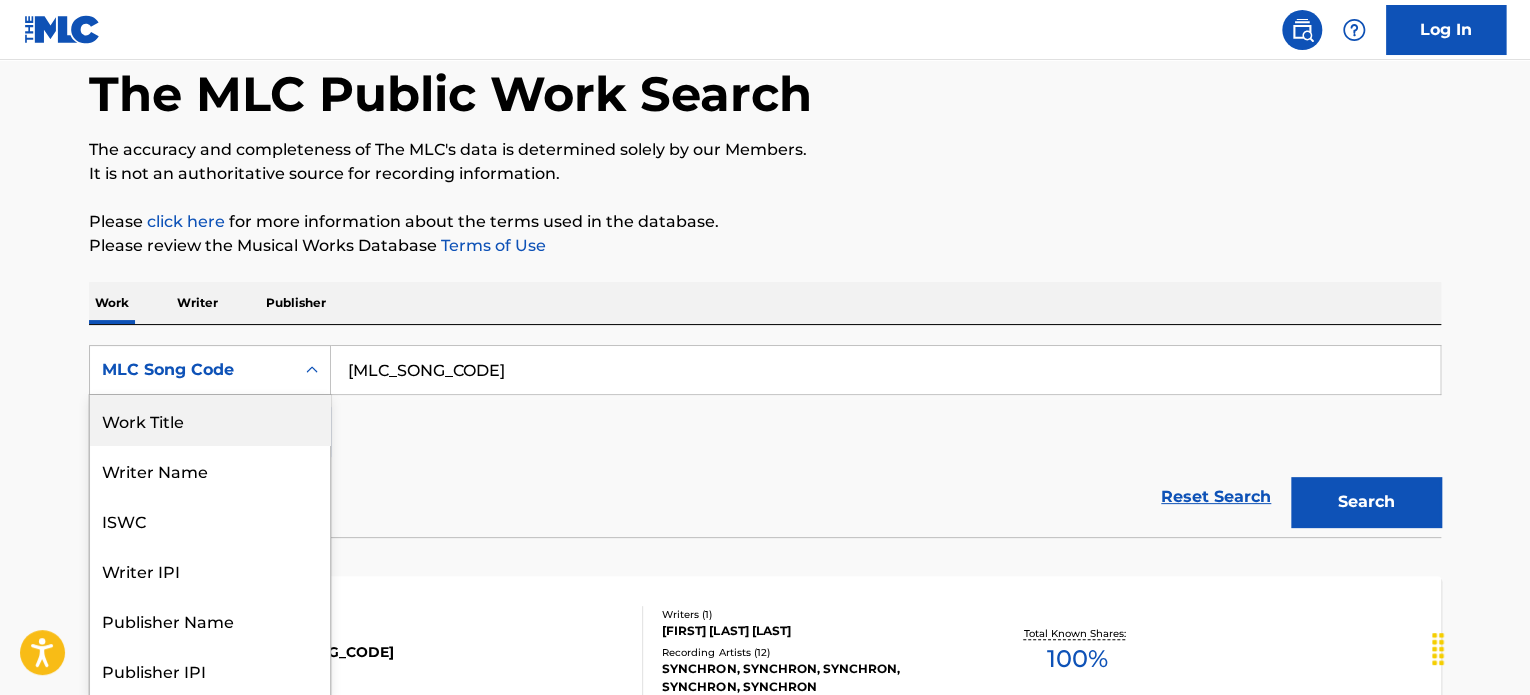 click on "Work Title" at bounding box center [210, 420] 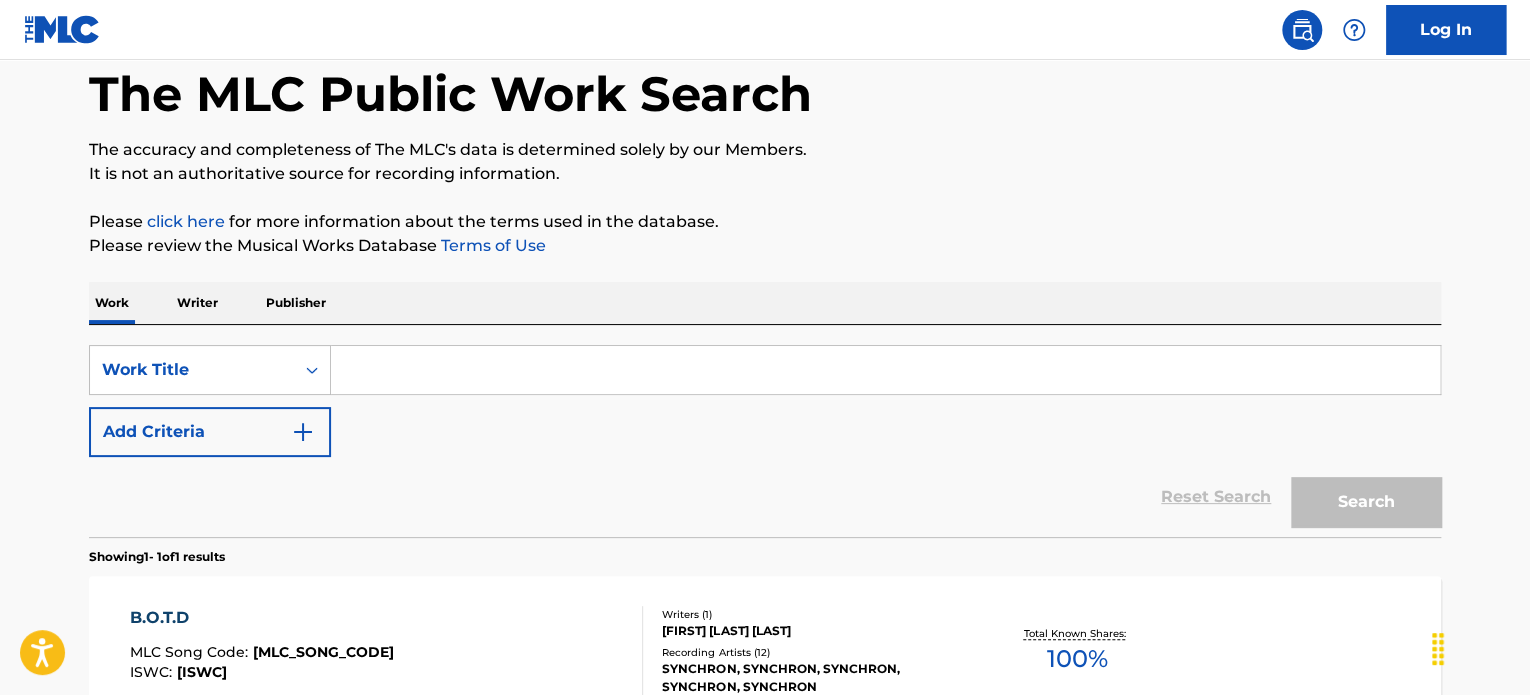 click at bounding box center (885, 370) 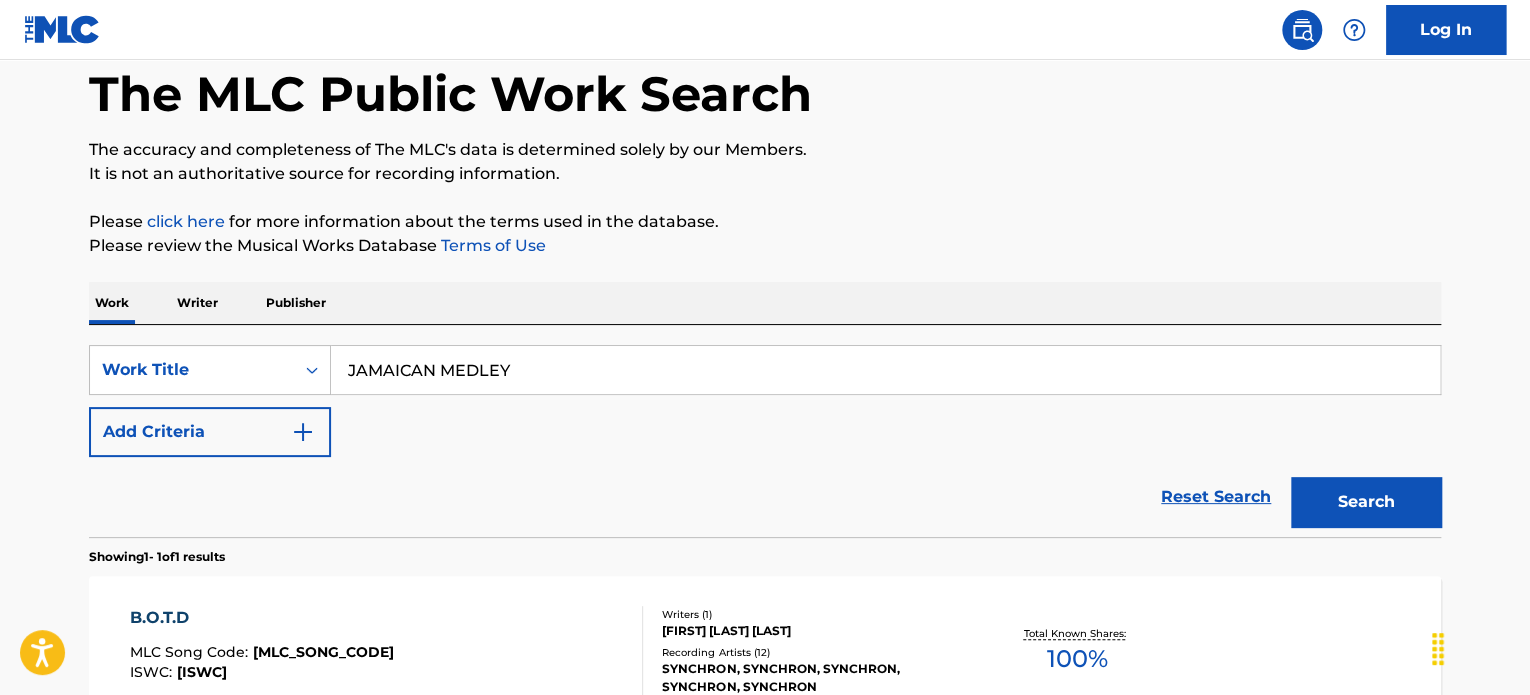 type on "JAMAICAN MEDLEY" 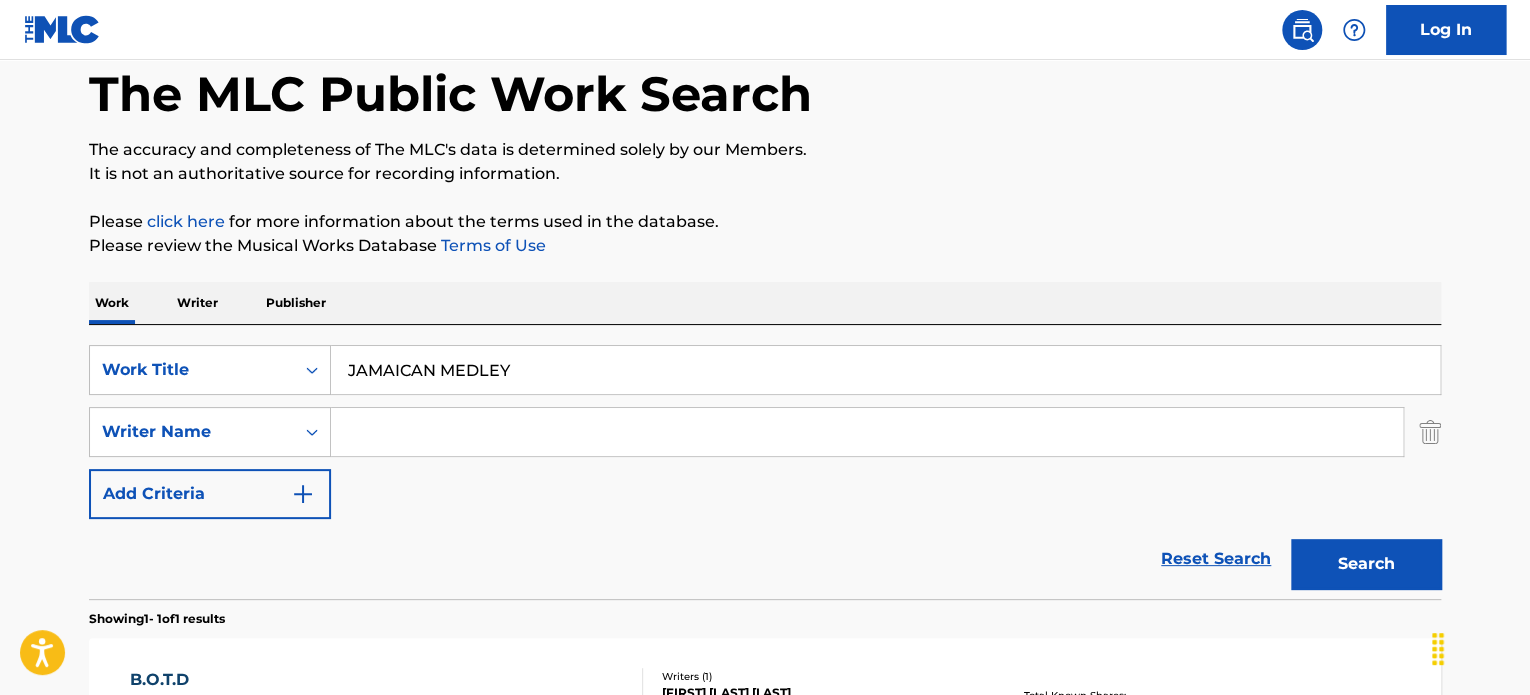 click at bounding box center (867, 432) 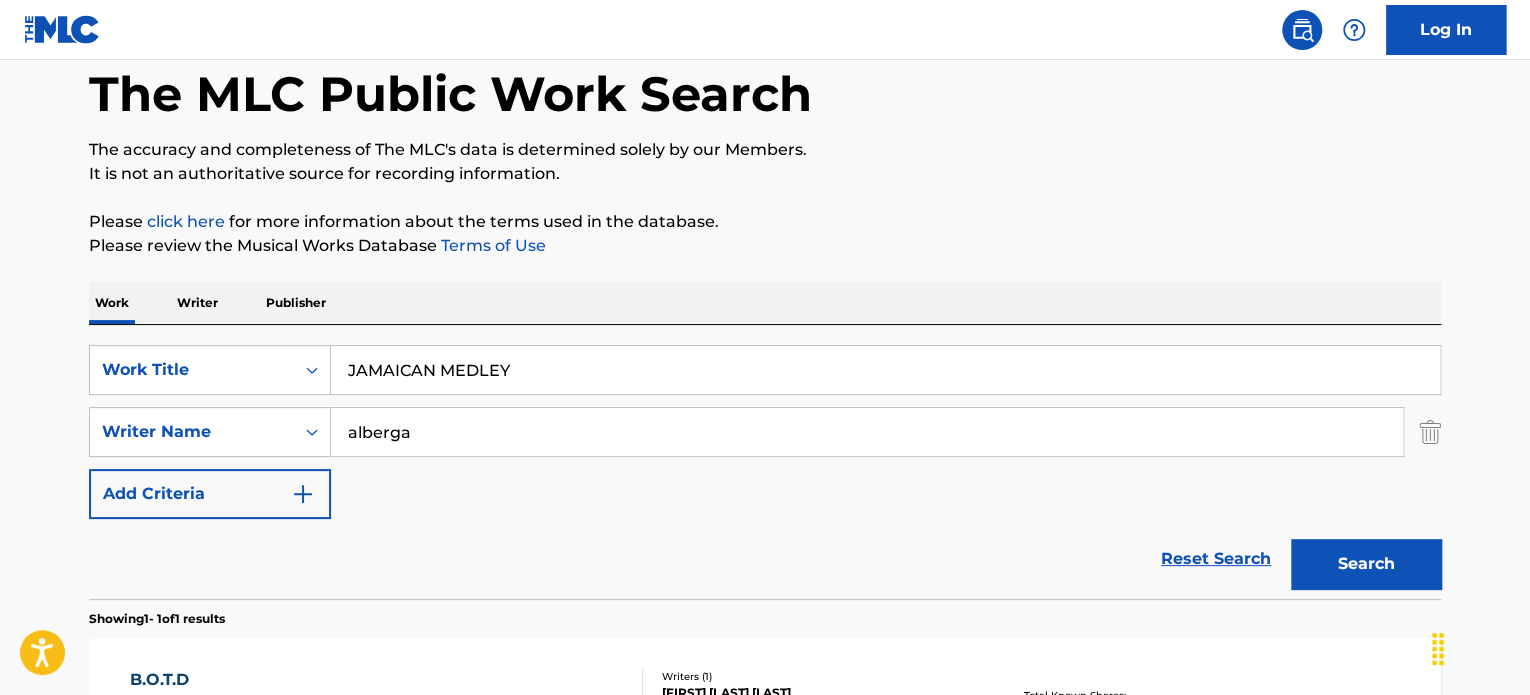 type on "alberga" 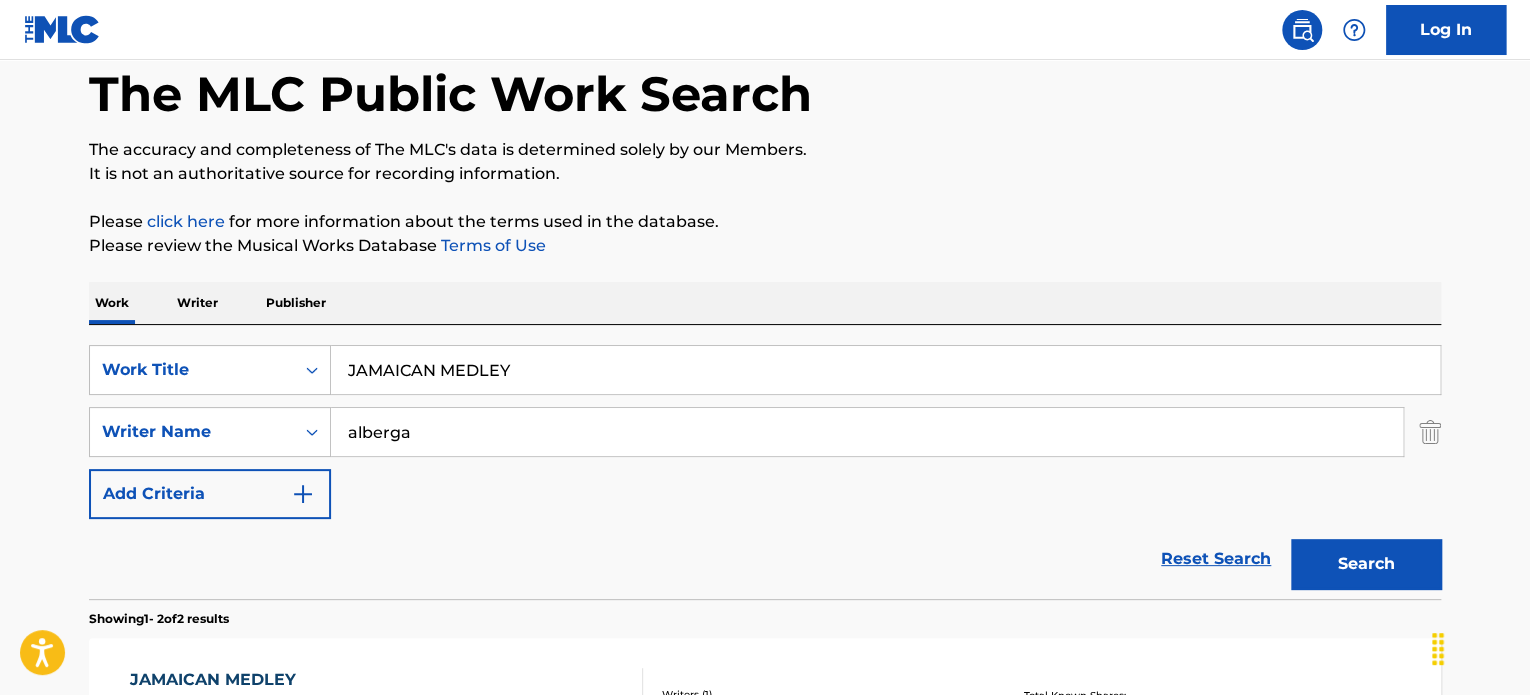 click on "JAMAICAN MEDLEY" at bounding box center [262, 680] 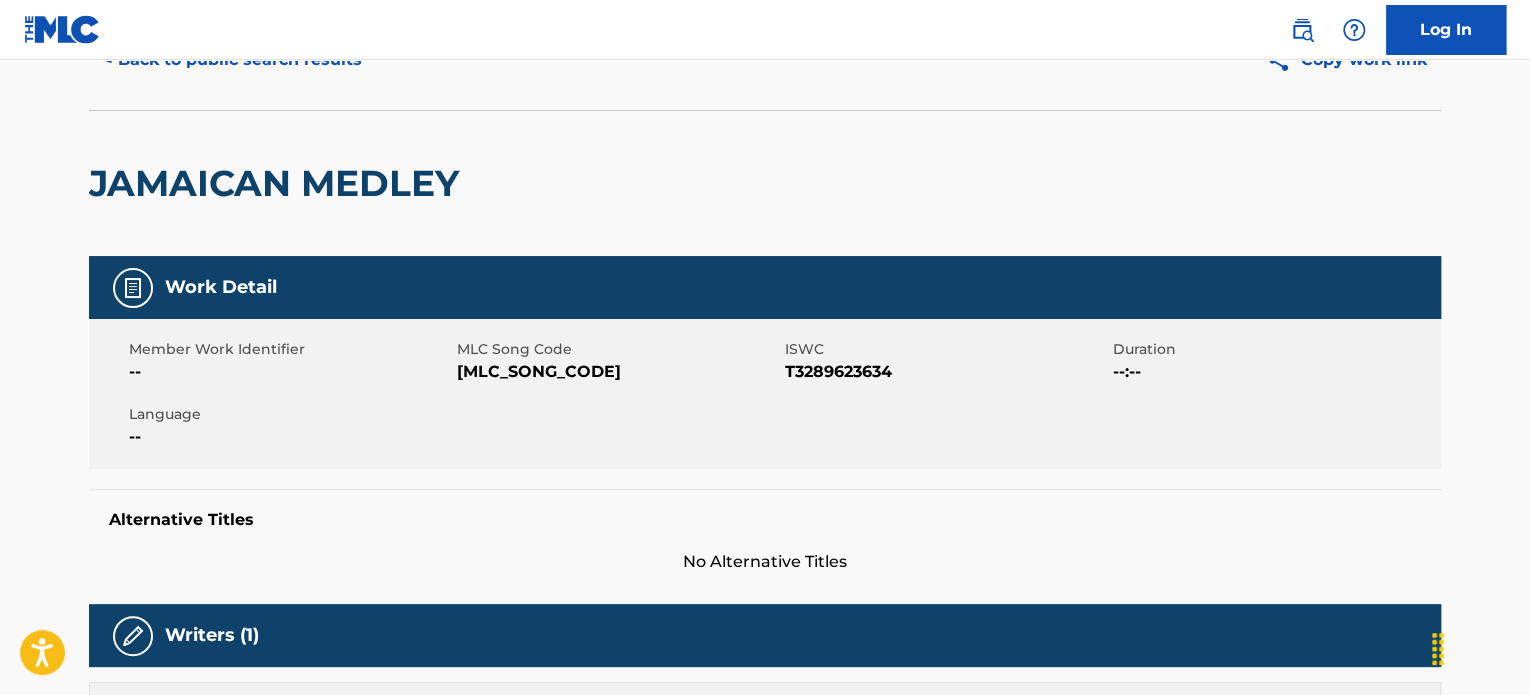 scroll, scrollTop: 0, scrollLeft: 0, axis: both 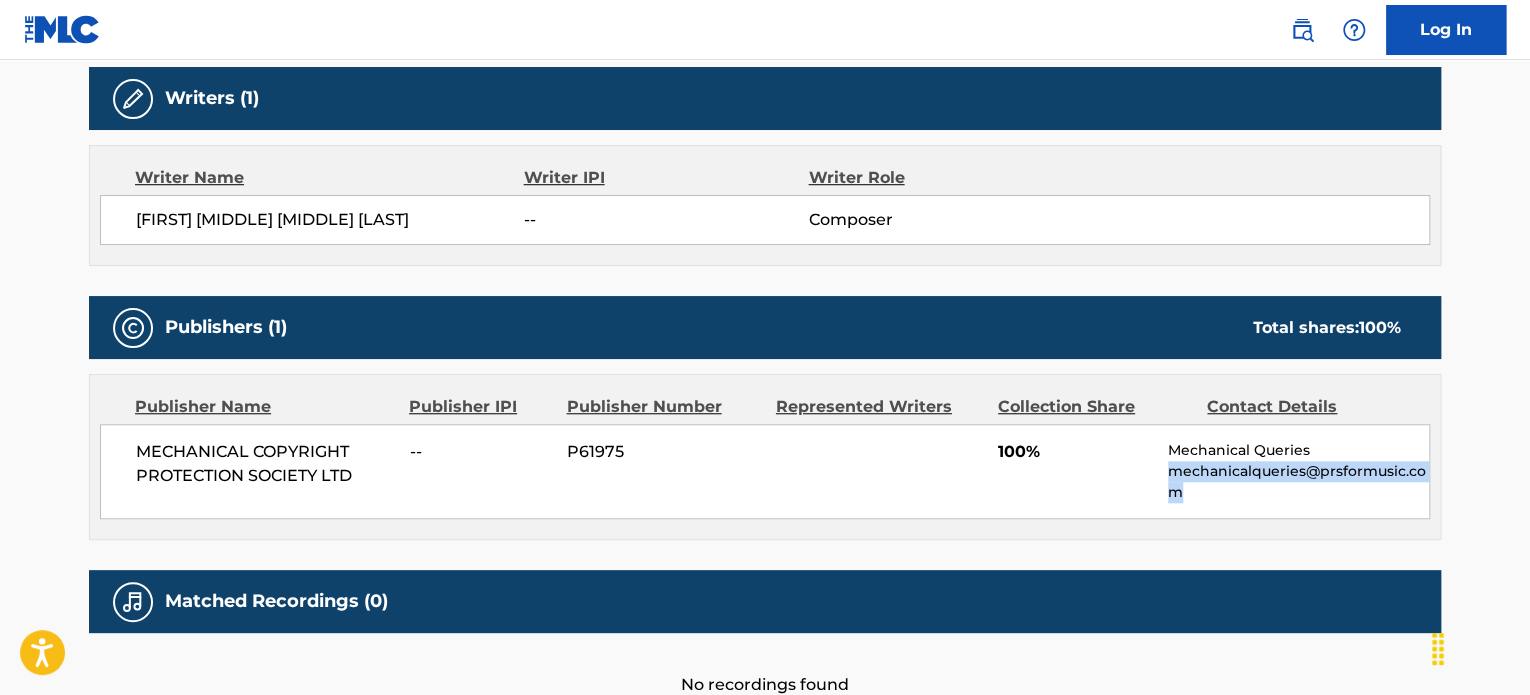 drag, startPoint x: 1200, startPoint y: 491, endPoint x: 1161, endPoint y: 473, distance: 42.953465 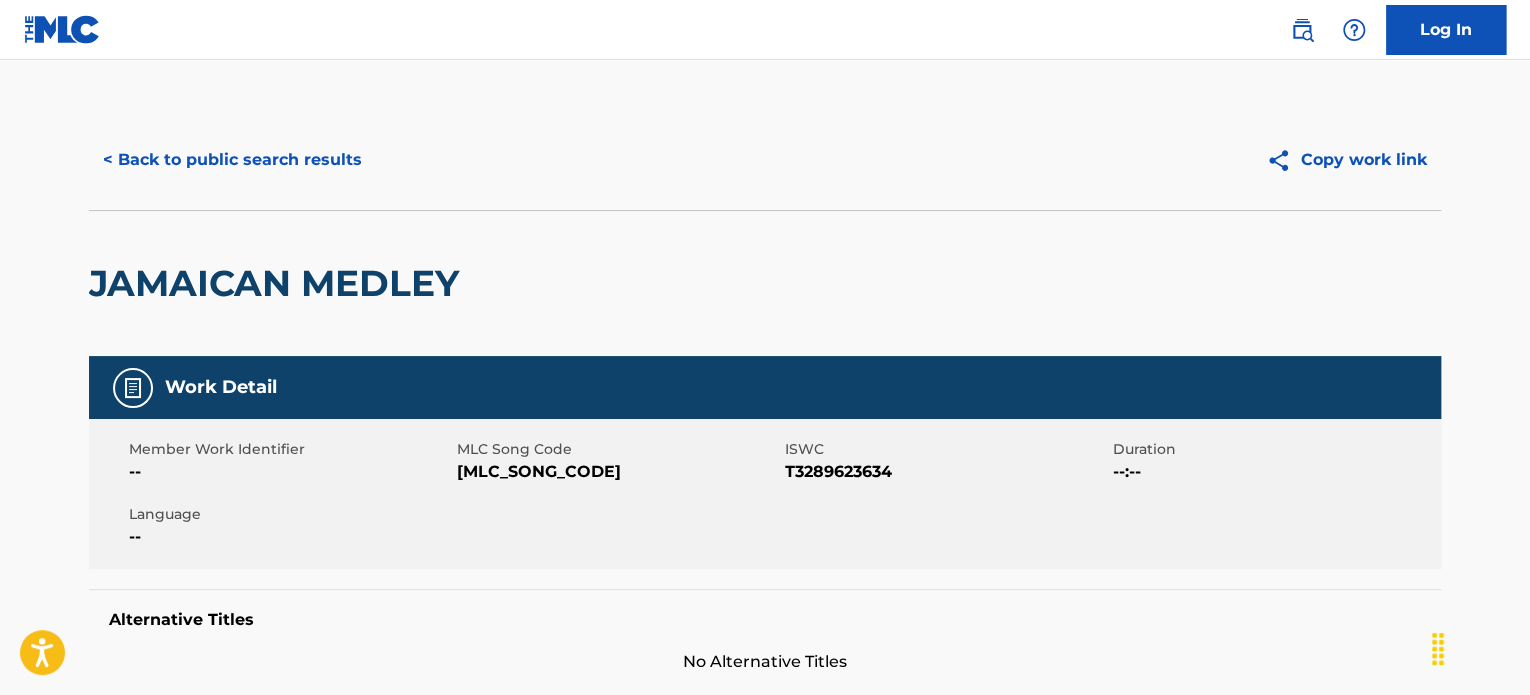 click on "< Back to public search results" at bounding box center (232, 160) 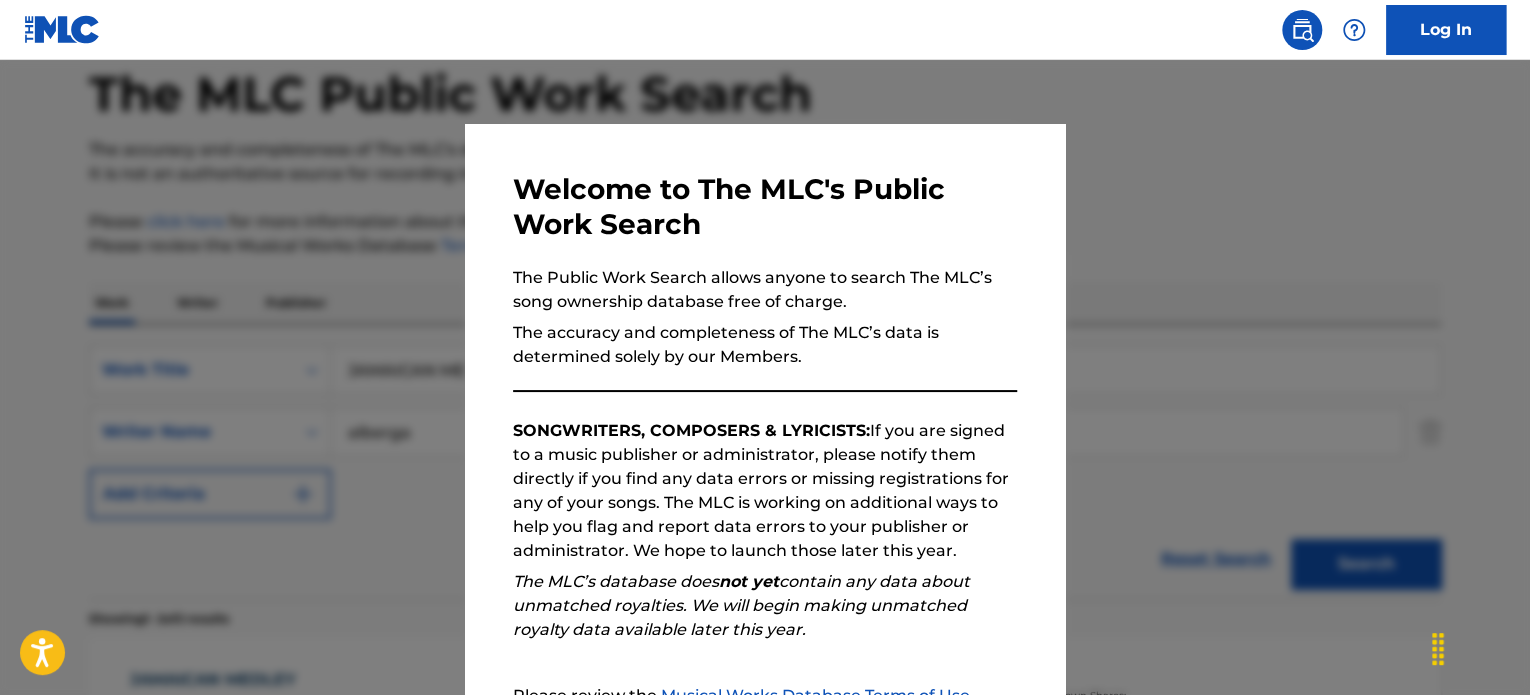 click on "Welcome to The MLC's Public Work Search" at bounding box center [765, 207] 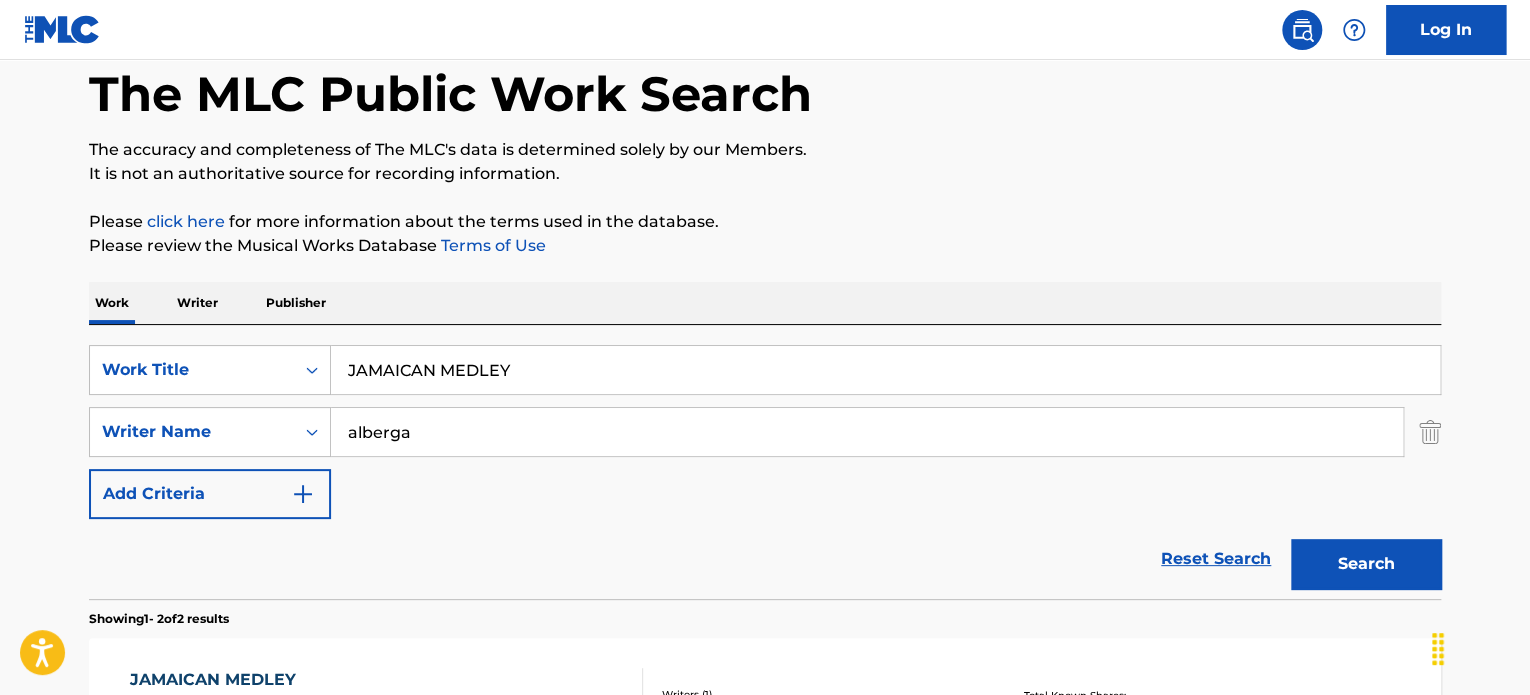 click on "The MLC Public Work Search The accuracy and completeness of The MLC's data is determined solely by our Members. It is not an authoritative source for recording information. Please   click here   for more information about the terms used in the database. Please review the Musical Works Database   Terms of Use Work Writer Publisher SearchWithCriteria8d48f70d-cbe6-4b54-a033-7b7721752413 Work Title JAMAICAN MEDLEY SearchWithCriteria770e6d3f-fa0a-418b-bc78-ace4df0d3ea8 Writer Name [LAST] Add Criteria Reset Search Search Showing  1  -   2  of  2   results   JAMAICAN MEDLEY MLC Song Code : J498F8 ISWC : T3289623634 Writers ( 1 ) [FIRST] [LAST] [LAST] [LAST] Recording Artists ( 0 ) Total Known Shares: 100 % JAMAICAN MEDLEY MLC Song Code : J4979K ISWC :   Overclaim Writers ( 1 ) [FIRST] [LAST] [LAST] [LAST] Recording Artists ( 0 ) Total Known Shares: 100 % Results Per Page: 10 25 50 100" at bounding box center [765, 524] 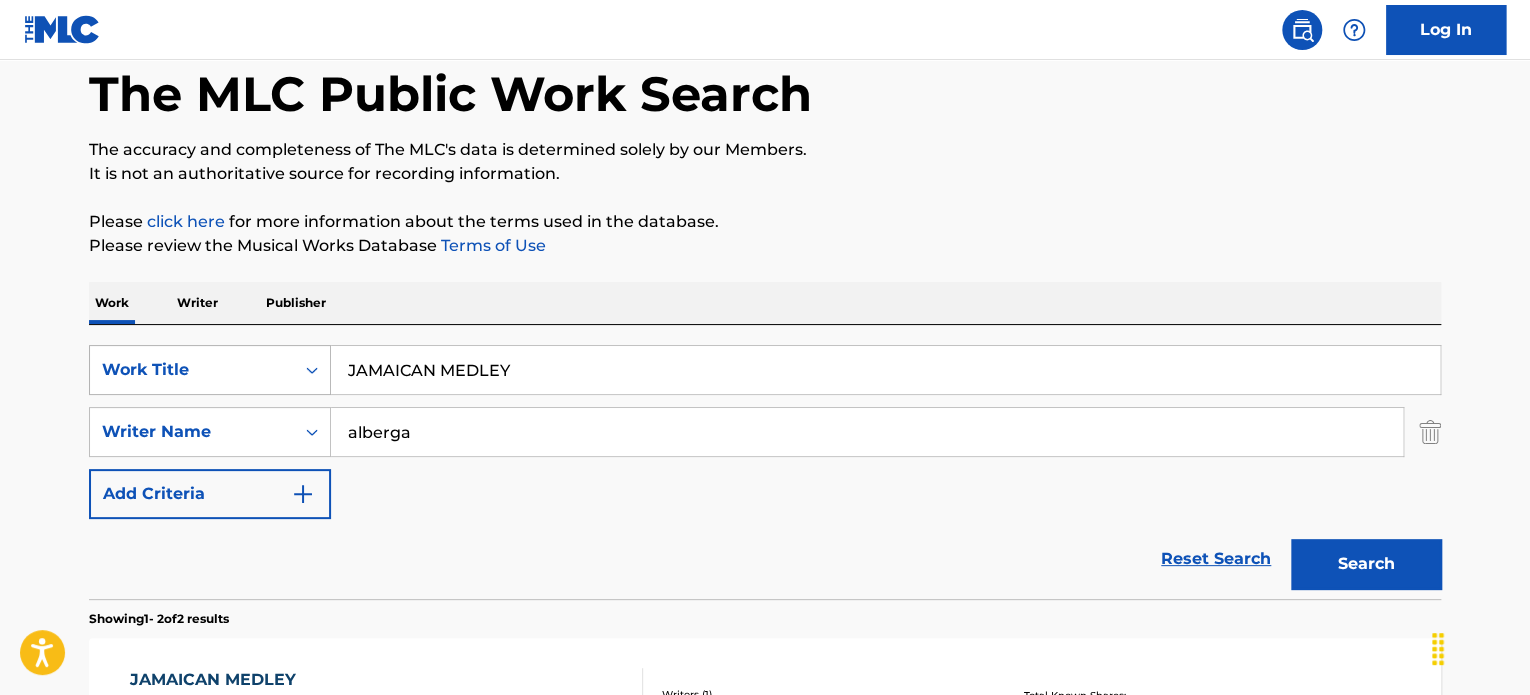 drag, startPoint x: 518, startPoint y: 375, endPoint x: 303, endPoint y: 364, distance: 215.2812 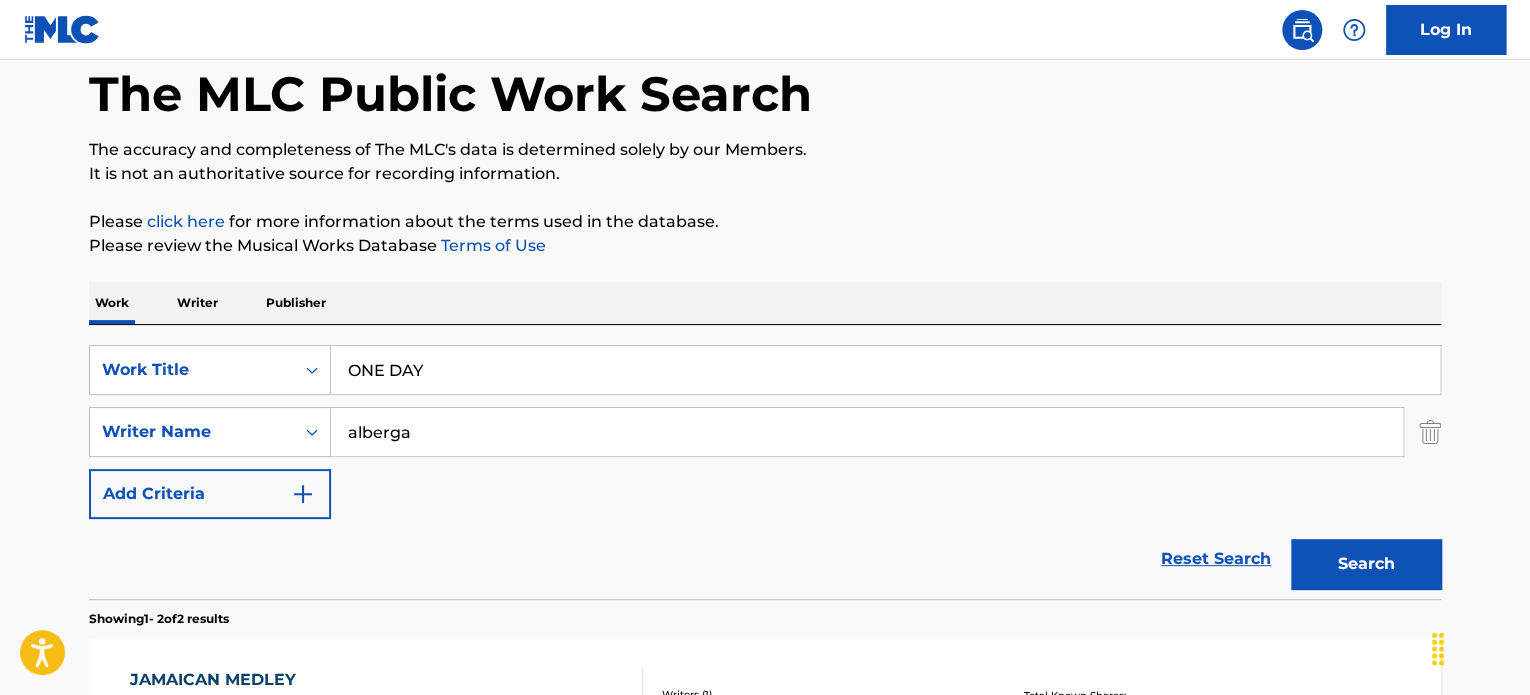 type on "ONE DAY" 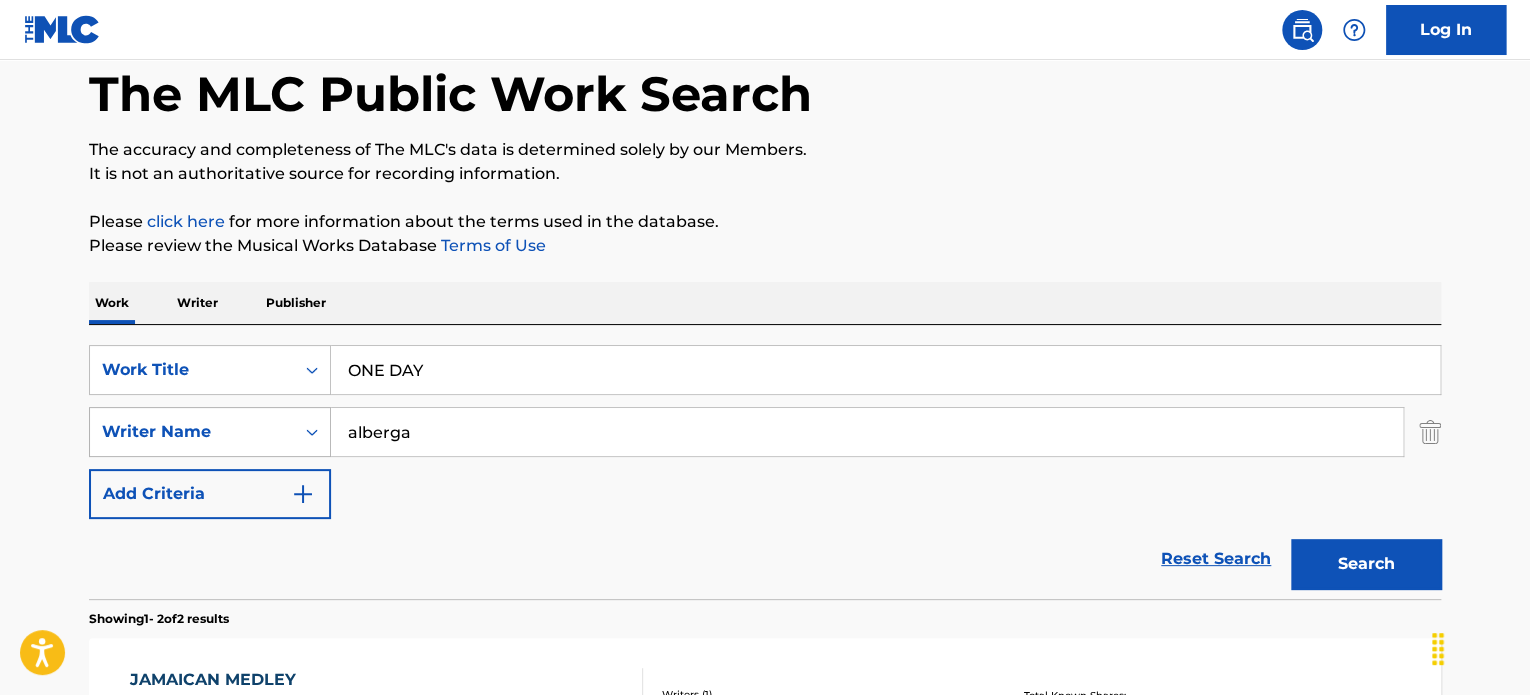 drag, startPoint x: 432, startPoint y: 443, endPoint x: 303, endPoint y: 433, distance: 129.38702 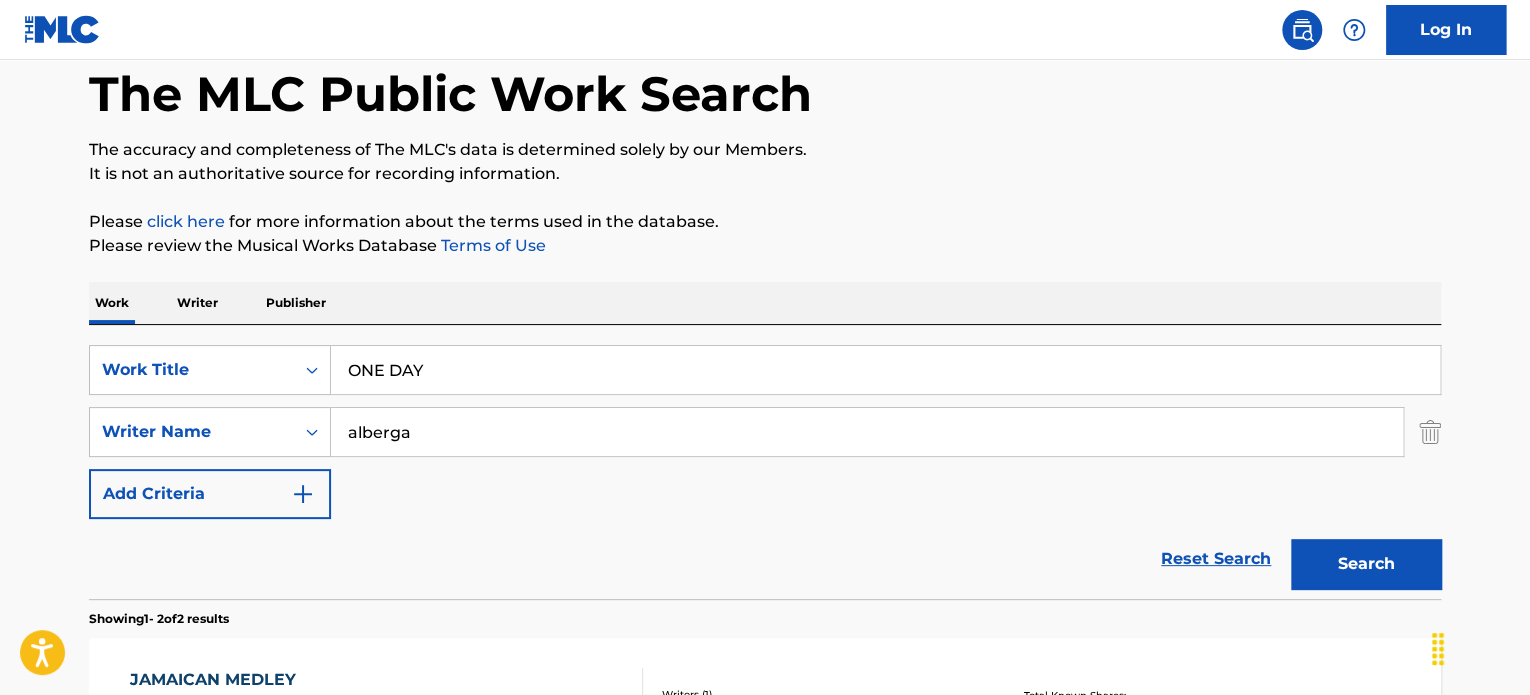 paste on "[LAST]" 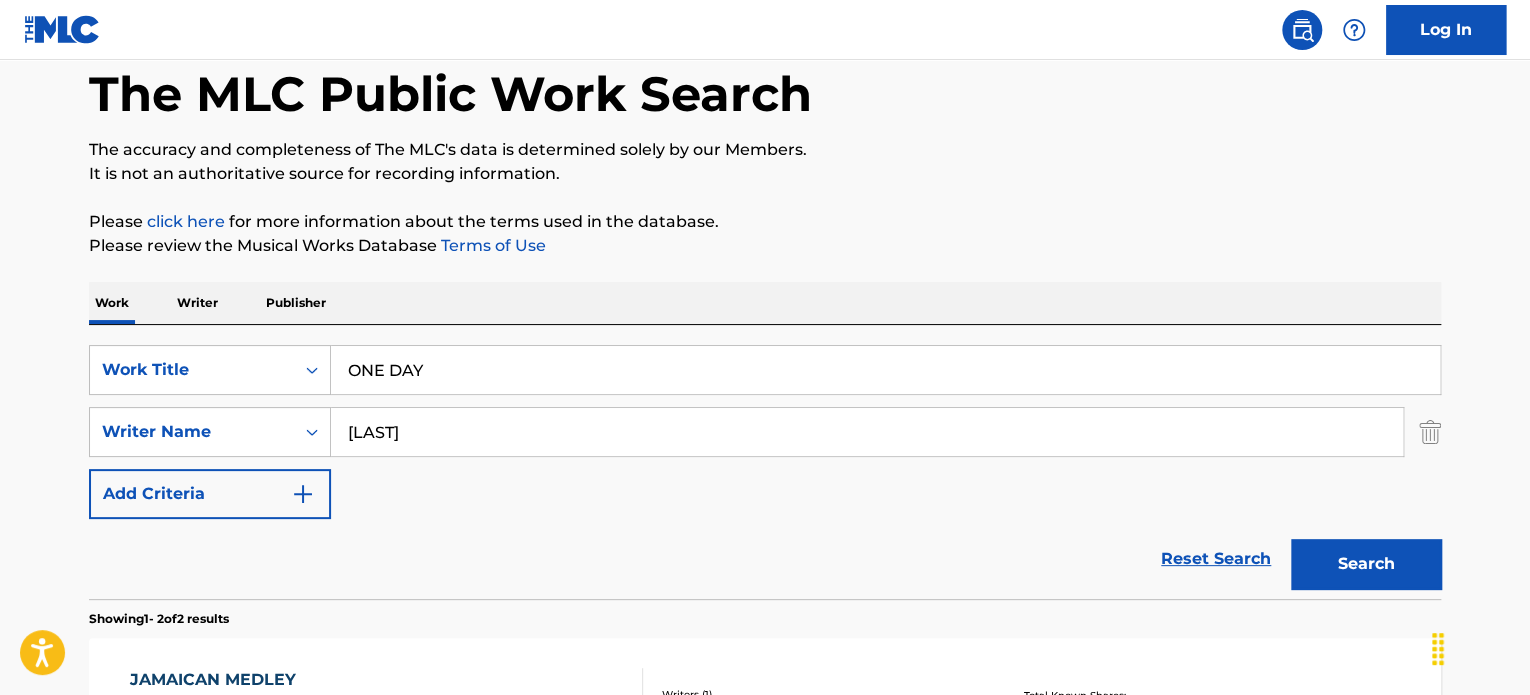 type on "[LAST]" 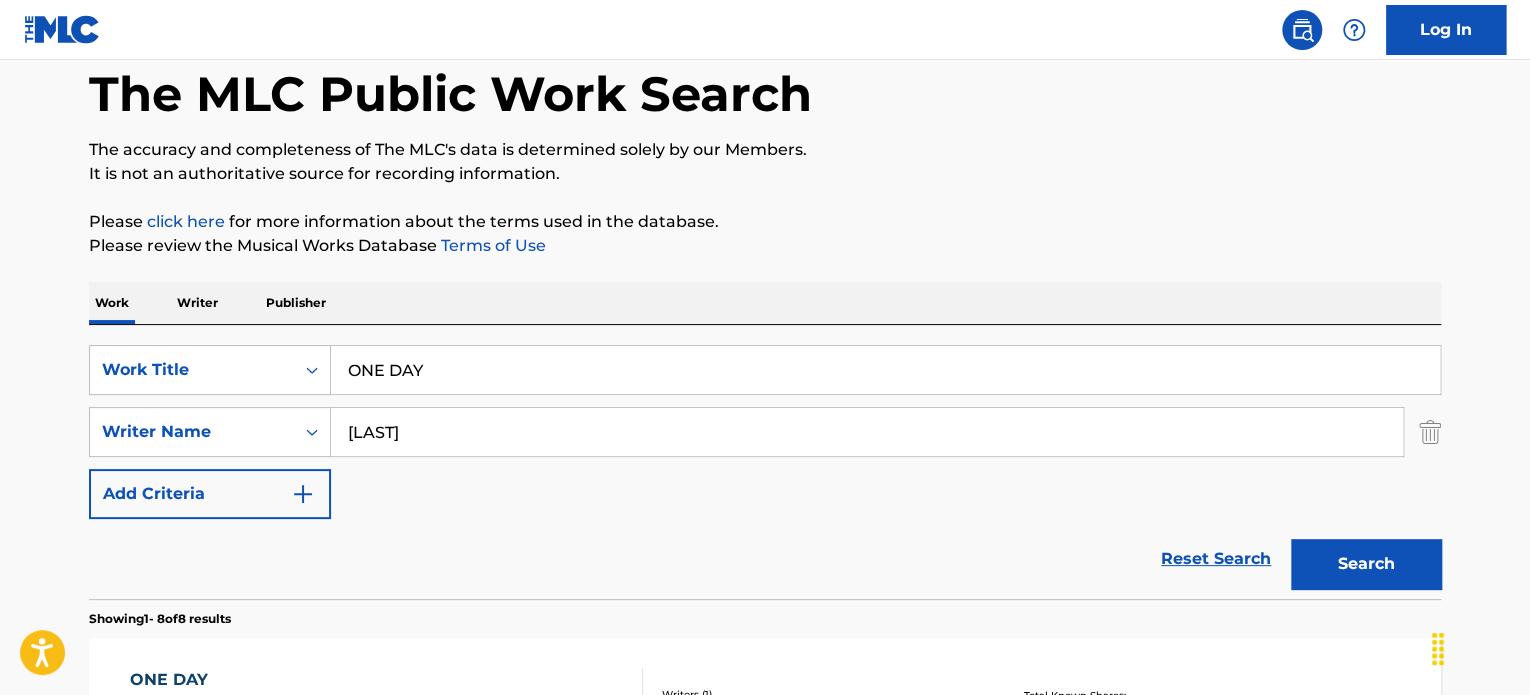 scroll, scrollTop: 709, scrollLeft: 0, axis: vertical 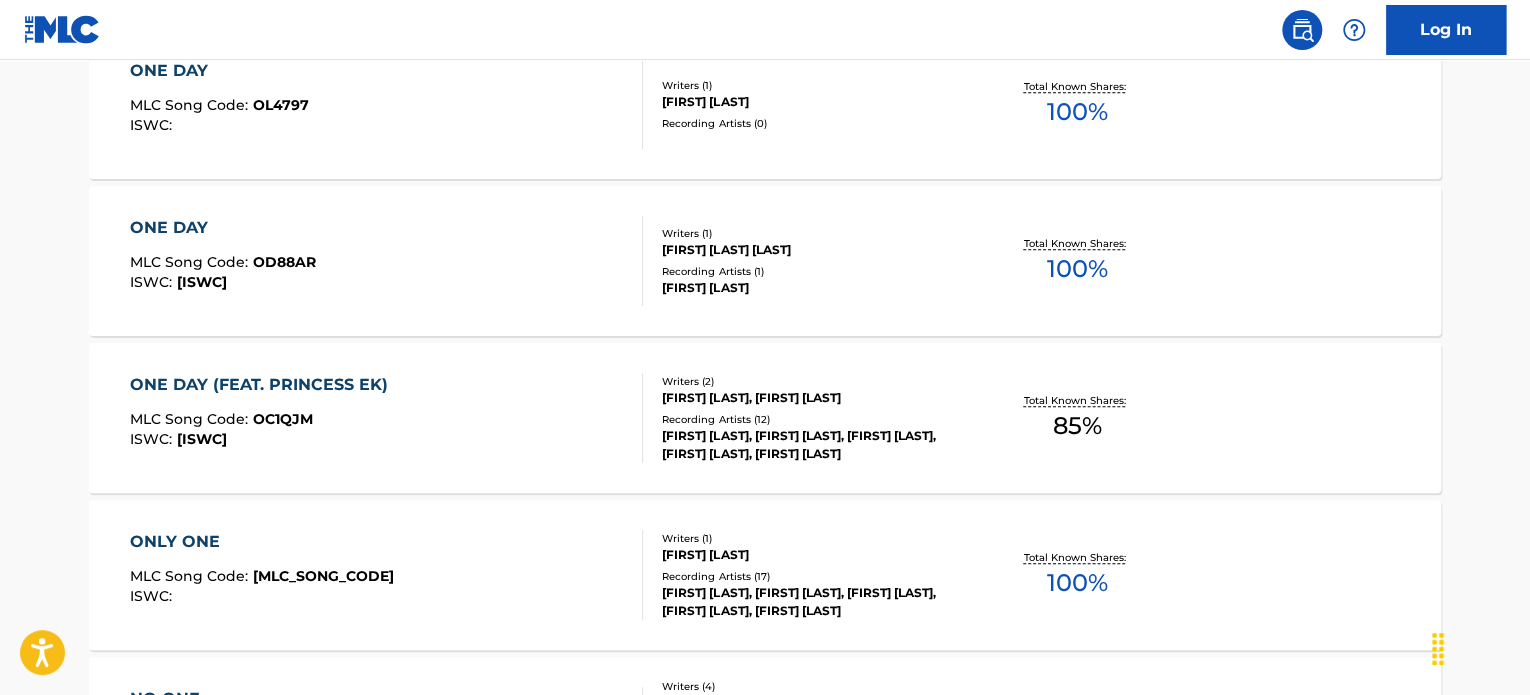 click on "ONE DAY" at bounding box center [219, 71] 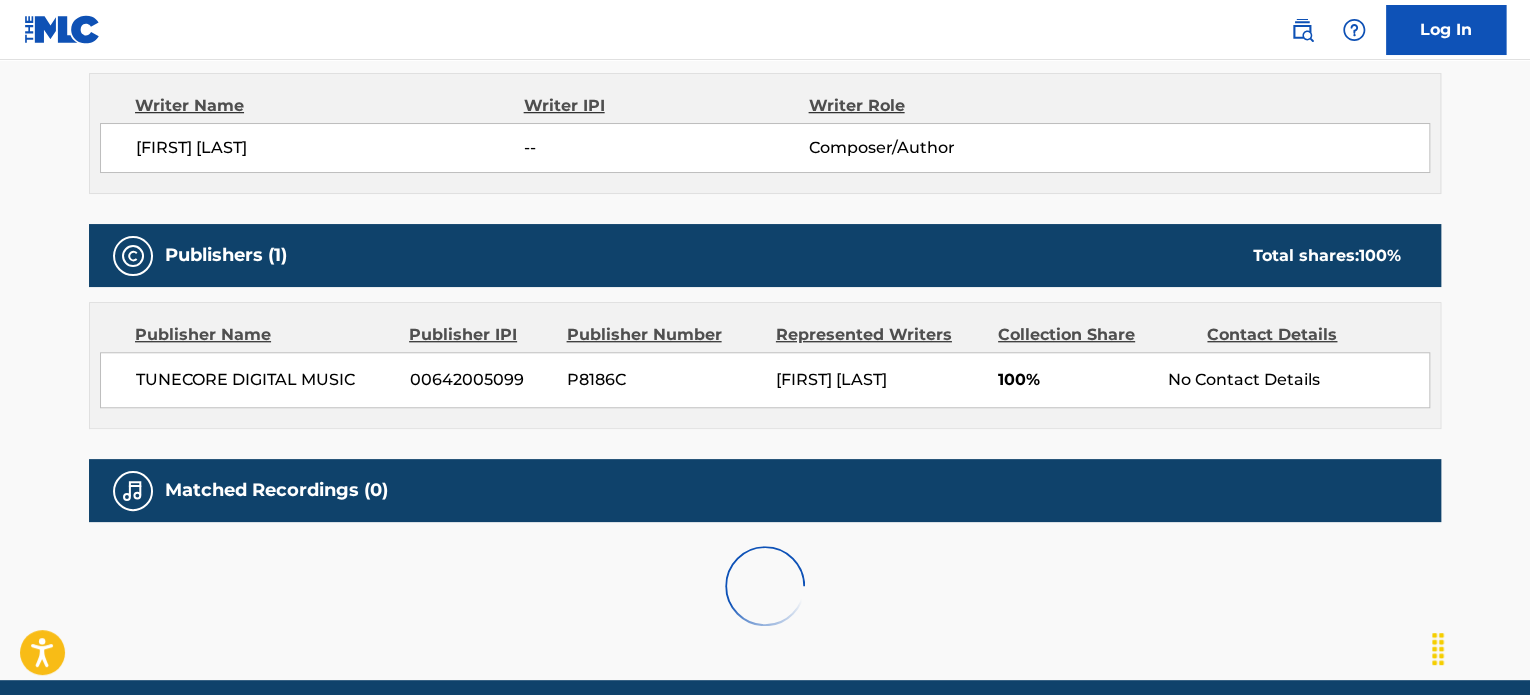 scroll, scrollTop: 0, scrollLeft: 0, axis: both 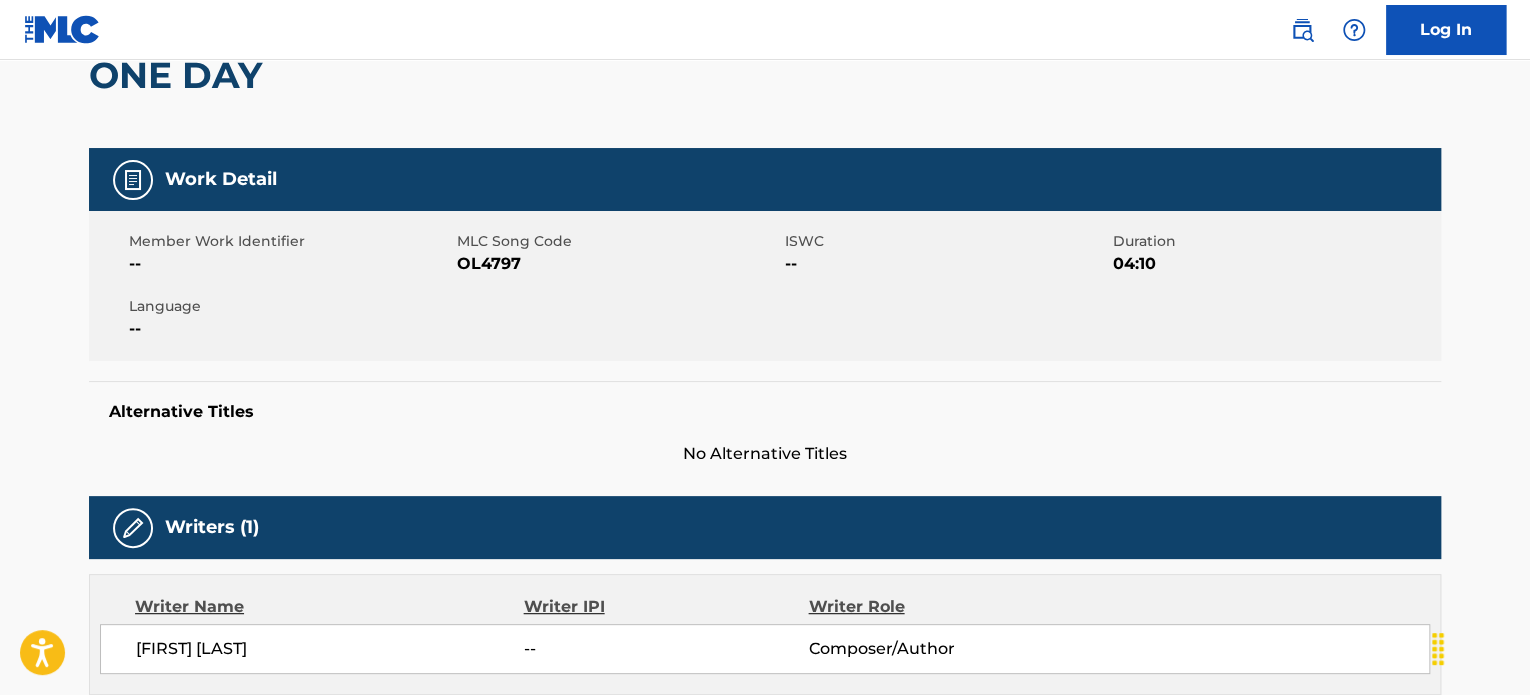 click on "OL4797" at bounding box center [618, 264] 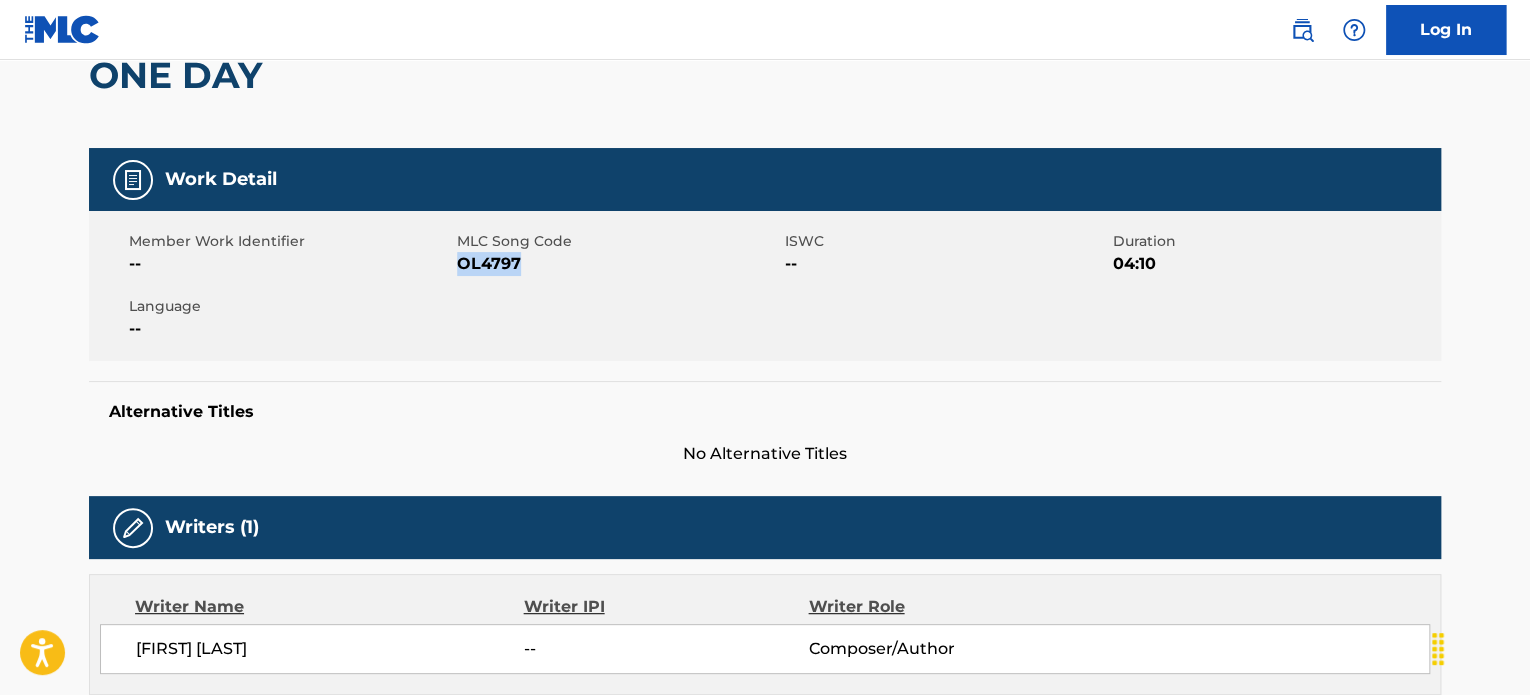 click on "OL4797" at bounding box center (618, 264) 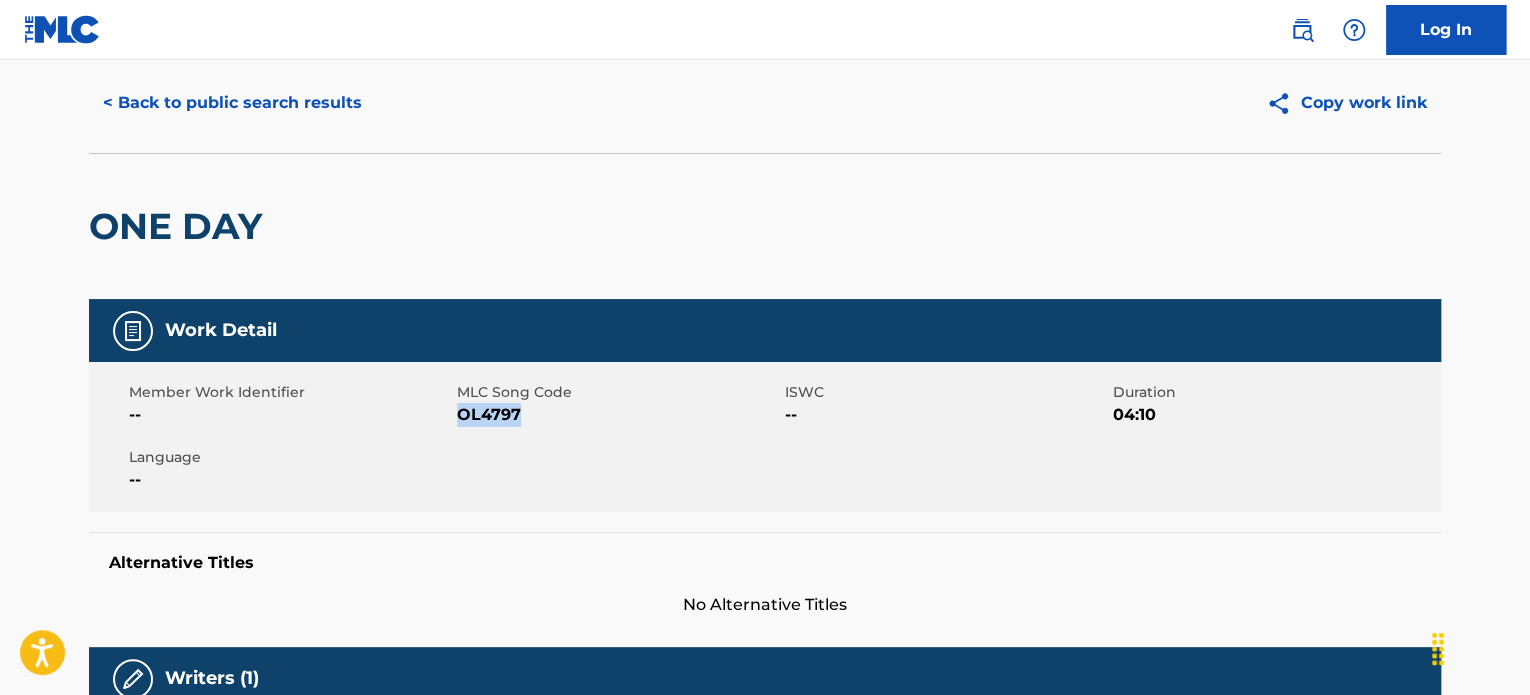 click on "< Back to public search results" at bounding box center [232, 103] 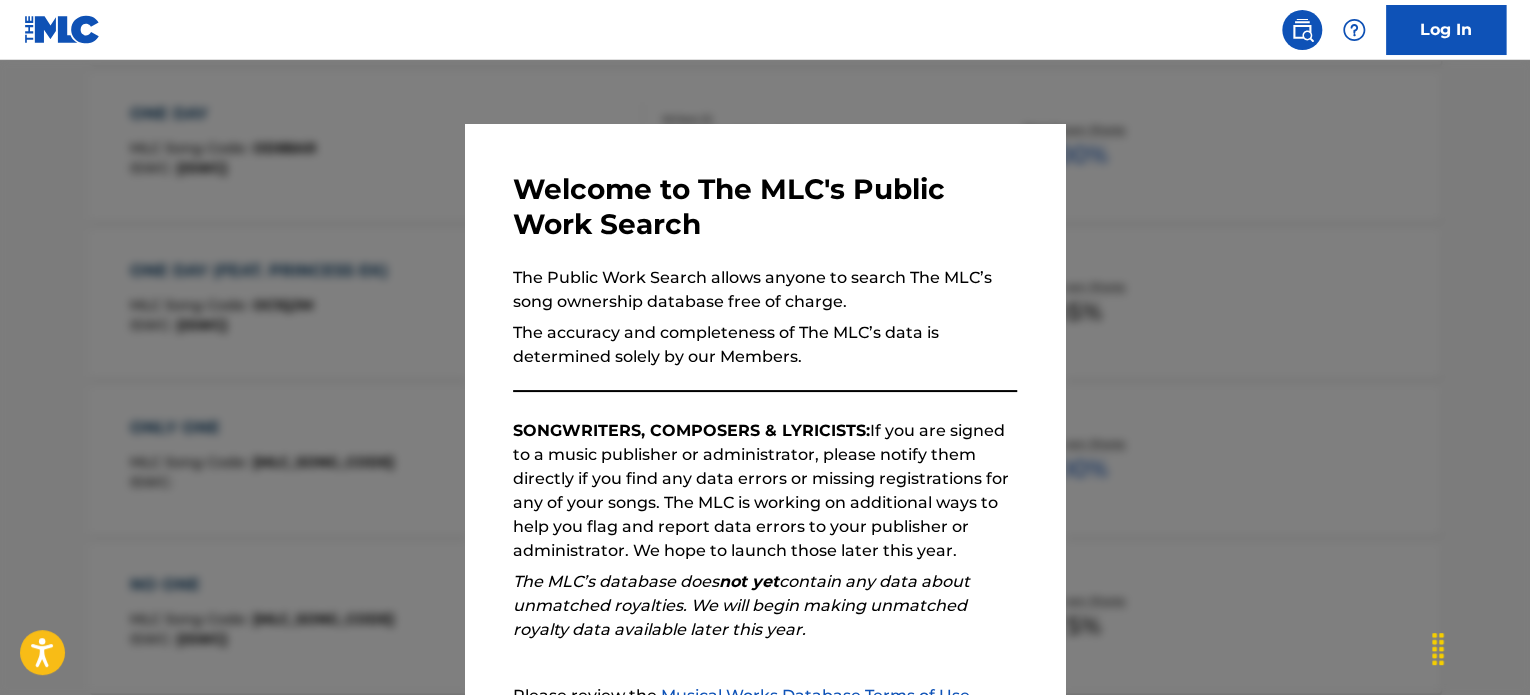 click at bounding box center [765, 407] 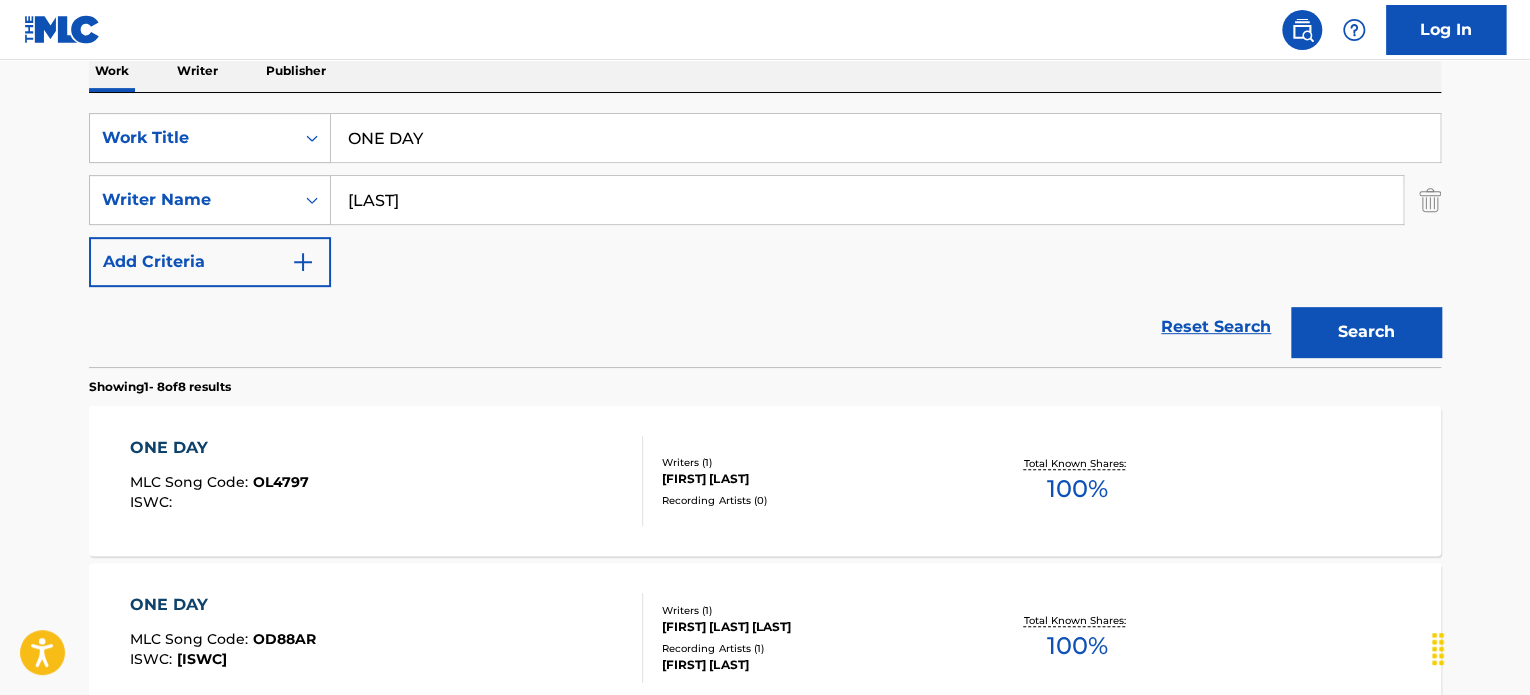 scroll, scrollTop: 299, scrollLeft: 0, axis: vertical 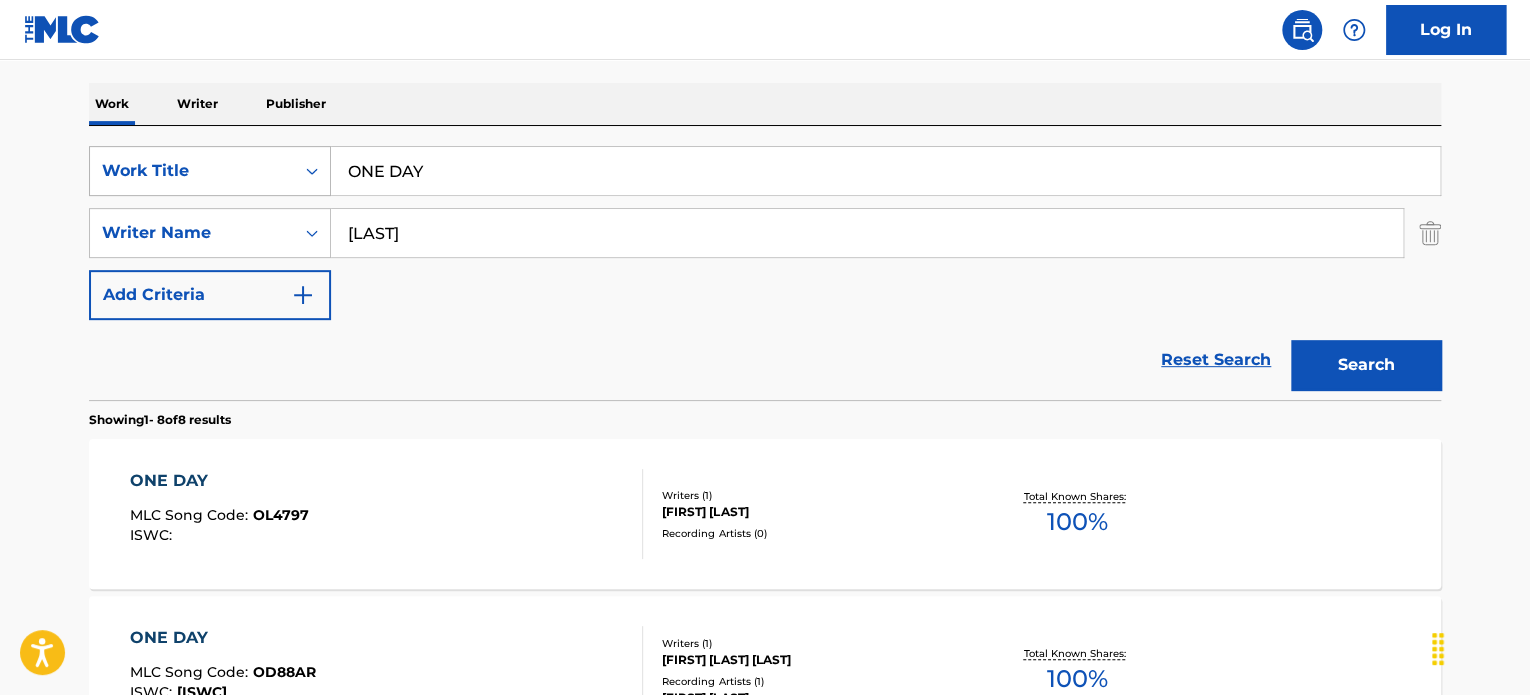 click on "SearchWithCriteria8d48f70d-cbe6-4b54-a033-7b7721752413 Work Title ONE DAY" at bounding box center [765, 171] 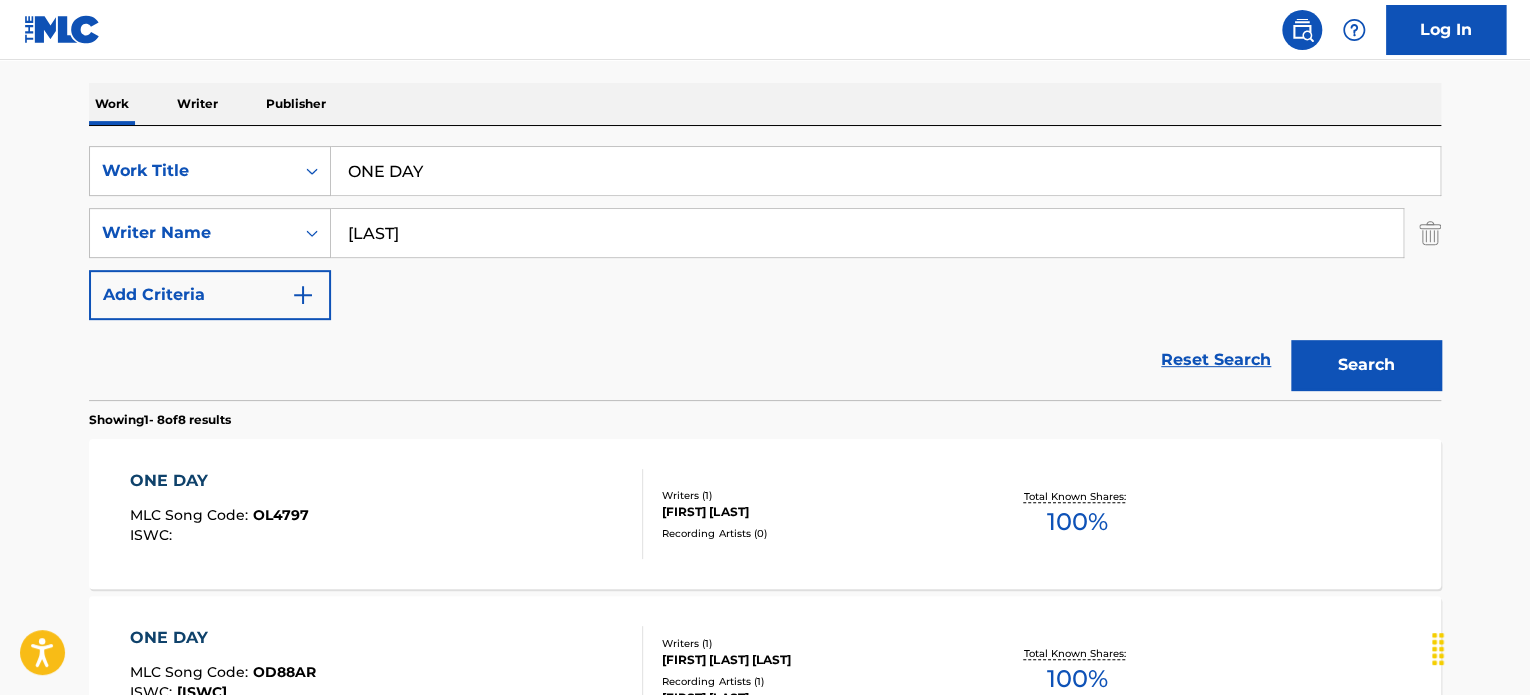 paste on "CHAPTER 2" 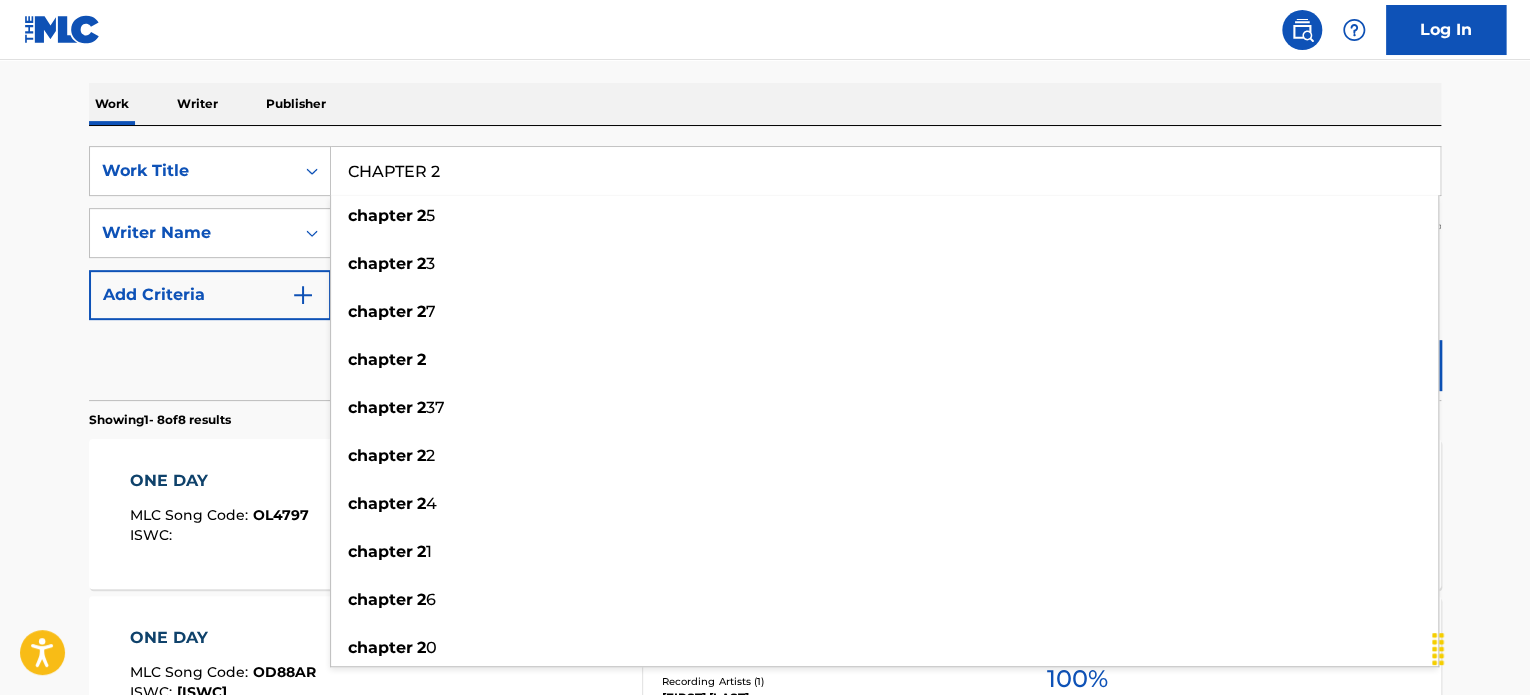 type on "CHAPTER 2" 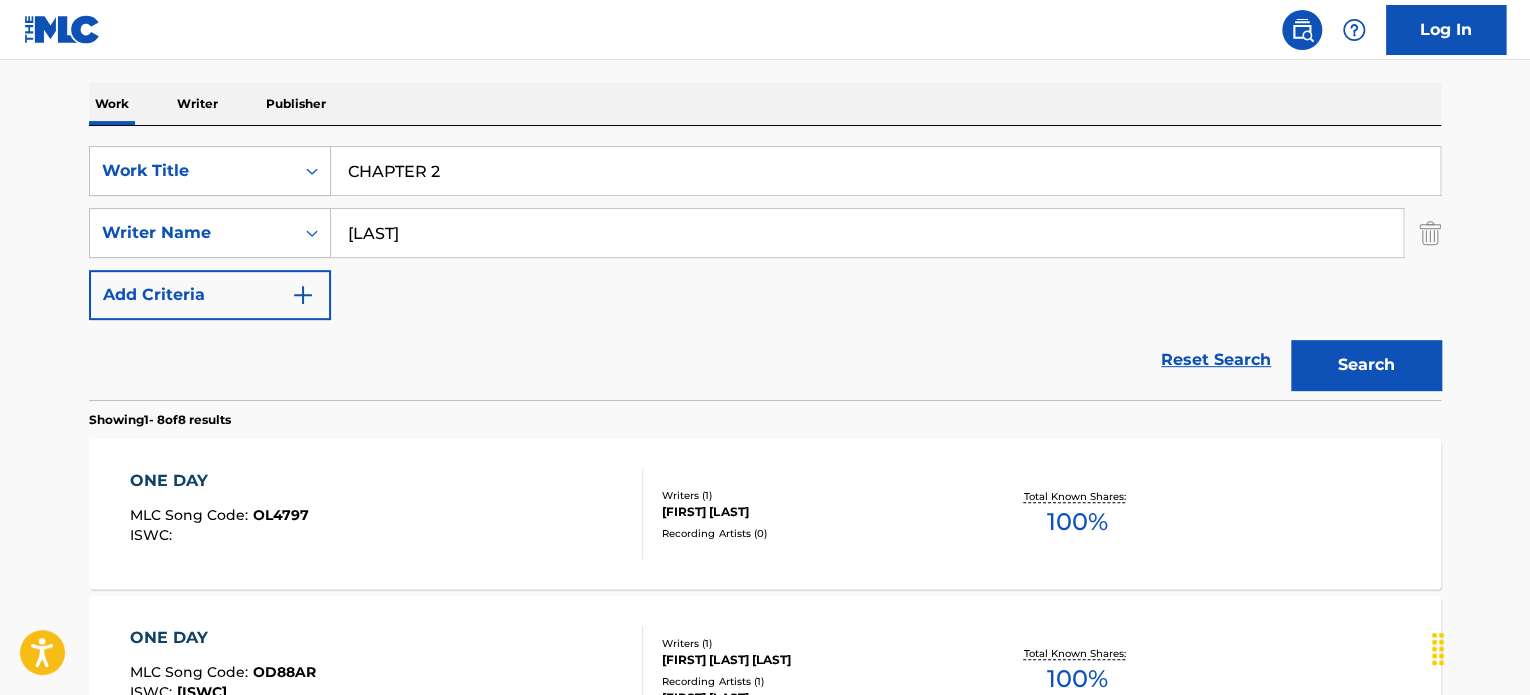 drag, startPoint x: 1324, startPoint y: 371, endPoint x: 1321, endPoint y: 361, distance: 10.440307 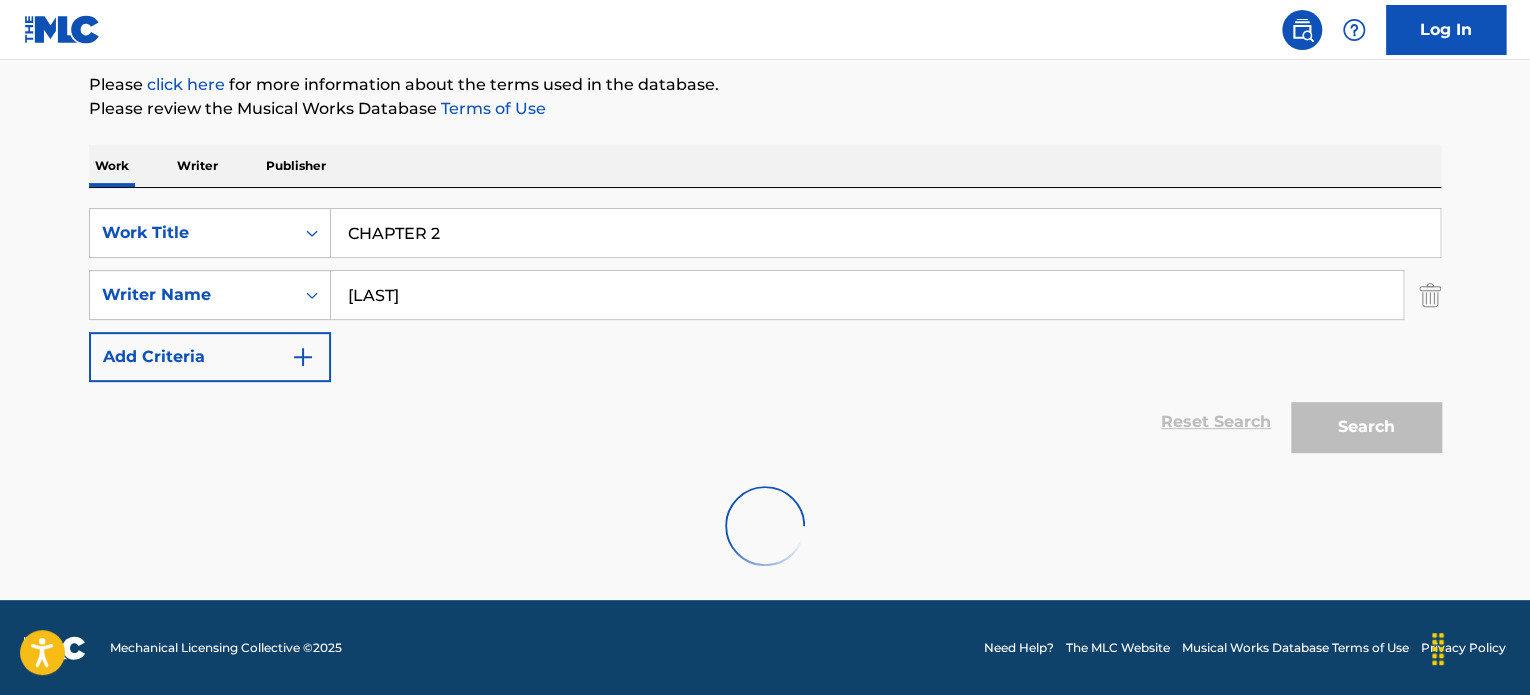 scroll, scrollTop: 299, scrollLeft: 0, axis: vertical 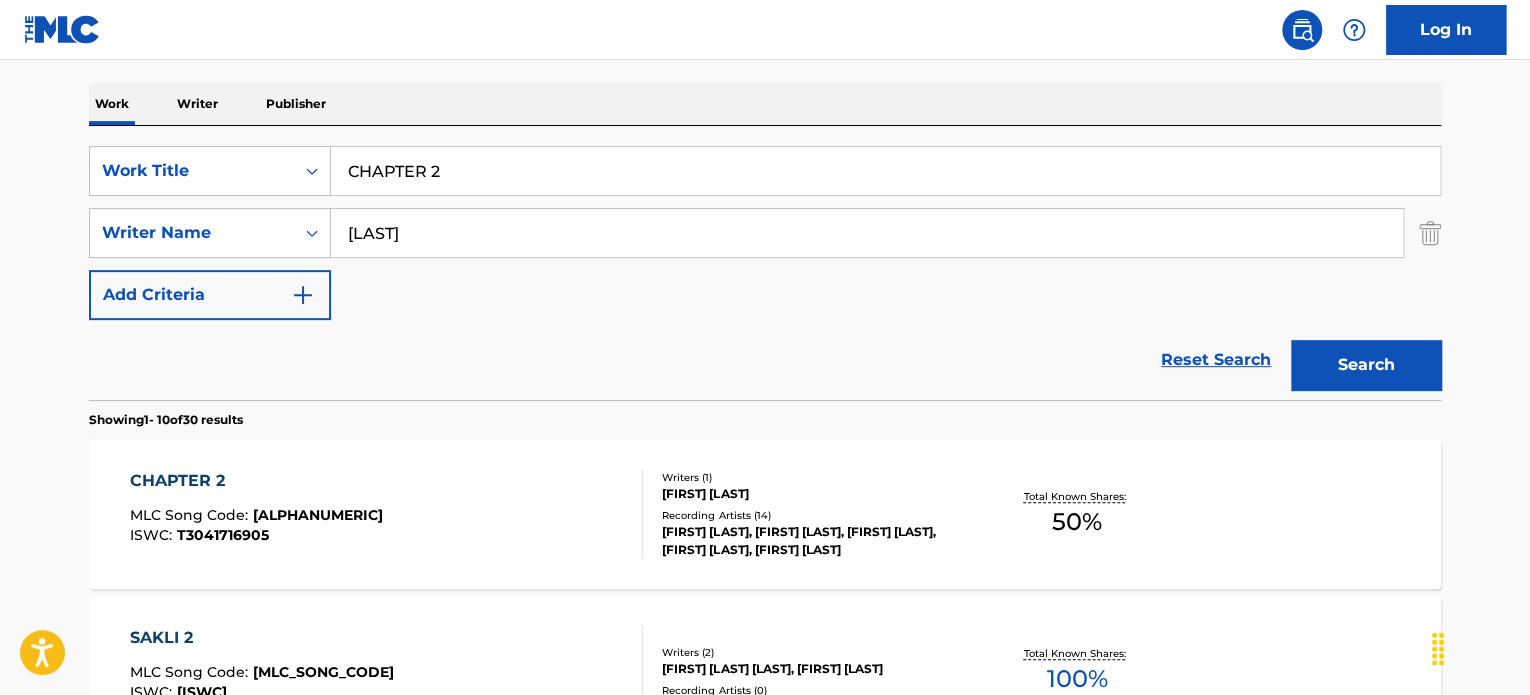 click on "CHAPTER 2" at bounding box center (256, 481) 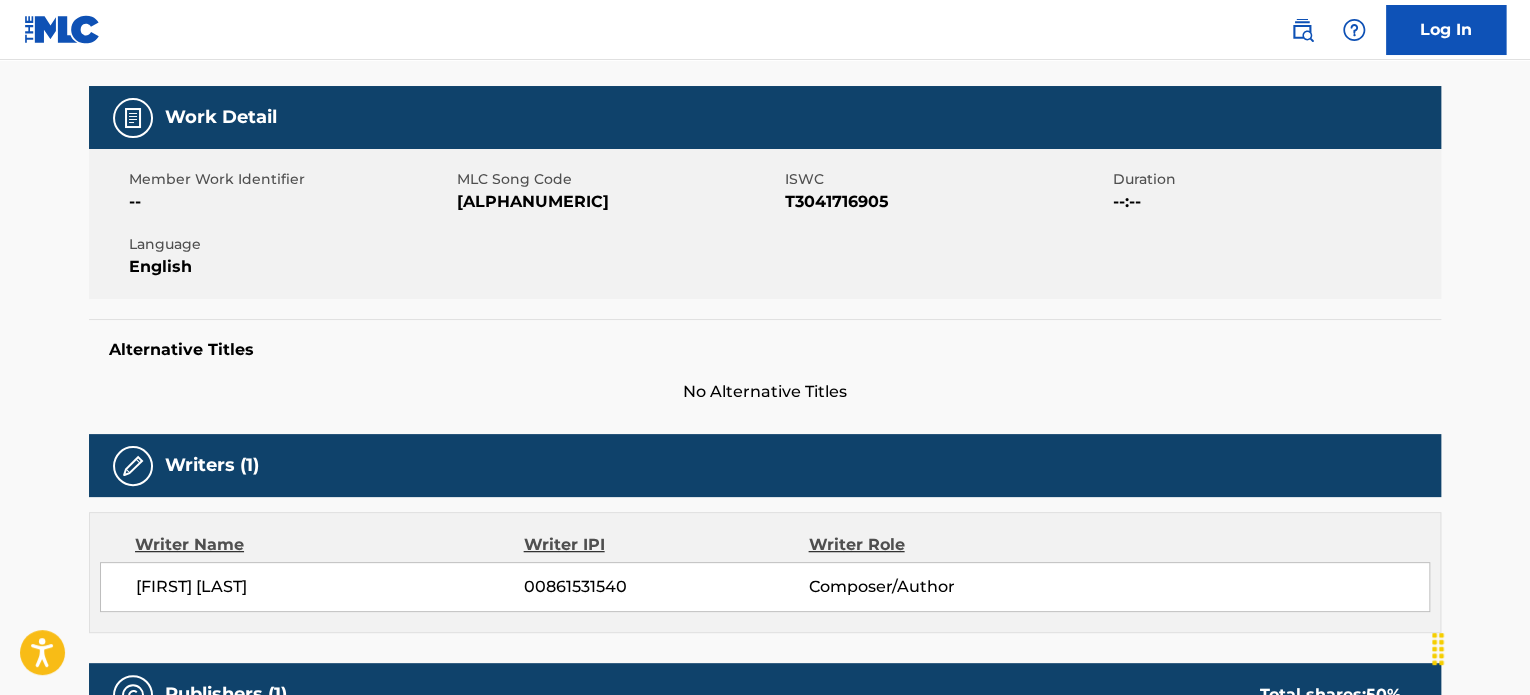 scroll, scrollTop: 253, scrollLeft: 0, axis: vertical 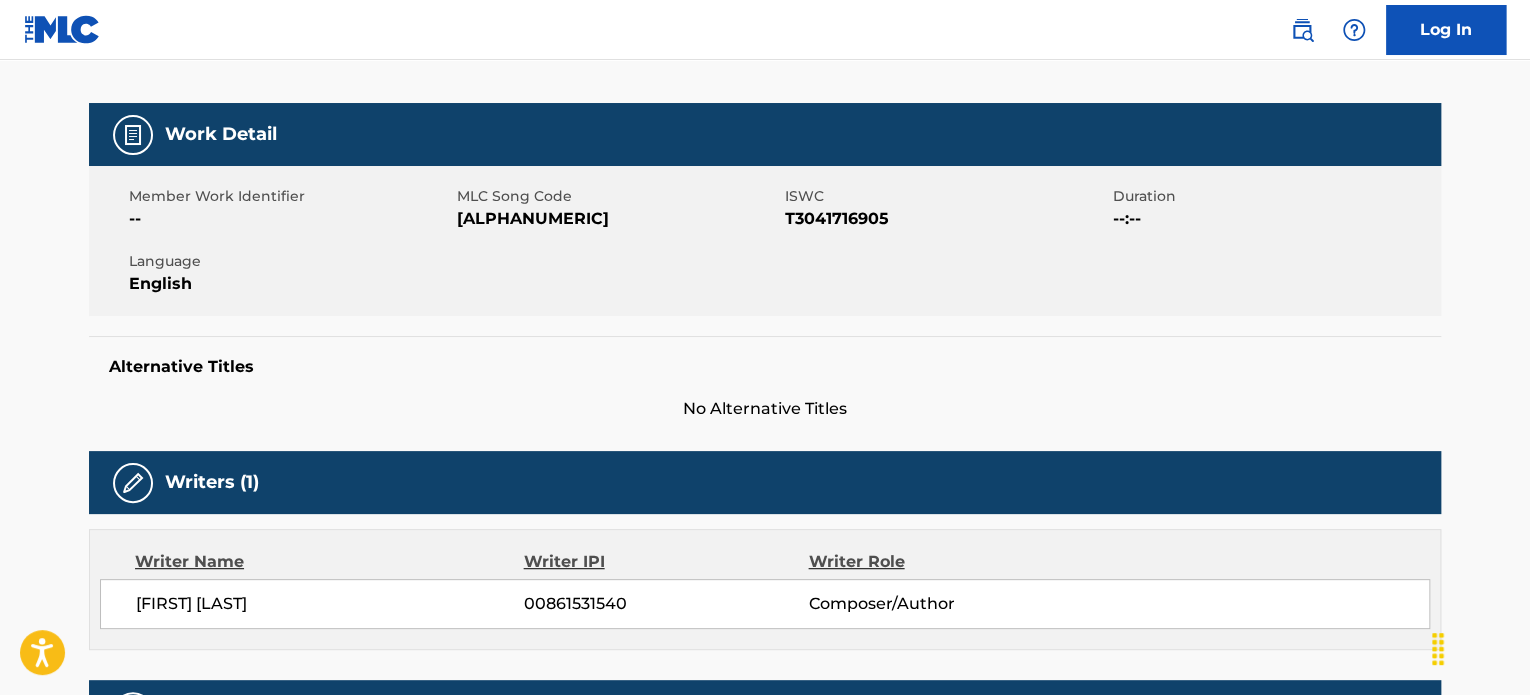 click on "[ALPHANUMERIC]" at bounding box center [618, 219] 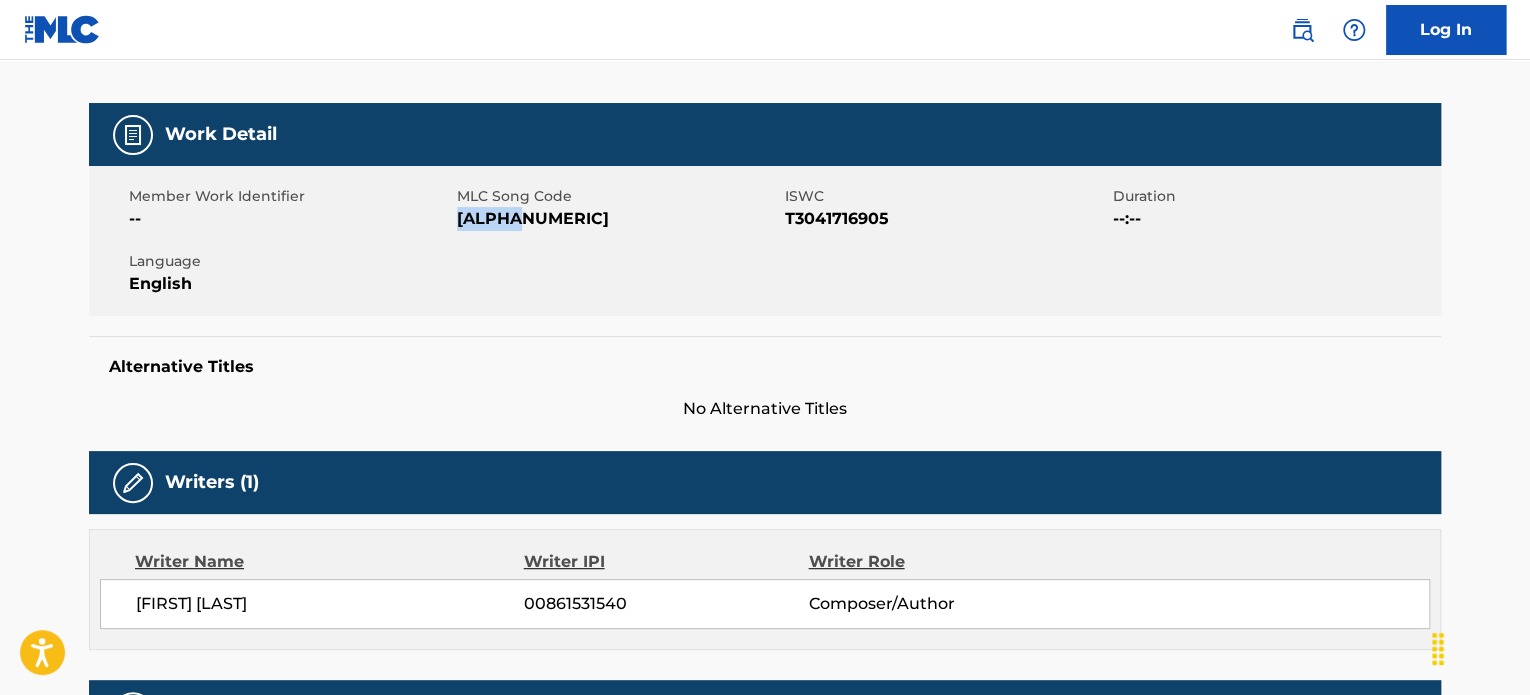 click on "[ALPHANUMERIC]" at bounding box center [618, 219] 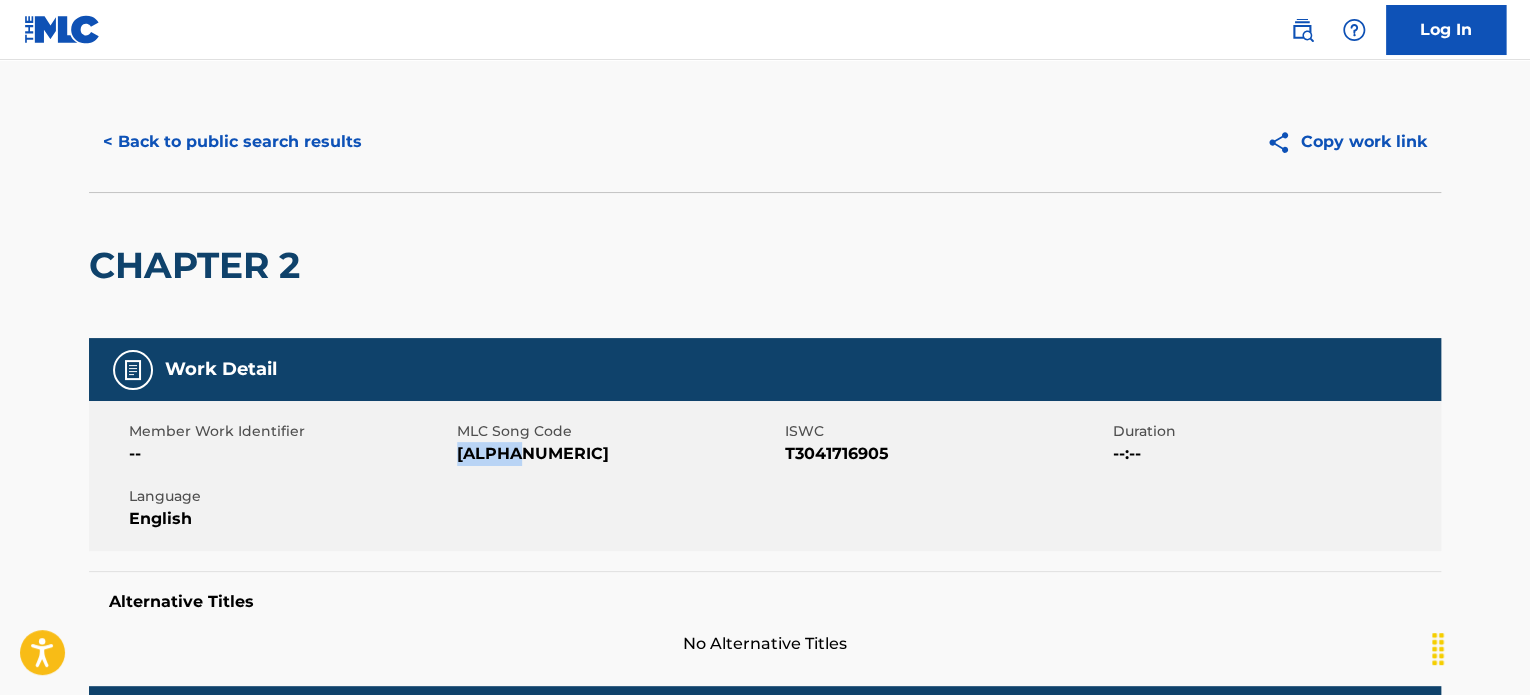 scroll, scrollTop: 0, scrollLeft: 0, axis: both 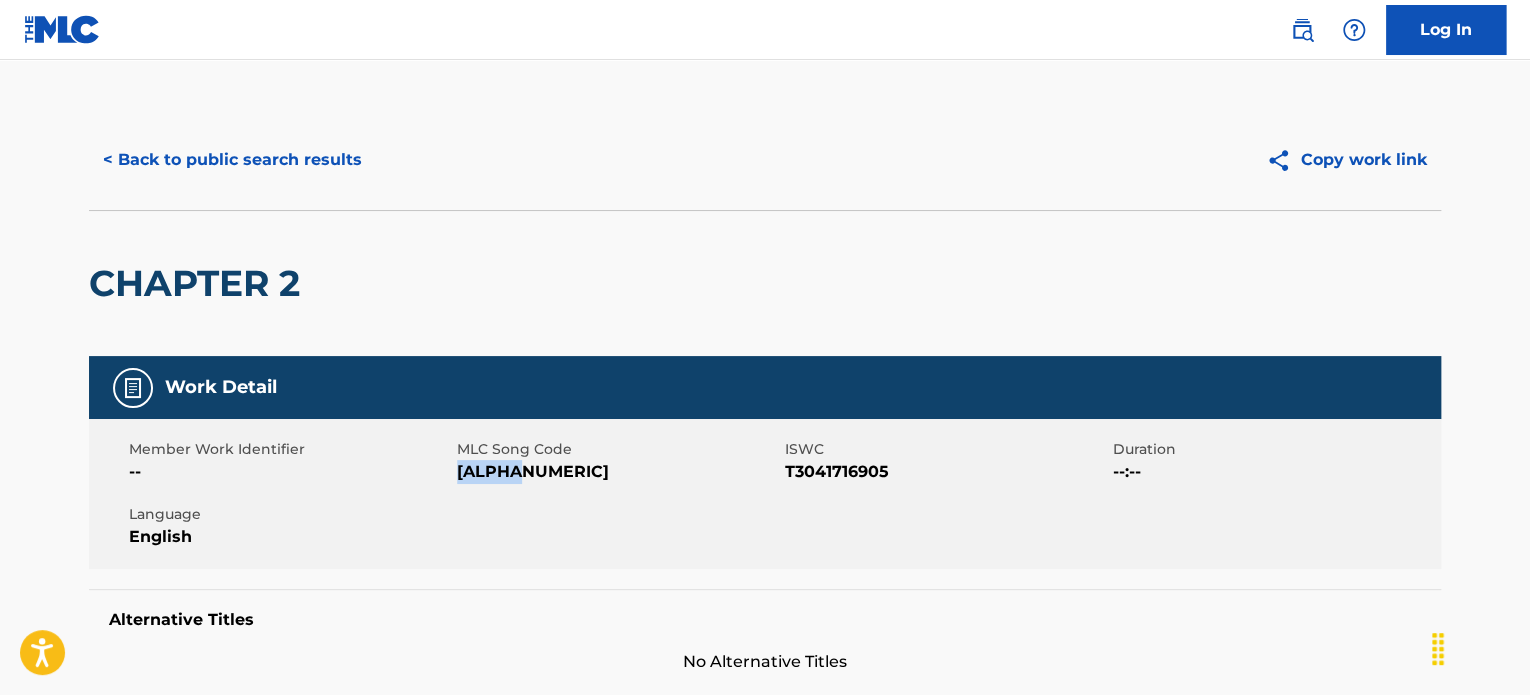 click on "< Back to public search results" at bounding box center (232, 160) 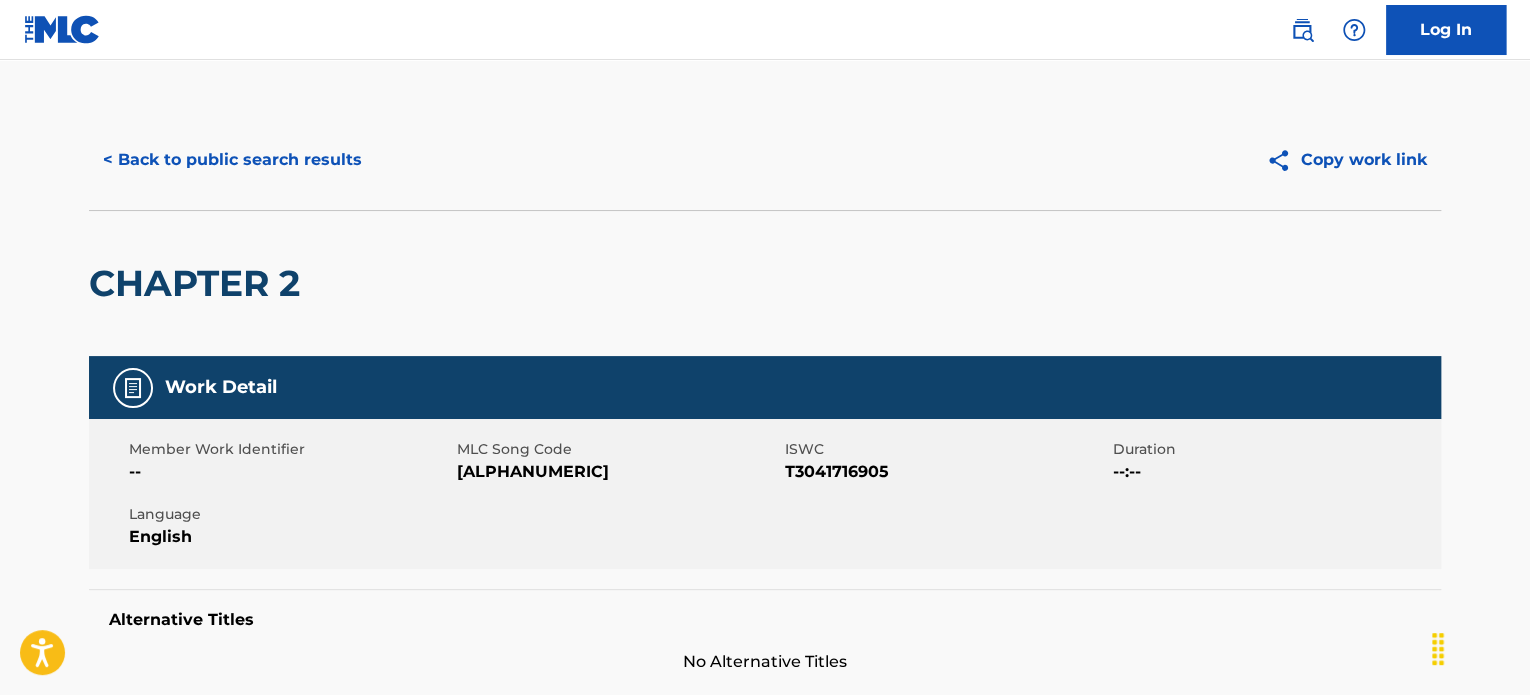scroll, scrollTop: 299, scrollLeft: 0, axis: vertical 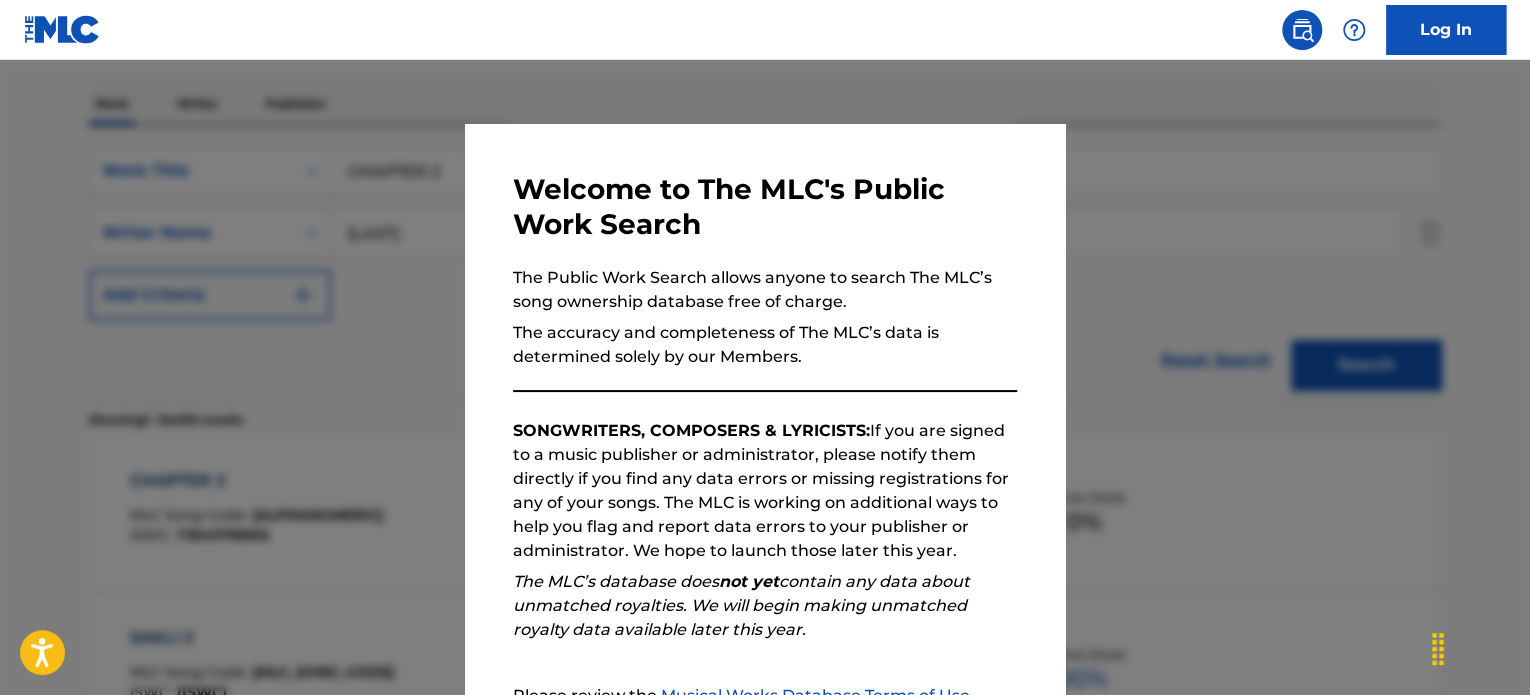 drag, startPoint x: 730, startPoint y: 260, endPoint x: 1068, endPoint y: 243, distance: 338.42725 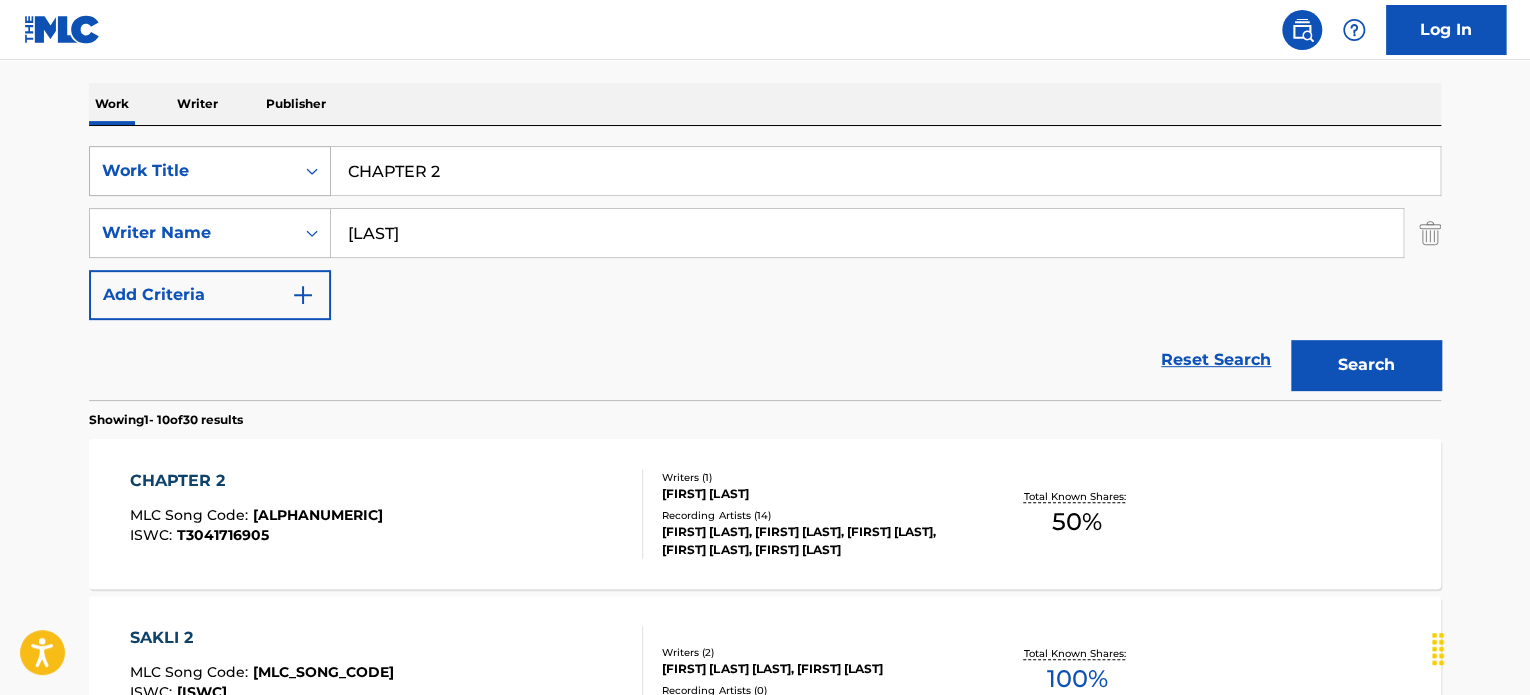 drag, startPoint x: 472, startPoint y: 172, endPoint x: 111, endPoint y: 155, distance: 361.40005 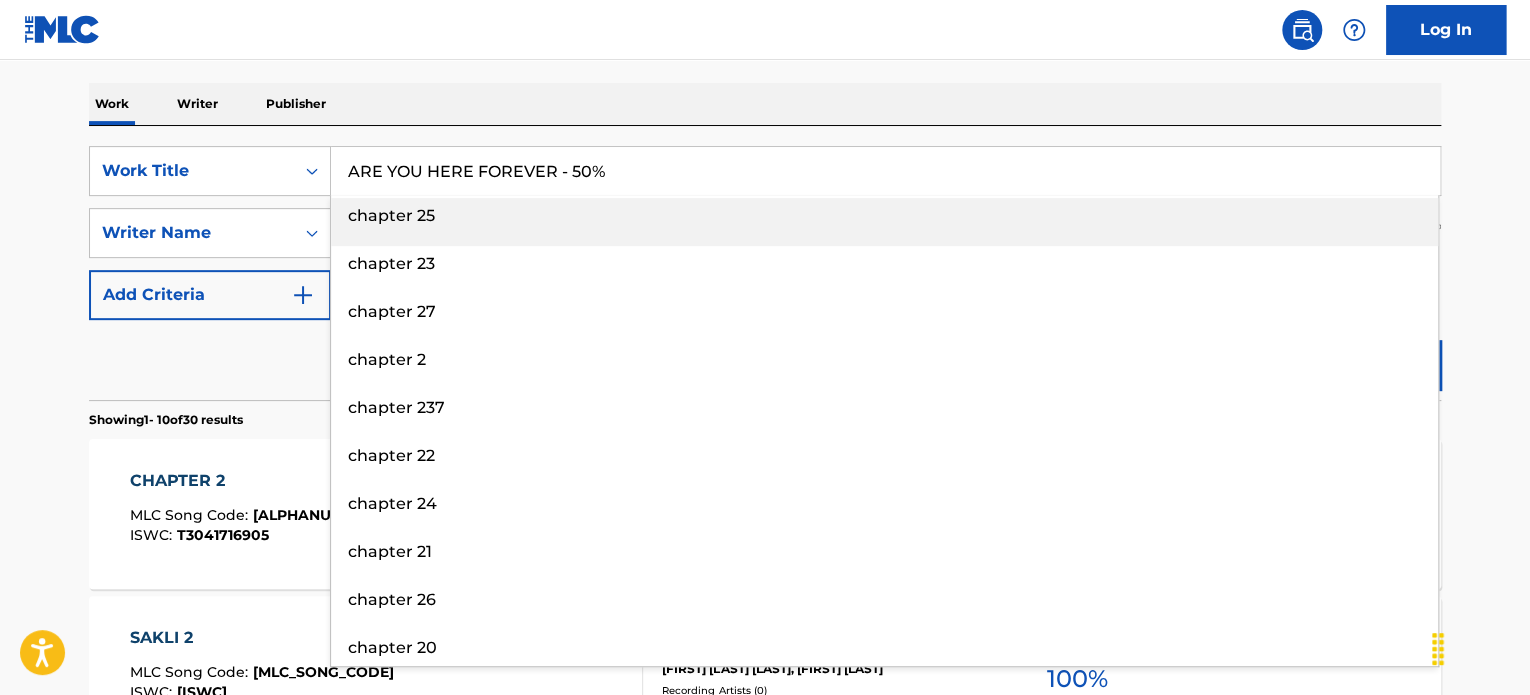 drag, startPoint x: 589, startPoint y: 180, endPoint x: 556, endPoint y: 175, distance: 33.37664 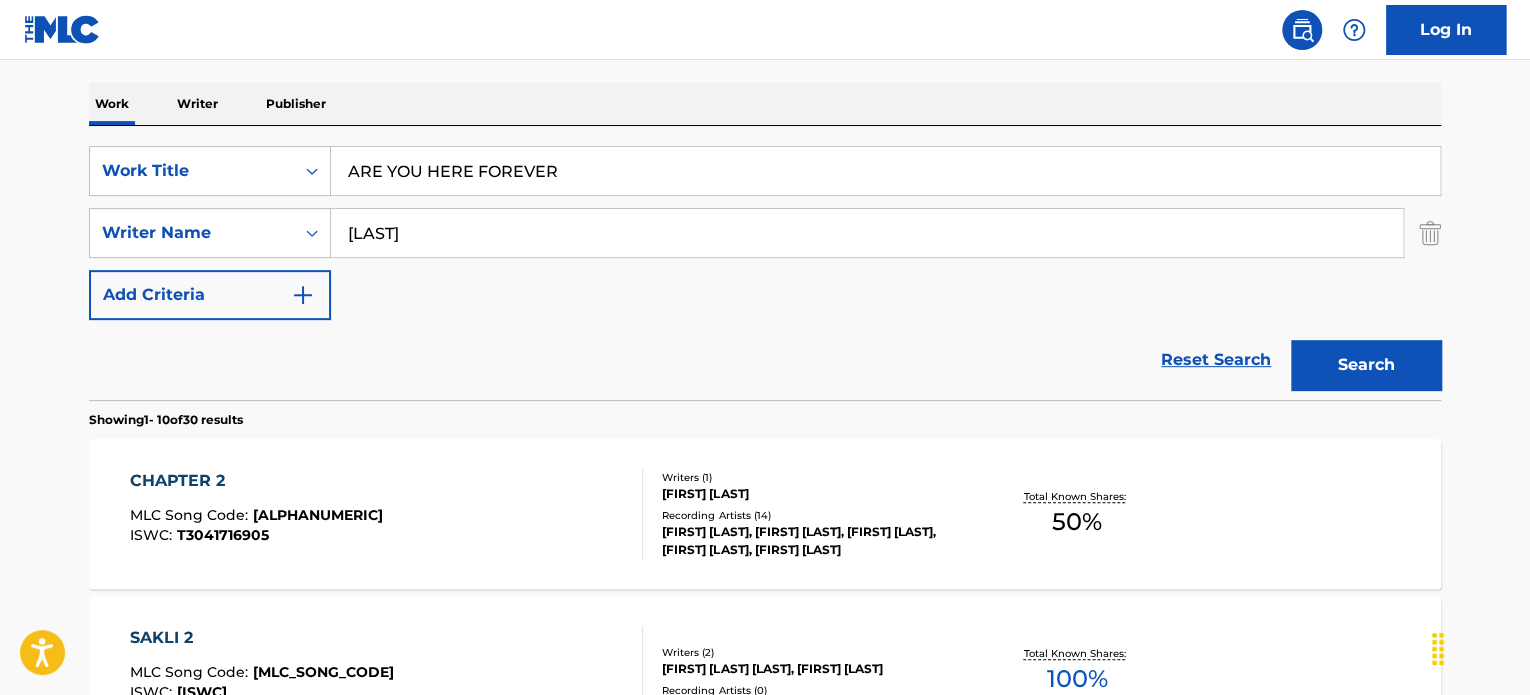 type on "ARE YOU HERE FOREVER" 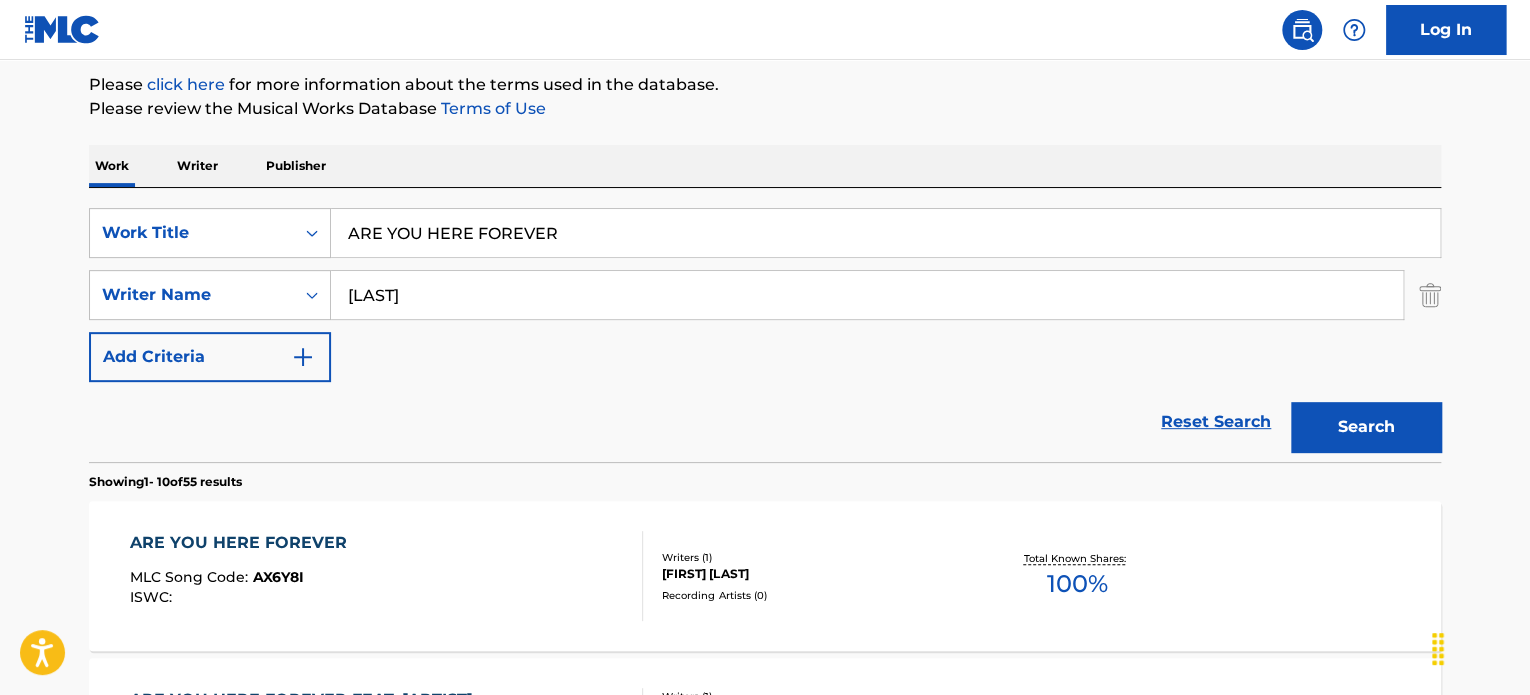 scroll, scrollTop: 299, scrollLeft: 0, axis: vertical 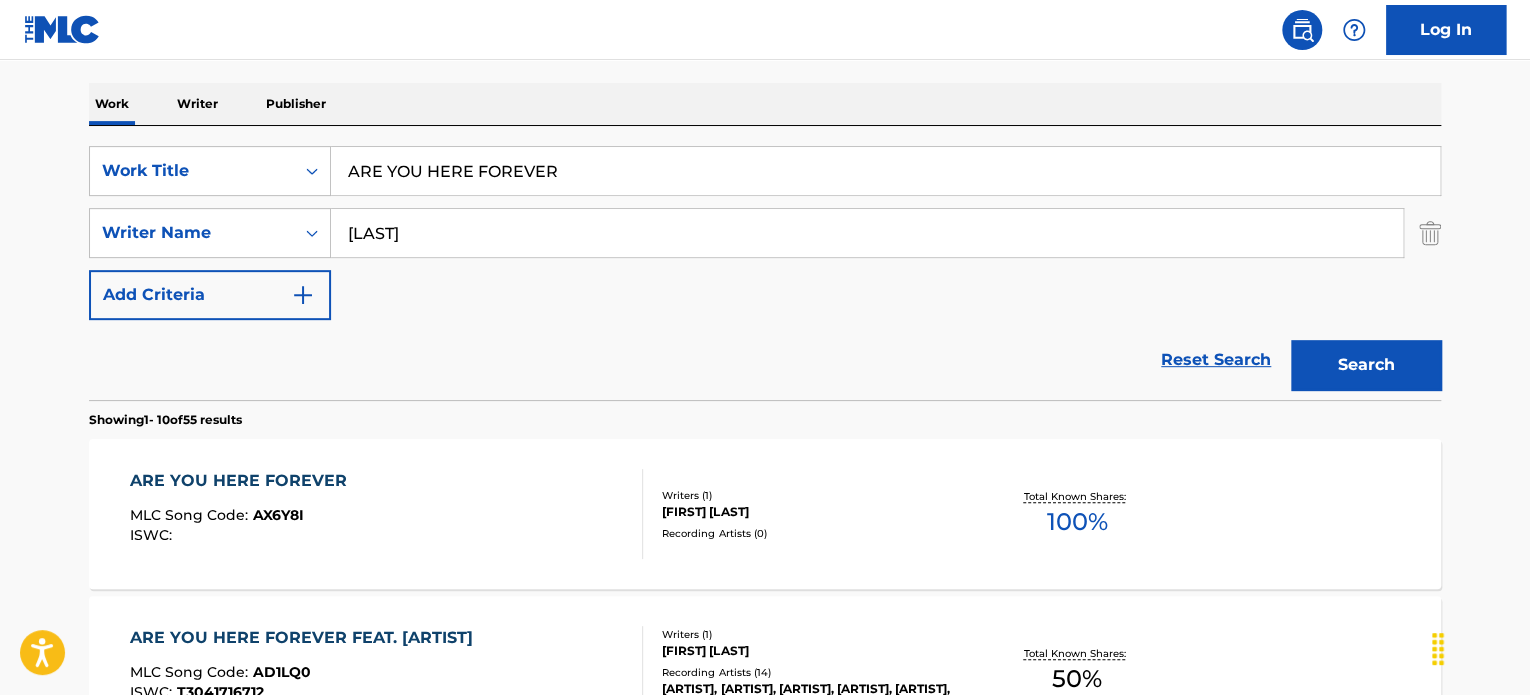 click on "ARE YOU HERE FOREVER" at bounding box center (243, 481) 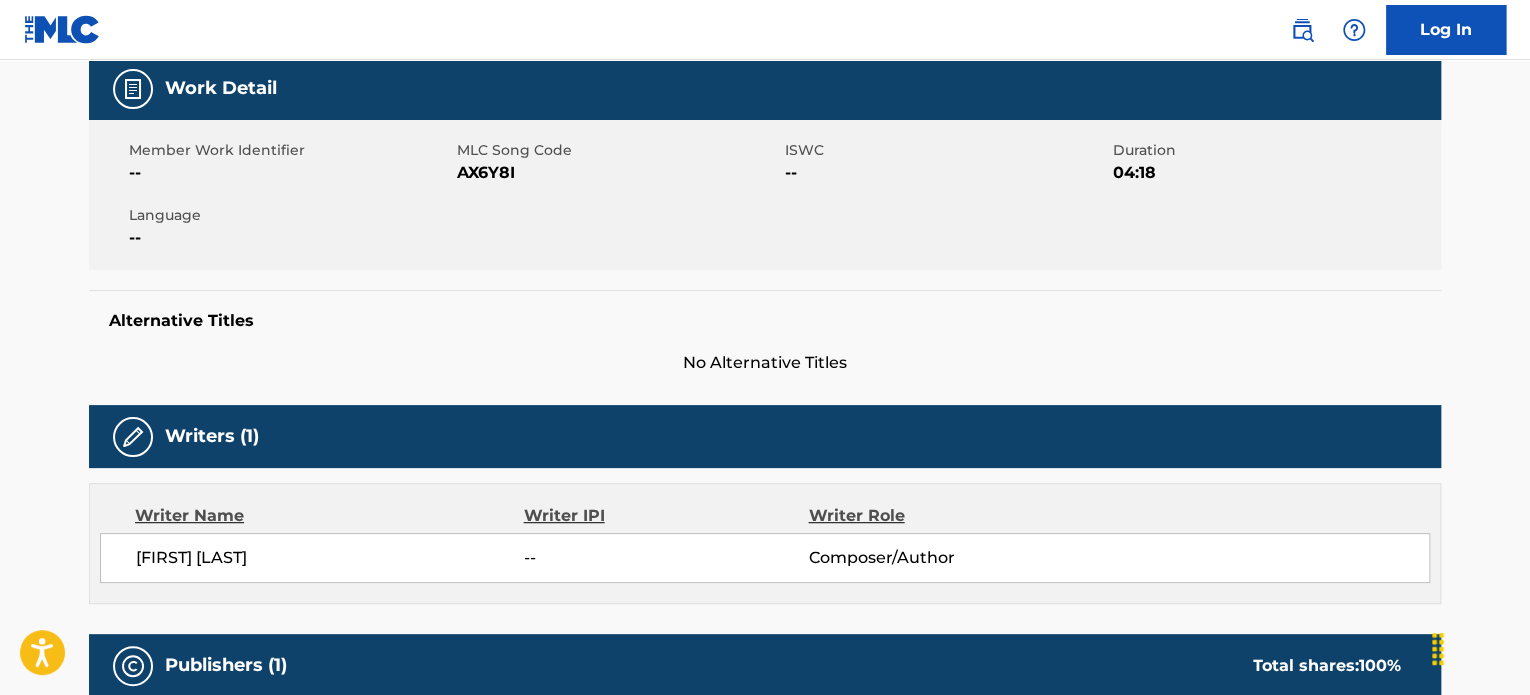 scroll, scrollTop: 0, scrollLeft: 0, axis: both 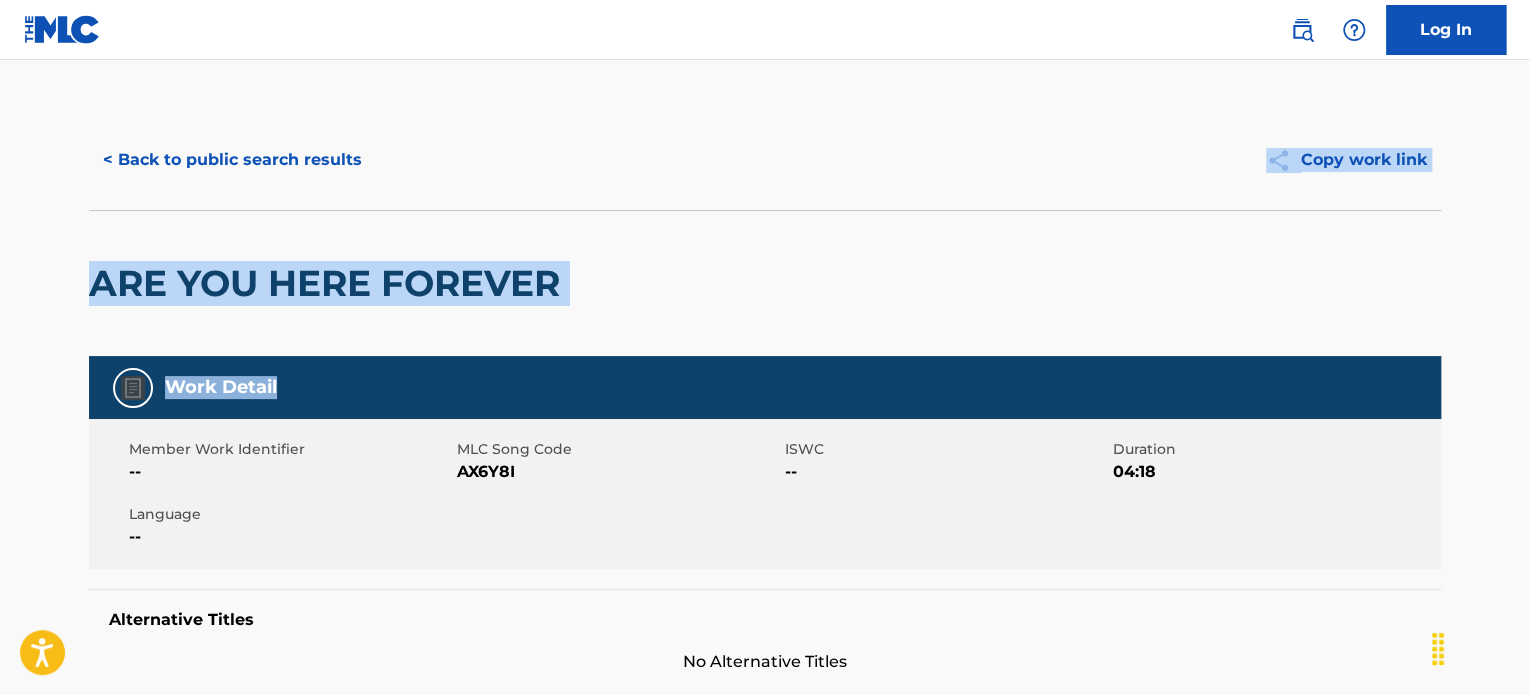 drag, startPoint x: 1528, startPoint y: 155, endPoint x: 1535, endPoint y: 286, distance: 131.18689 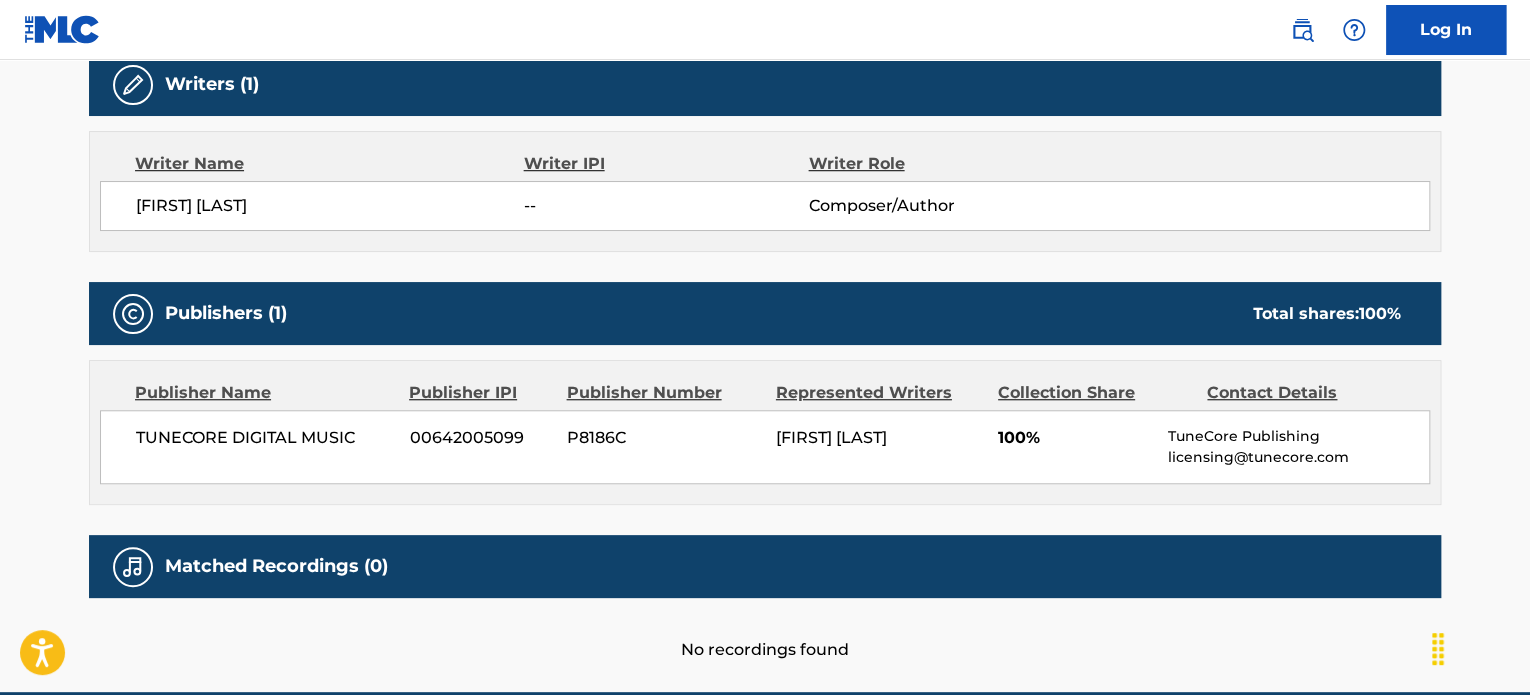 scroll, scrollTop: 0, scrollLeft: 0, axis: both 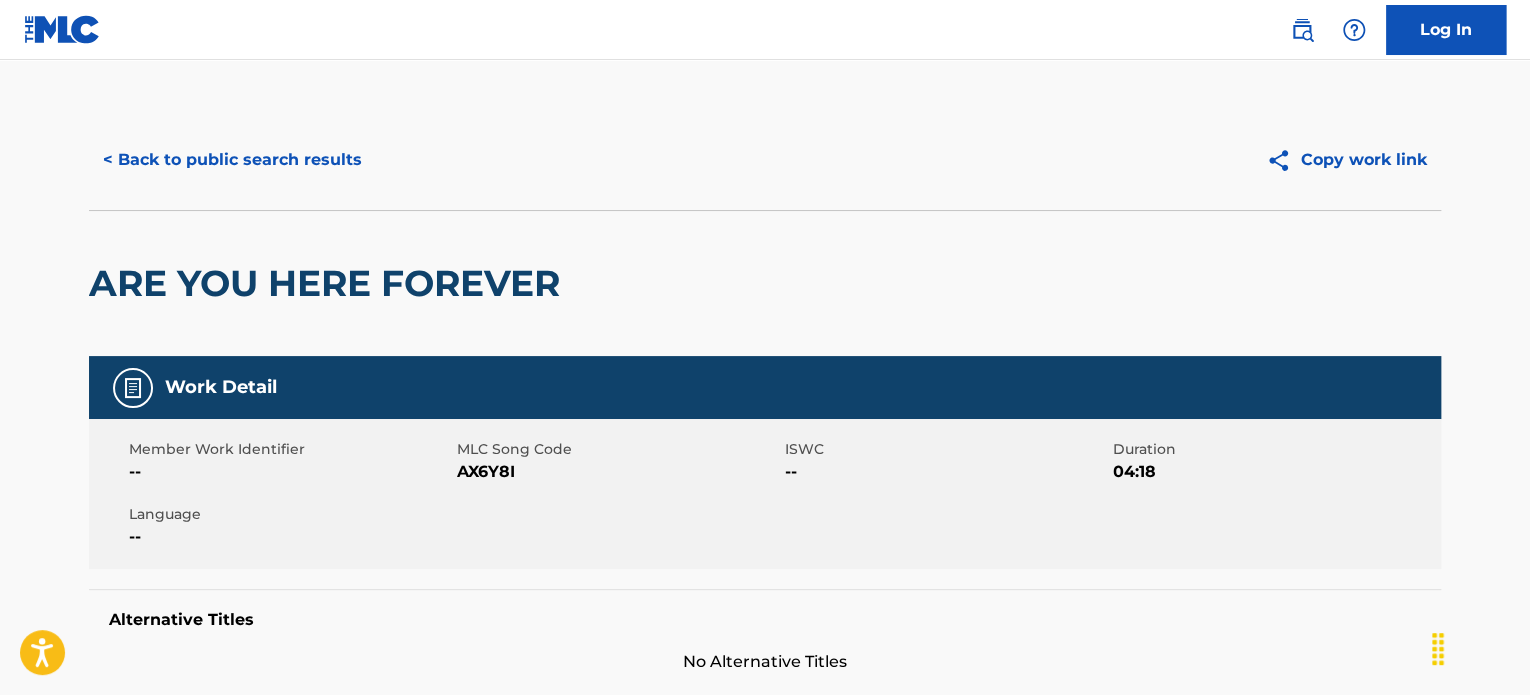 click on "< Back to public search results Copy work link" at bounding box center (765, 160) 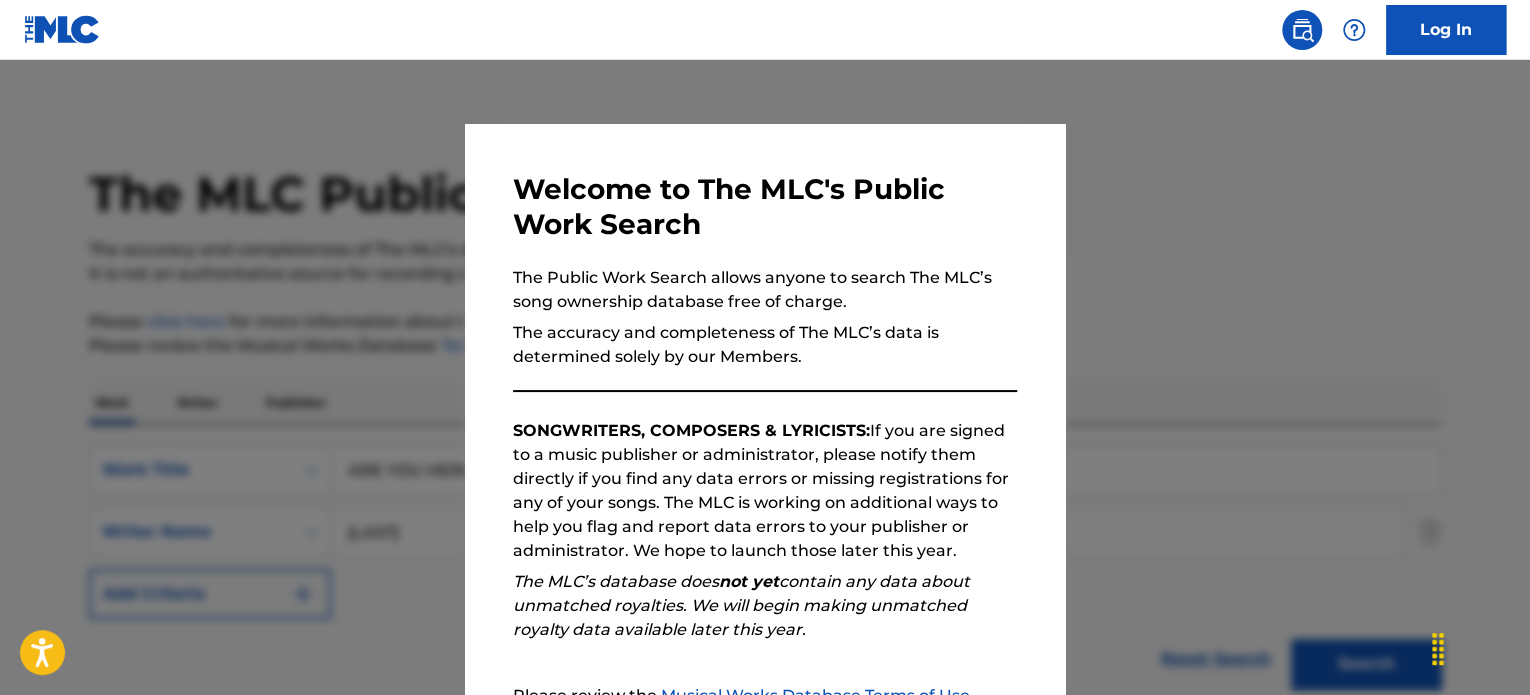 scroll, scrollTop: 299, scrollLeft: 0, axis: vertical 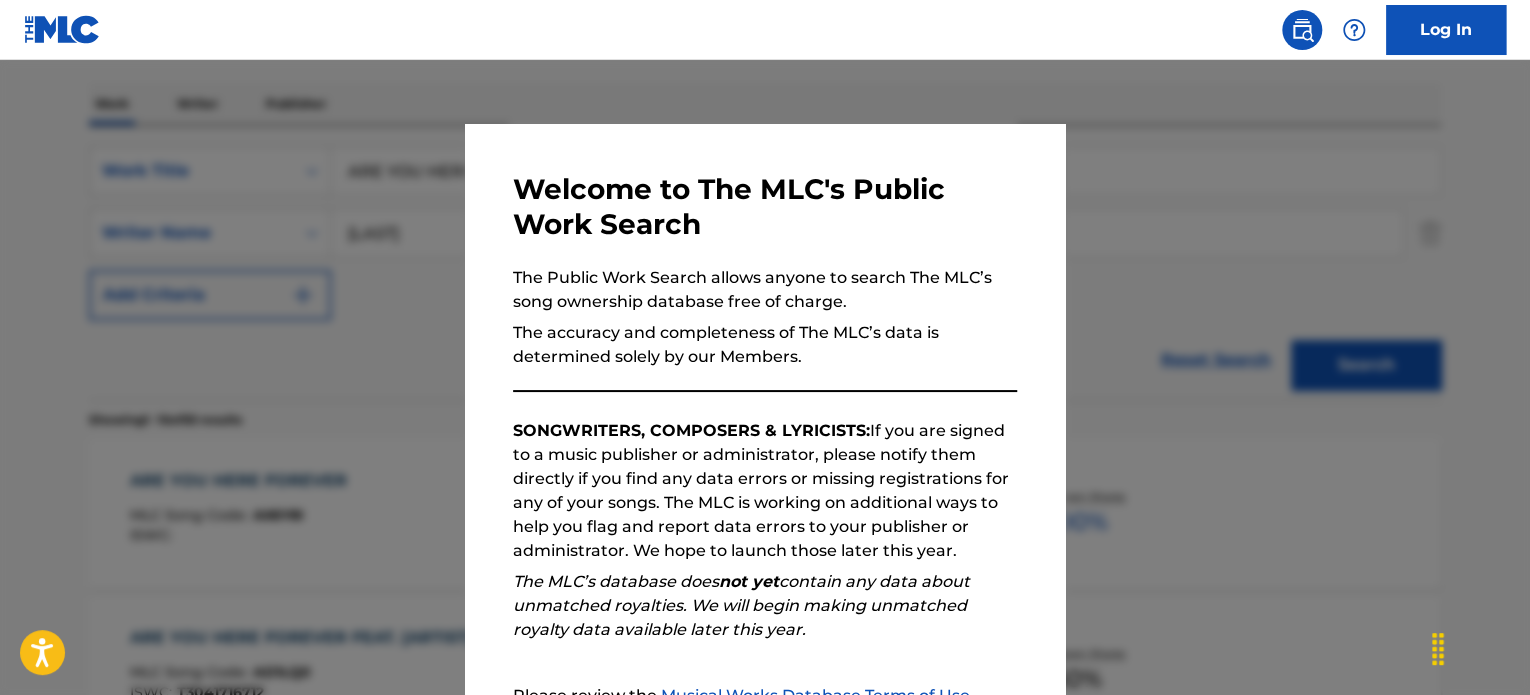 click at bounding box center [765, 407] 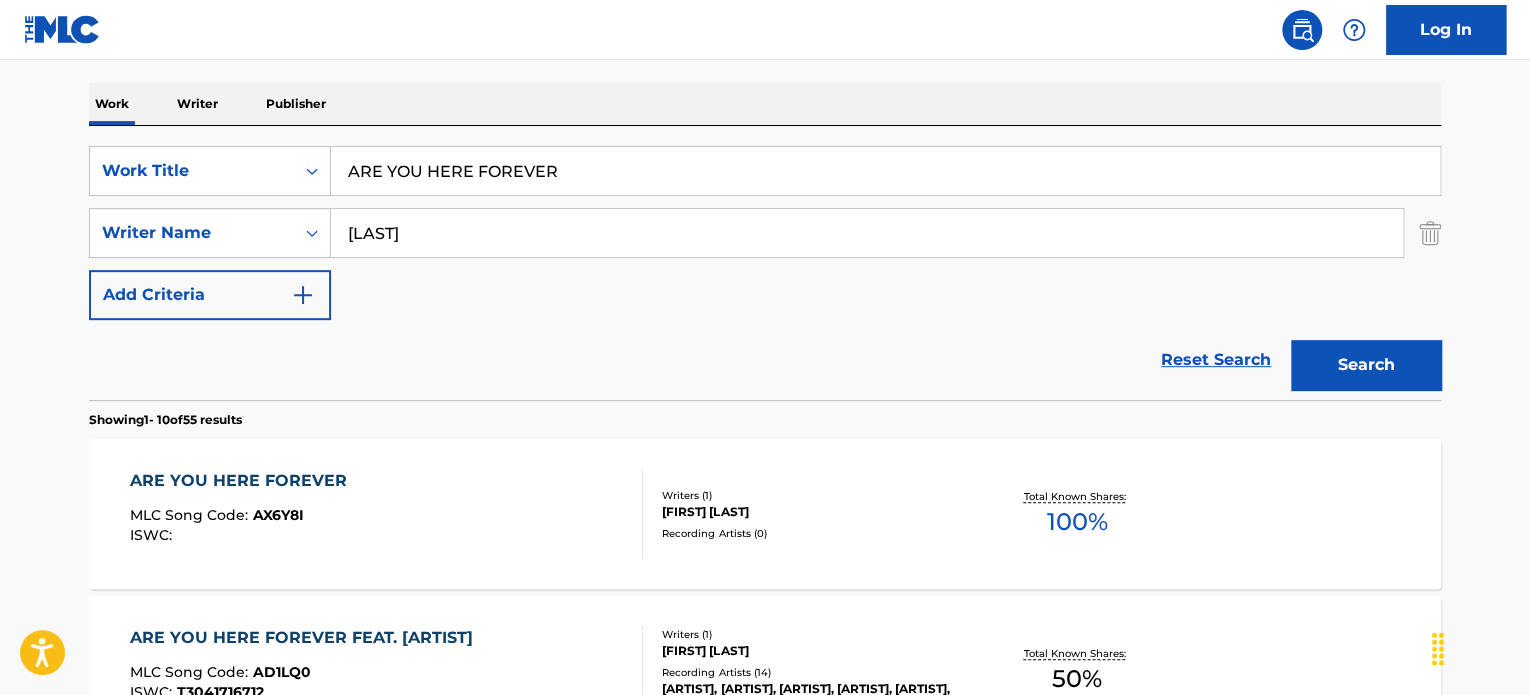 drag, startPoint x: 132, startPoint y: 176, endPoint x: 0, endPoint y: 160, distance: 132.96616 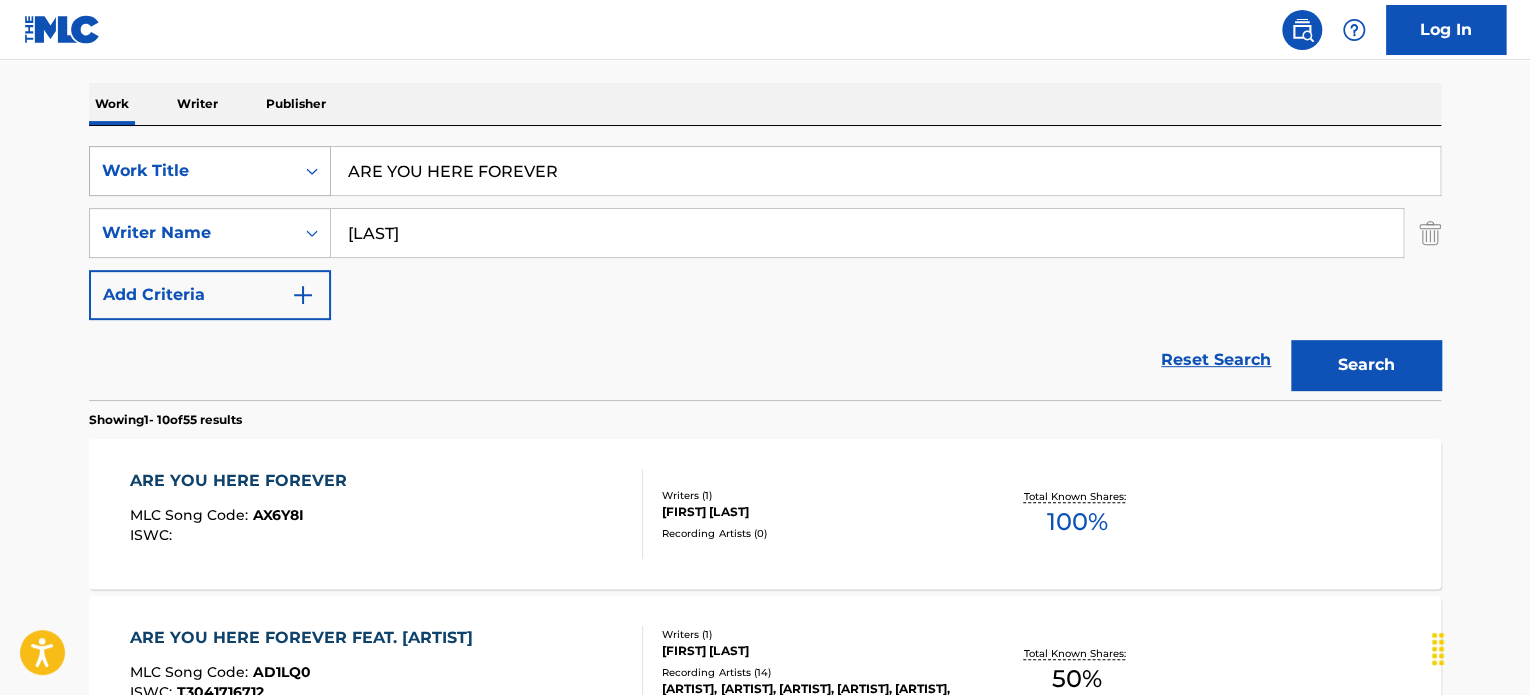 paste on "MOMENT - 60%" 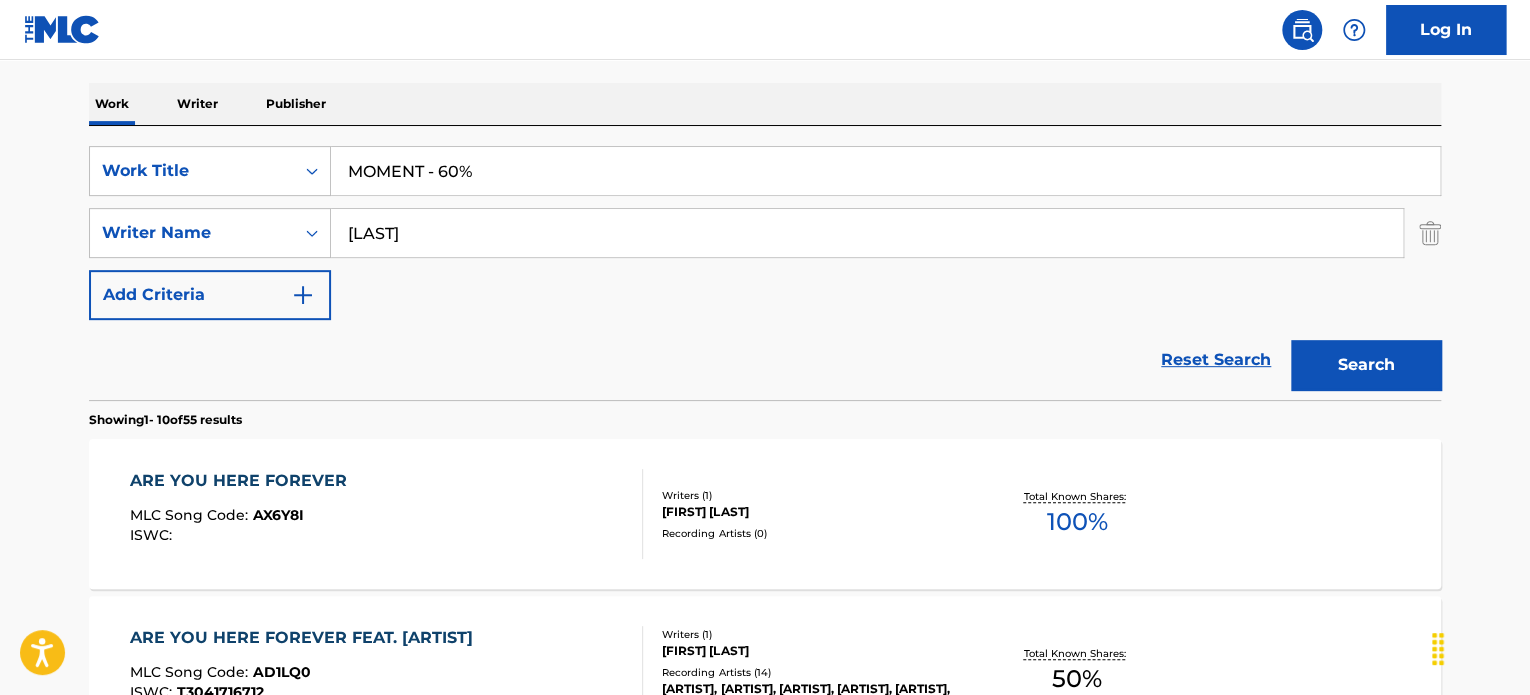 drag, startPoint x: 424, startPoint y: 165, endPoint x: 473, endPoint y: 165, distance: 49 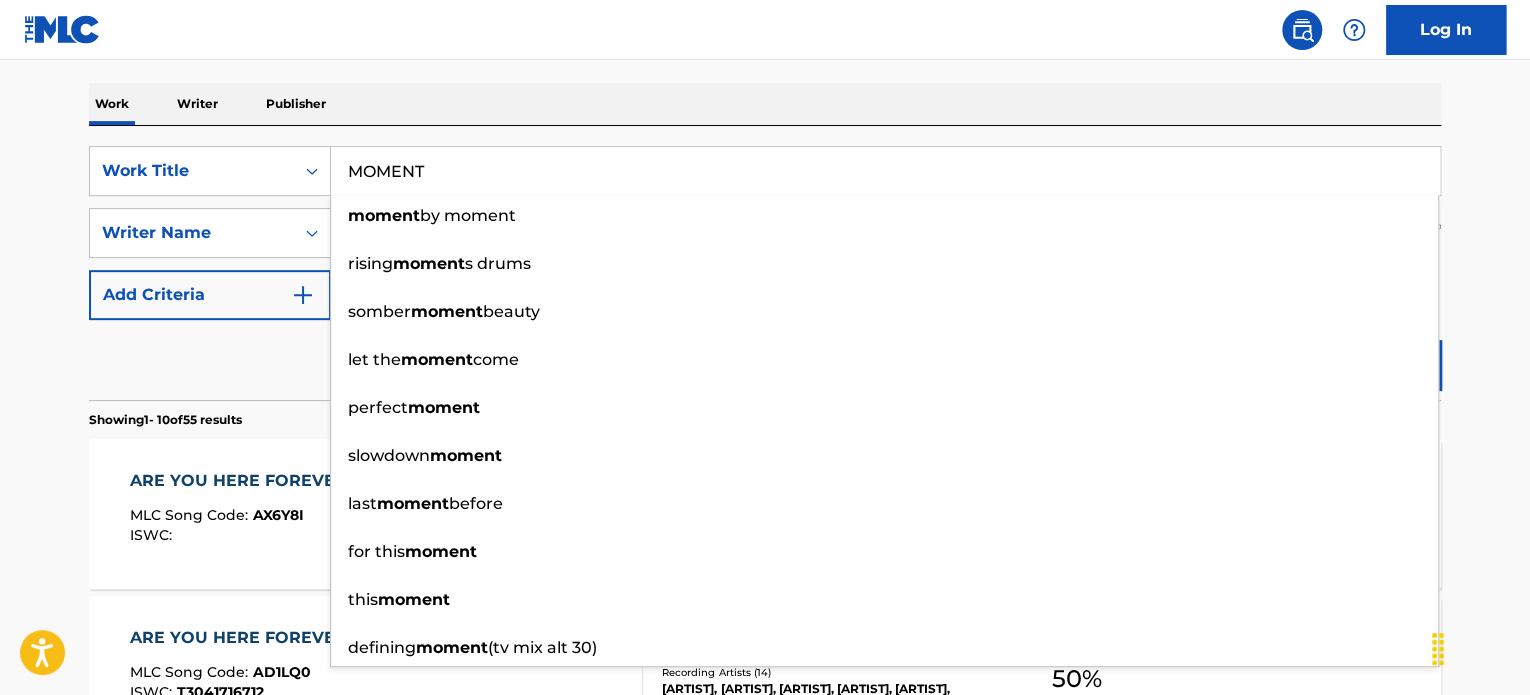 type on "MOMENT" 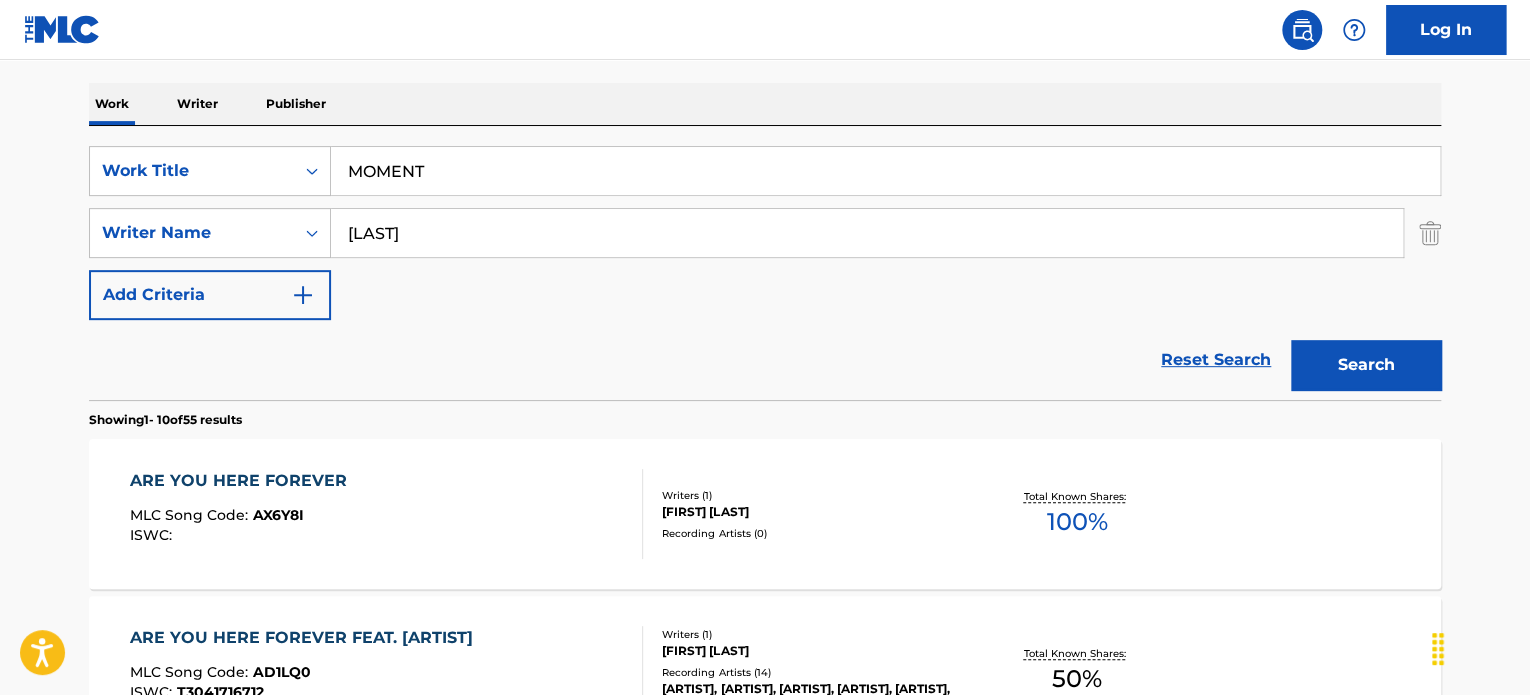 click on "Search" at bounding box center [1361, 360] 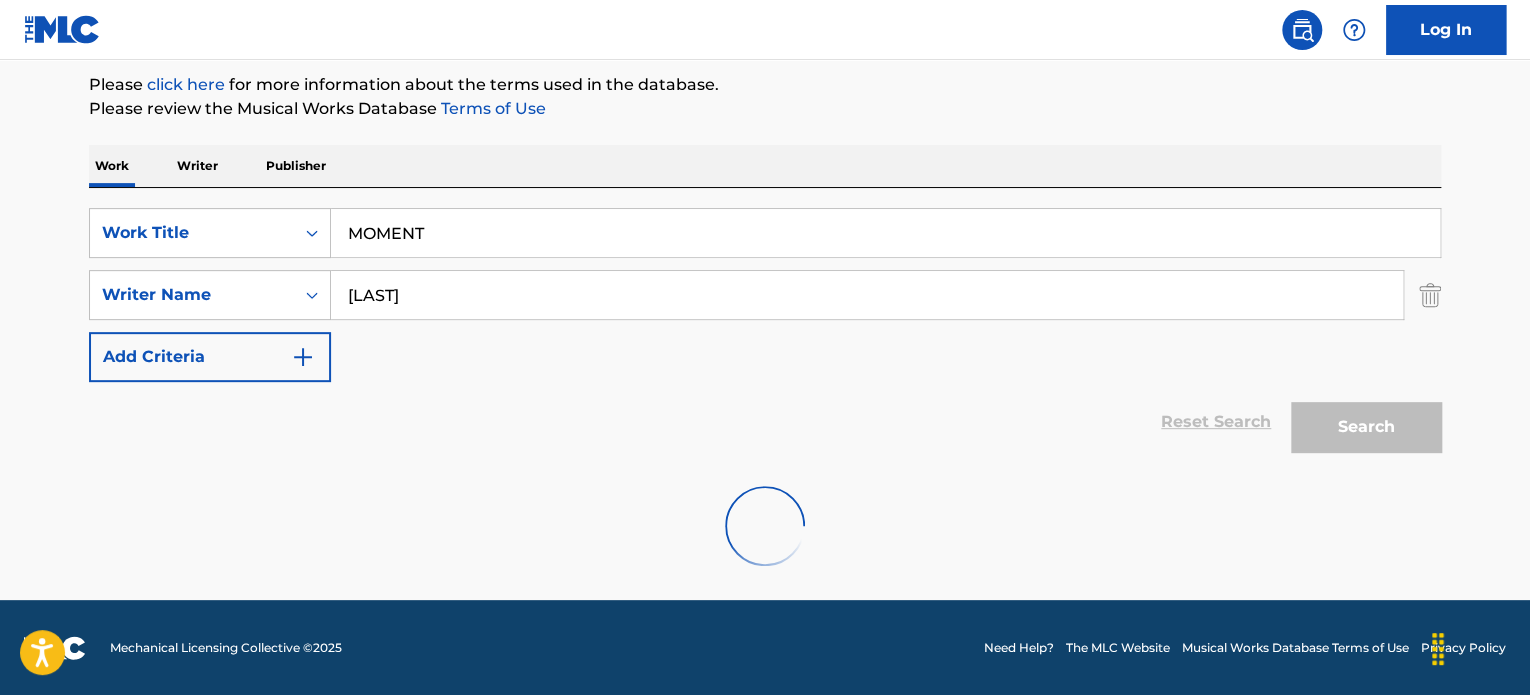 scroll, scrollTop: 299, scrollLeft: 0, axis: vertical 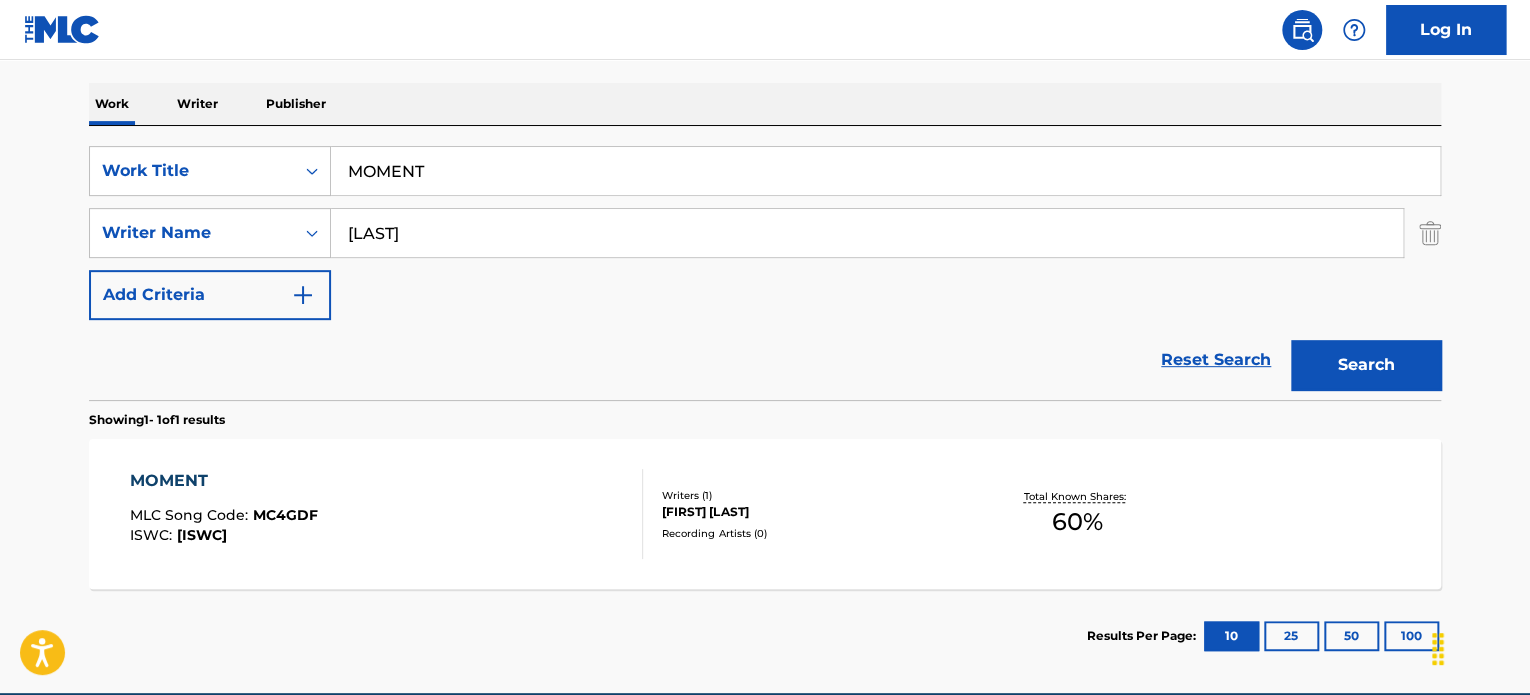 click on "MOMENT" at bounding box center [224, 481] 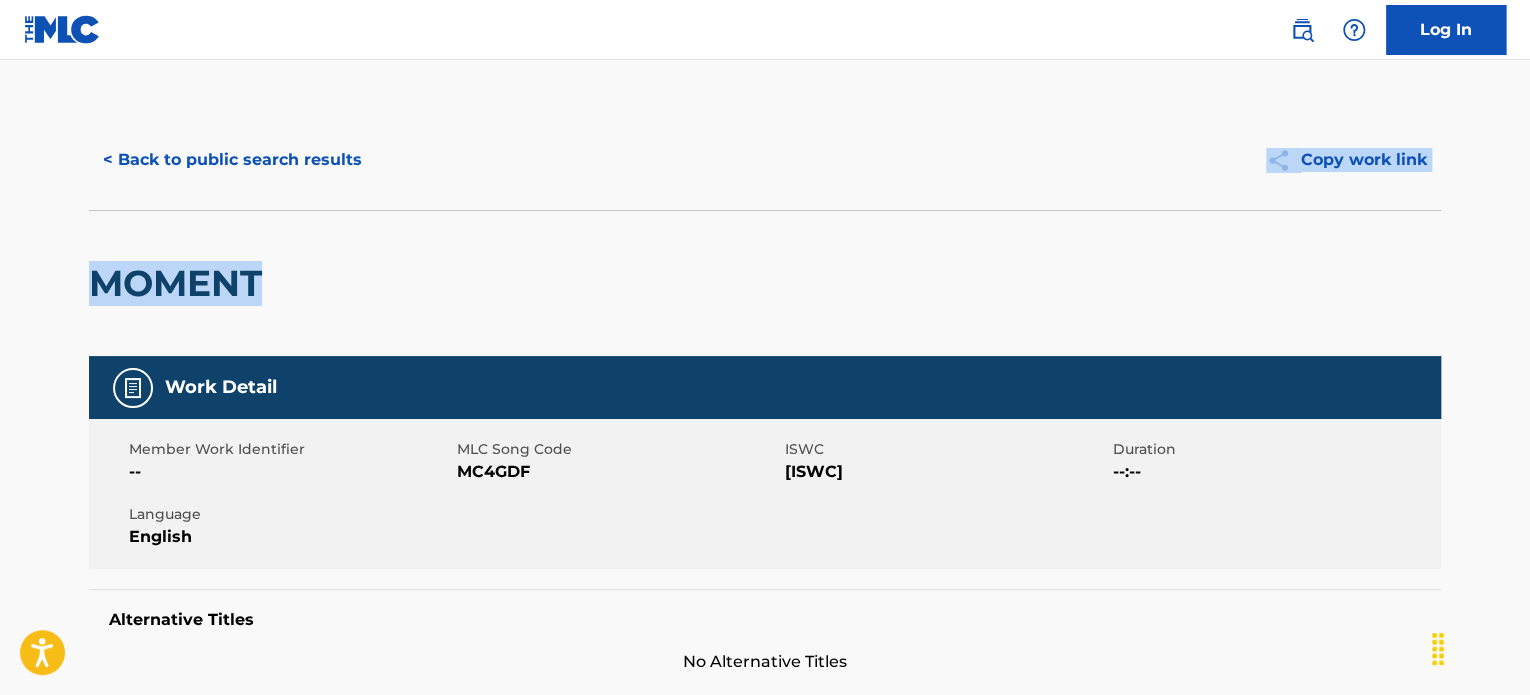 drag, startPoint x: 1514, startPoint y: 126, endPoint x: 1535, endPoint y: 307, distance: 182.21416 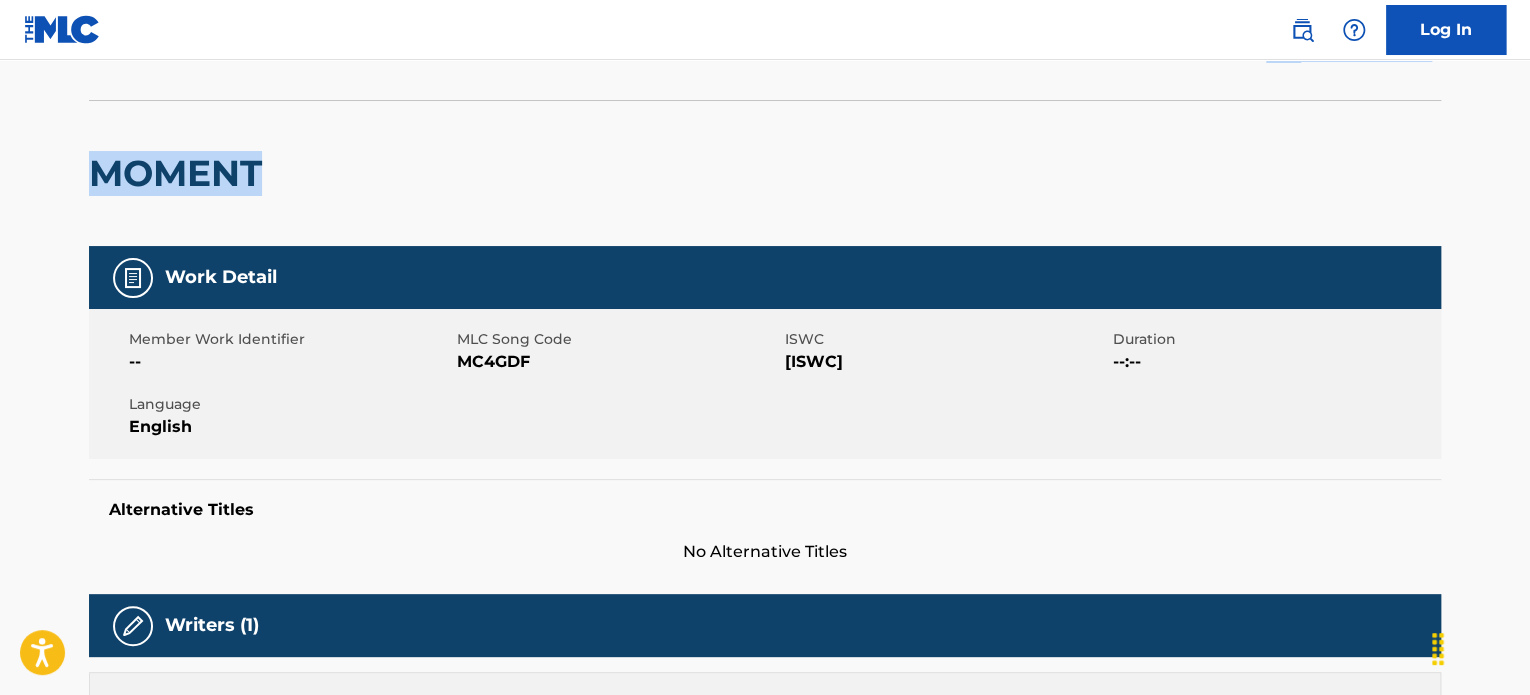 scroll, scrollTop: 0, scrollLeft: 0, axis: both 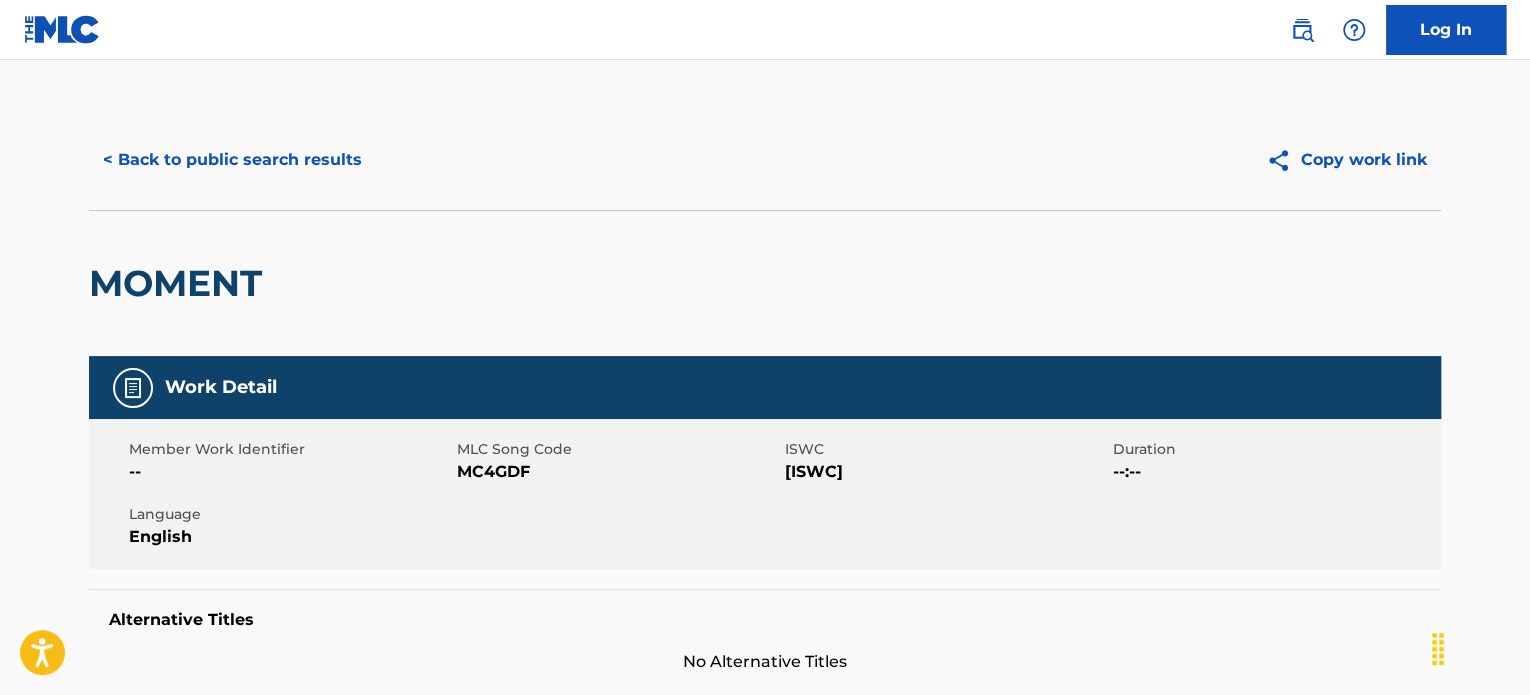 click on "MC4GDF" at bounding box center [618, 472] 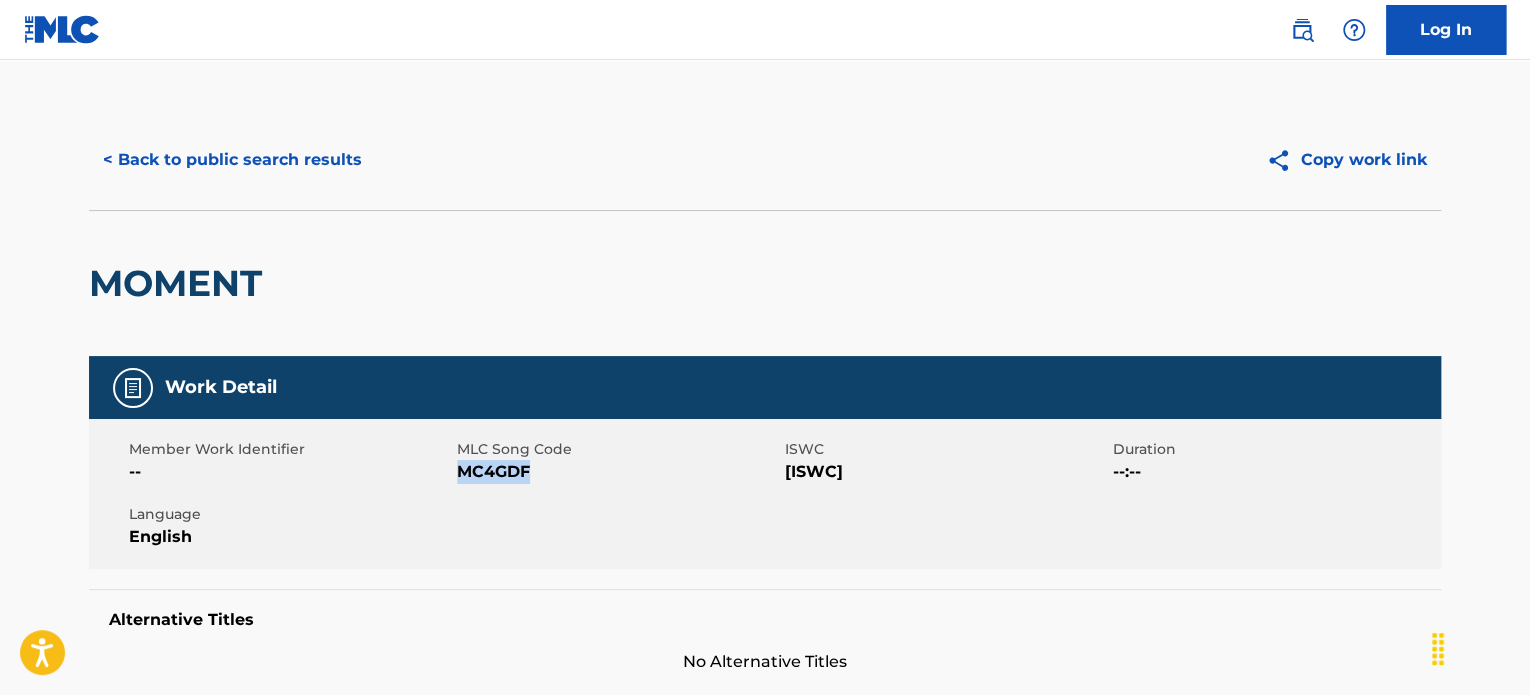 click on "MC4GDF" at bounding box center [618, 472] 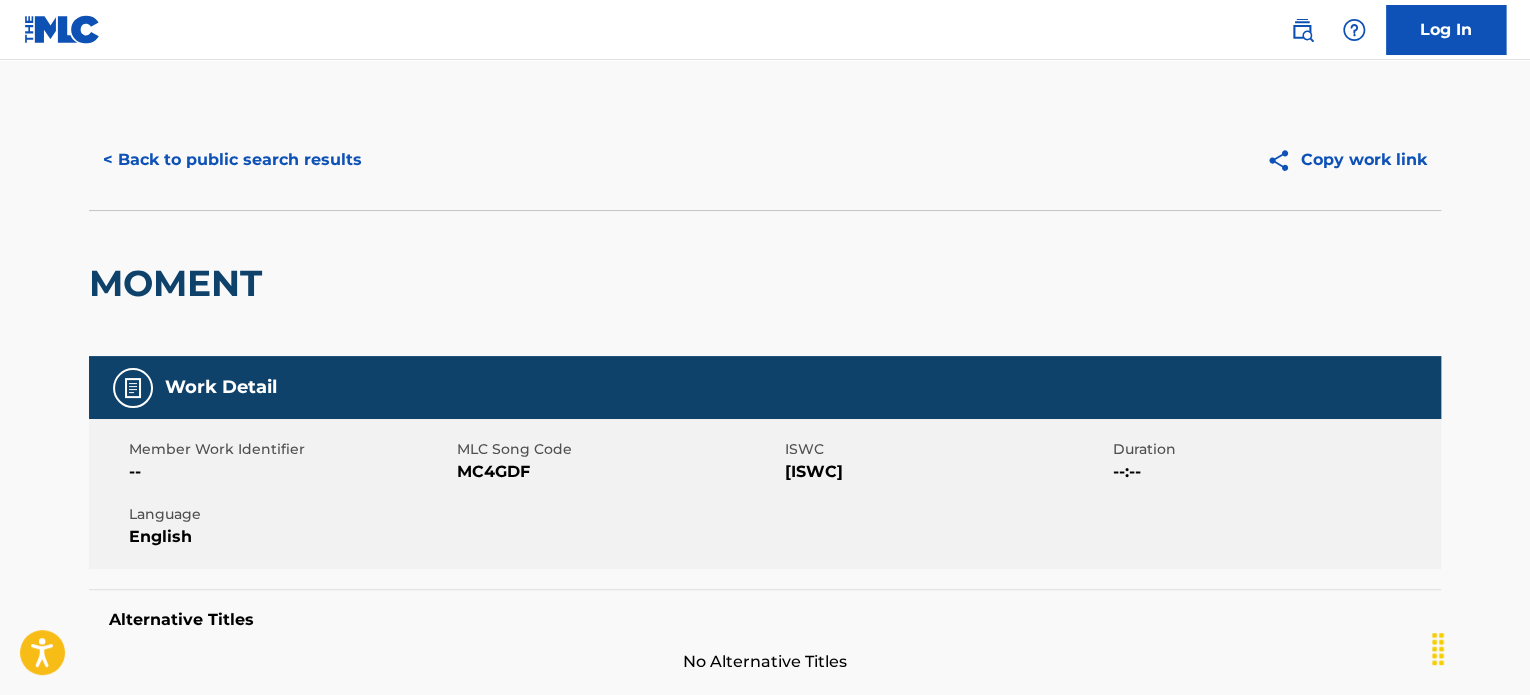 scroll, scrollTop: 278, scrollLeft: 0, axis: vertical 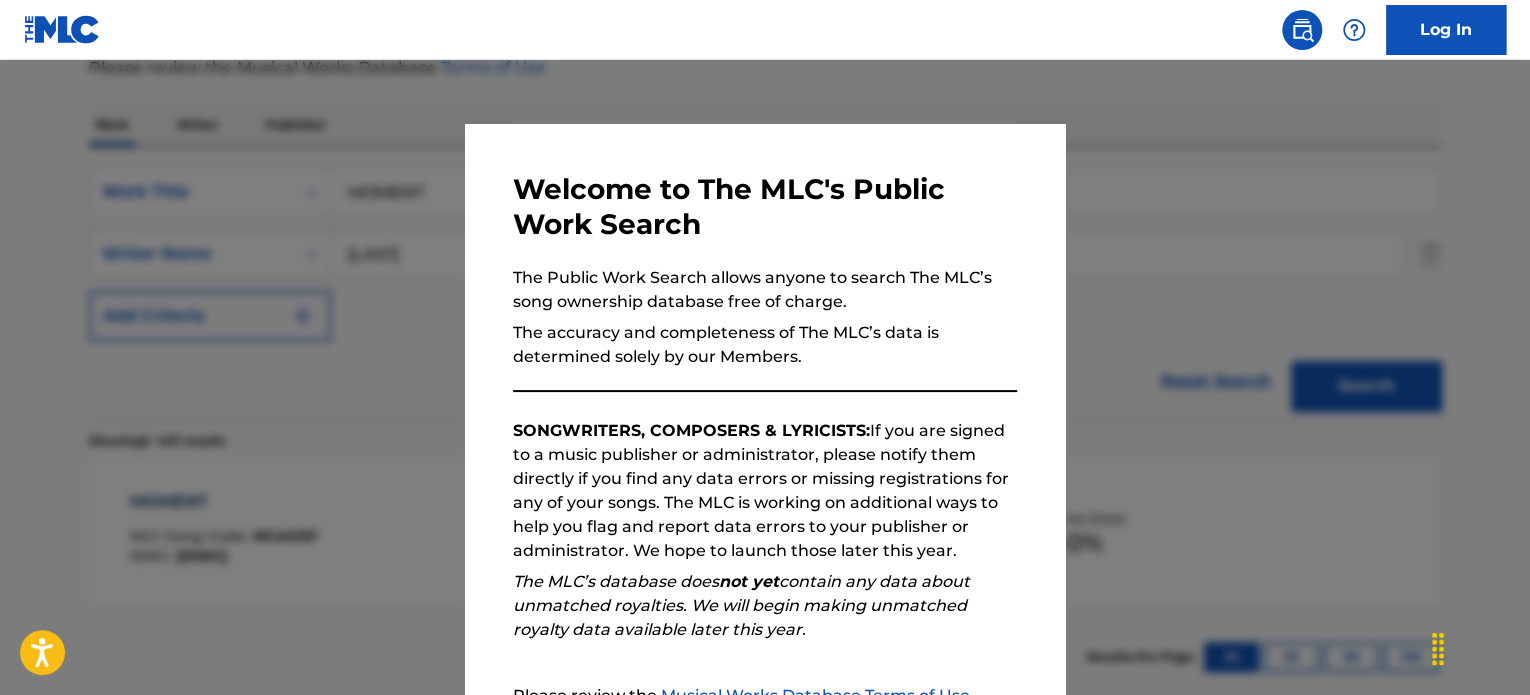 click at bounding box center (765, 407) 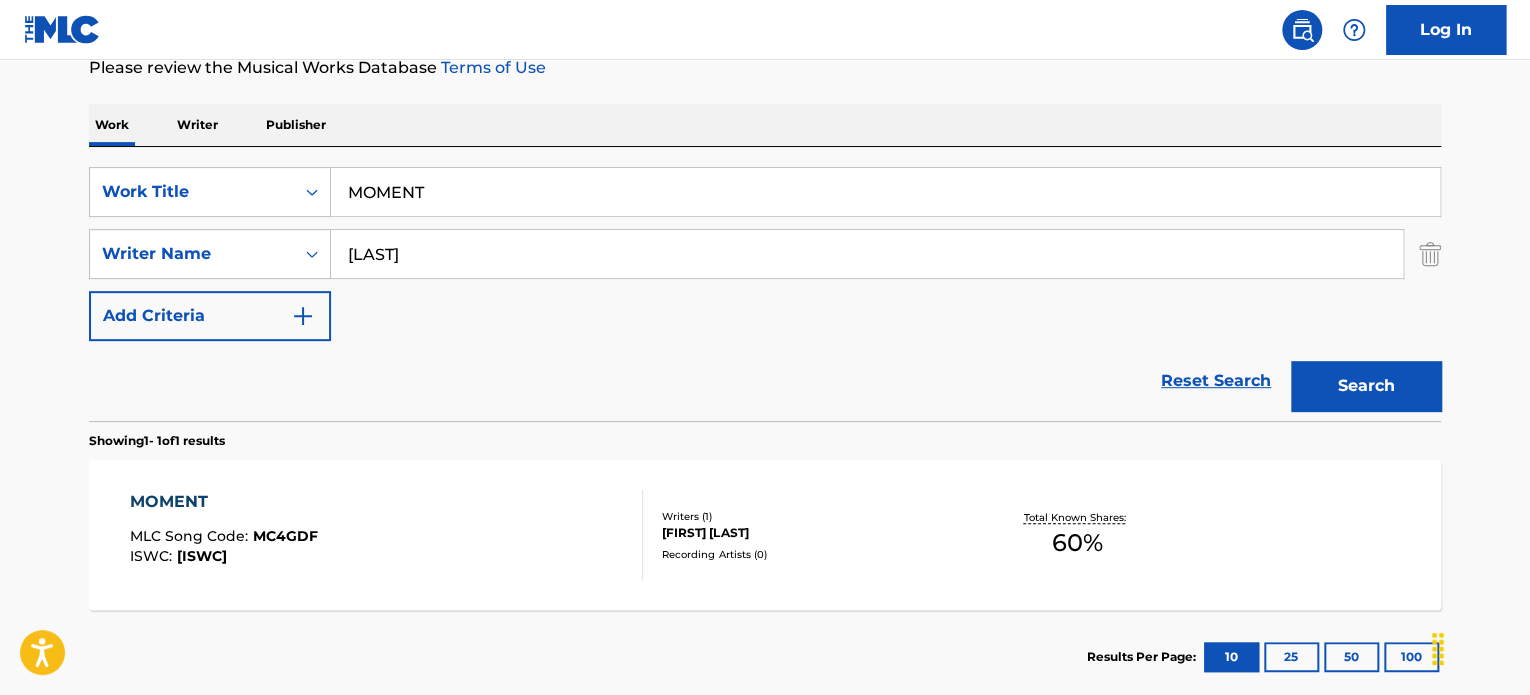 drag, startPoint x: 467, startPoint y: 192, endPoint x: 44, endPoint y: 193, distance: 423.0012 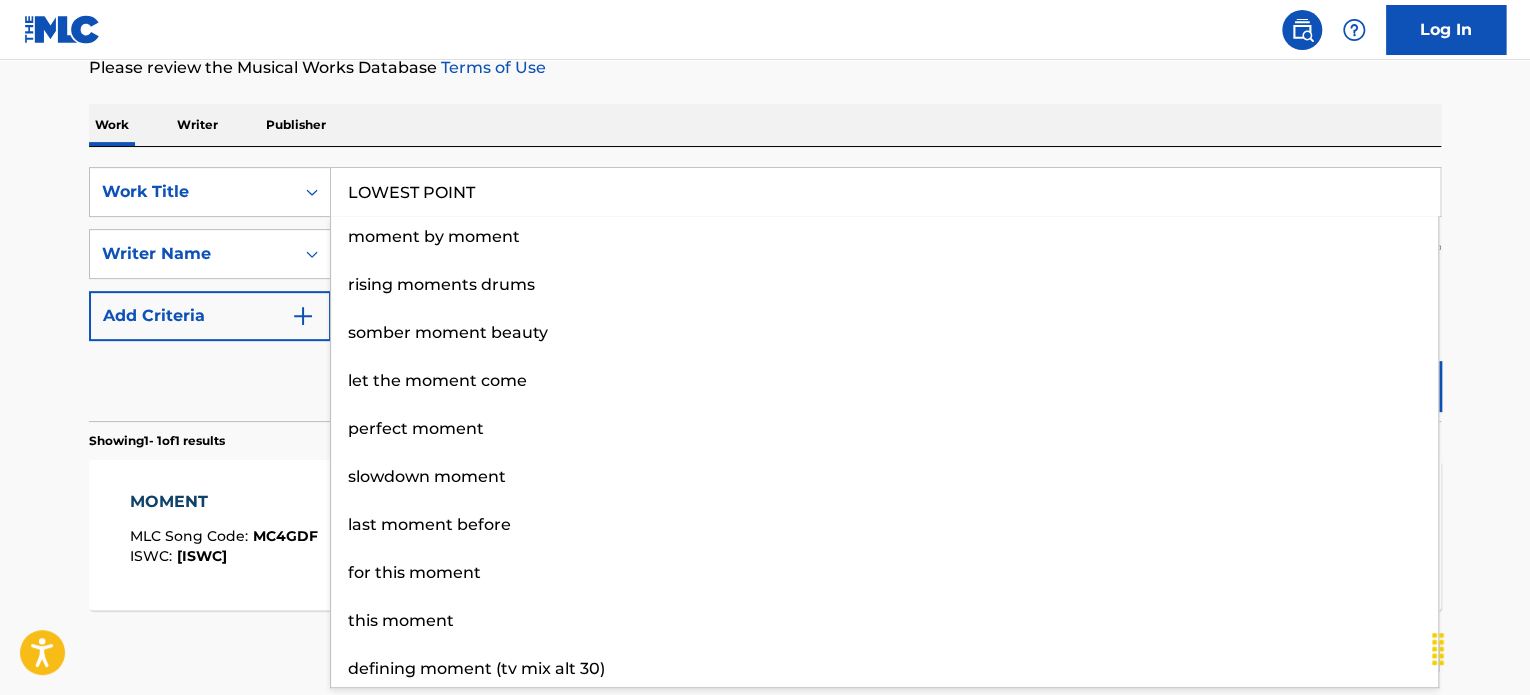 type on "LOWEST POINT" 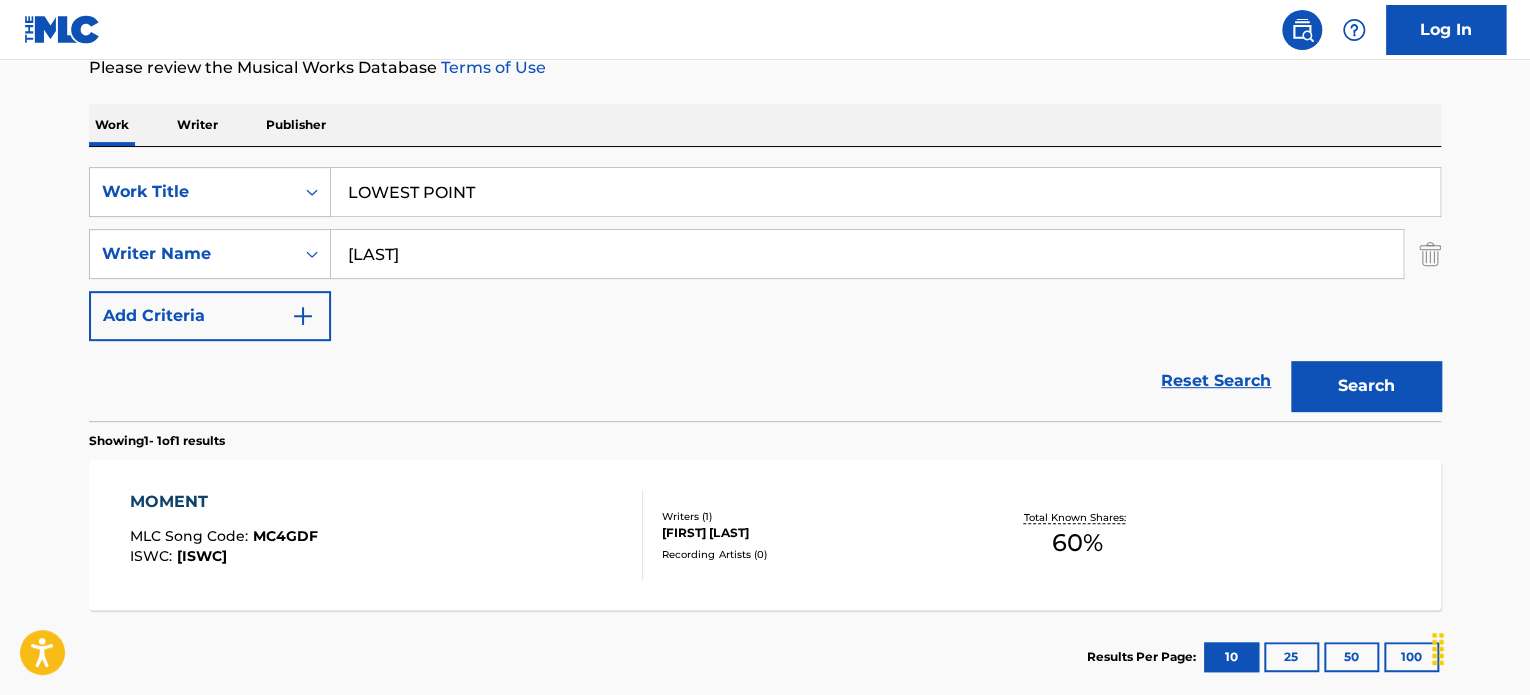 drag, startPoint x: 1484, startPoint y: 293, endPoint x: 1308, endPoint y: 437, distance: 227.40273 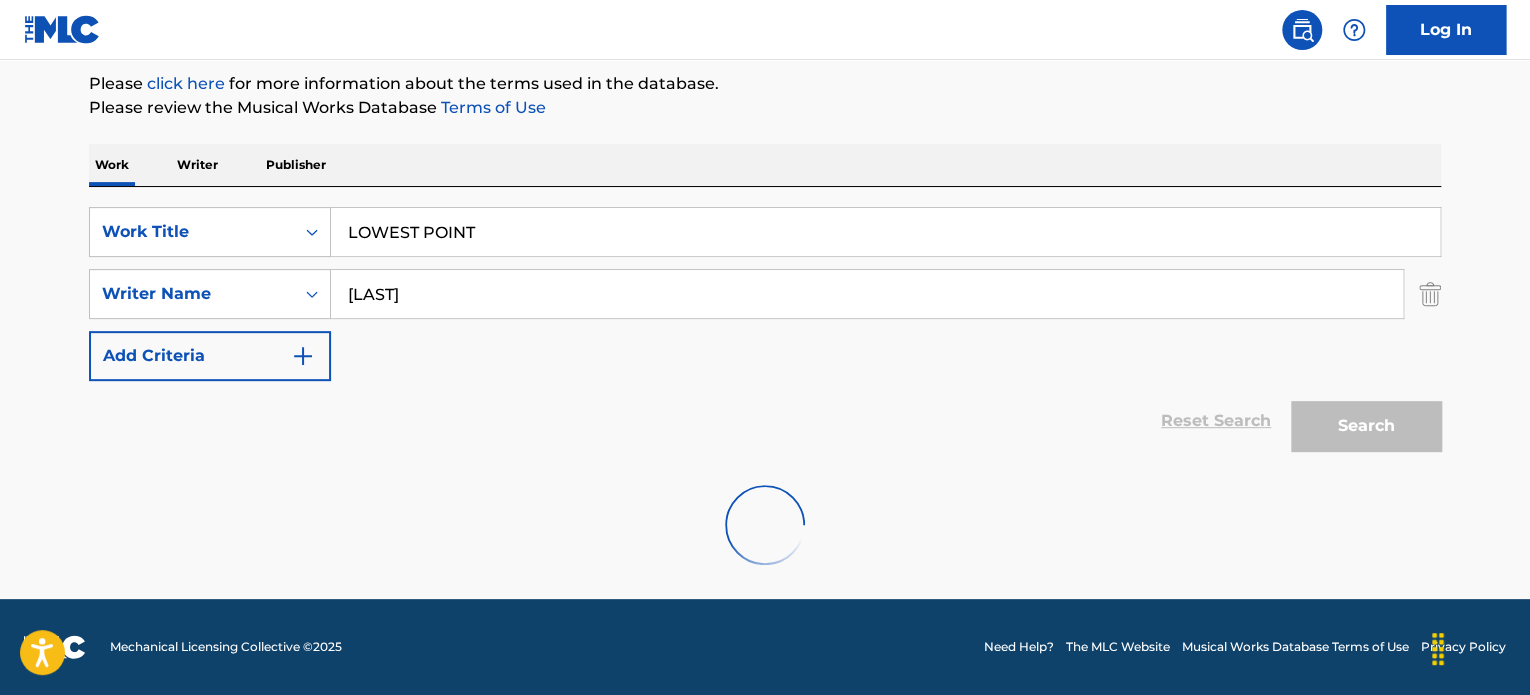 click on "Search" at bounding box center (1366, 426) 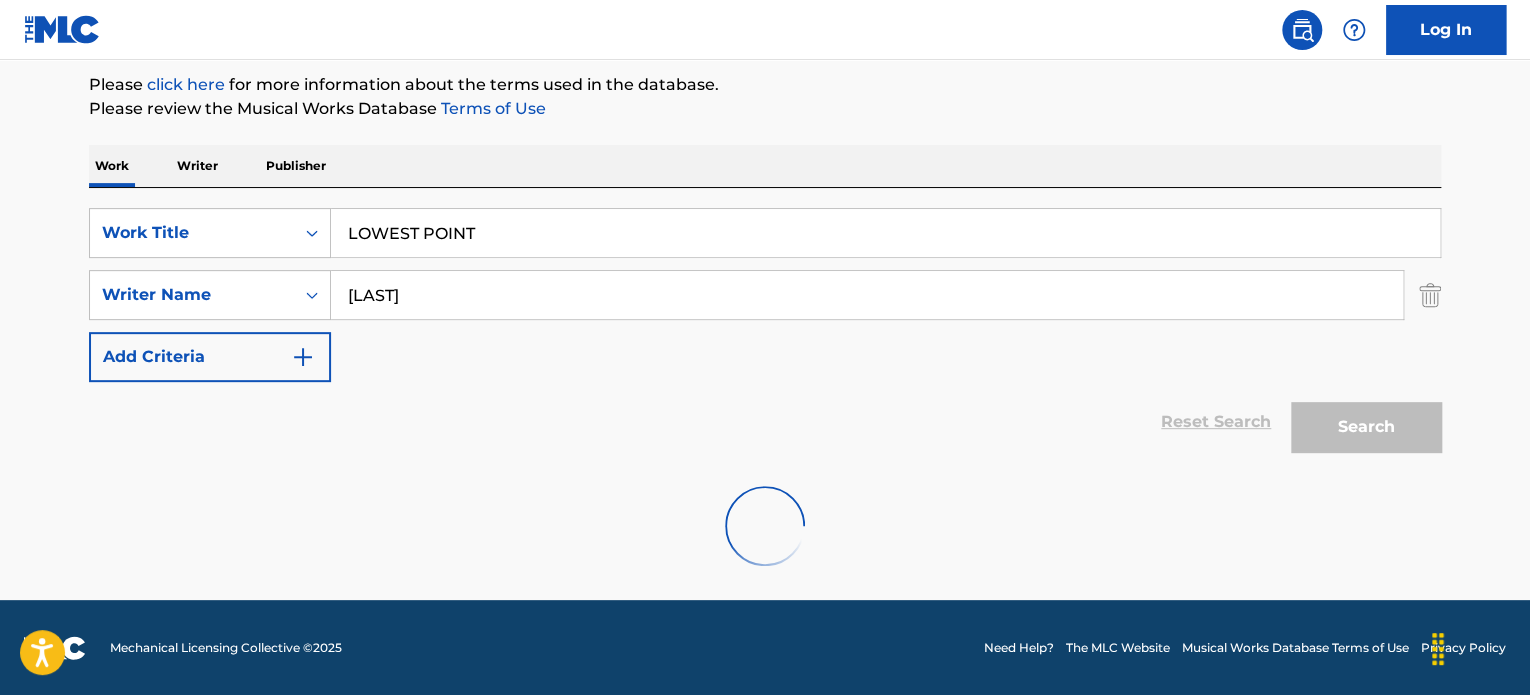 scroll, scrollTop: 278, scrollLeft: 0, axis: vertical 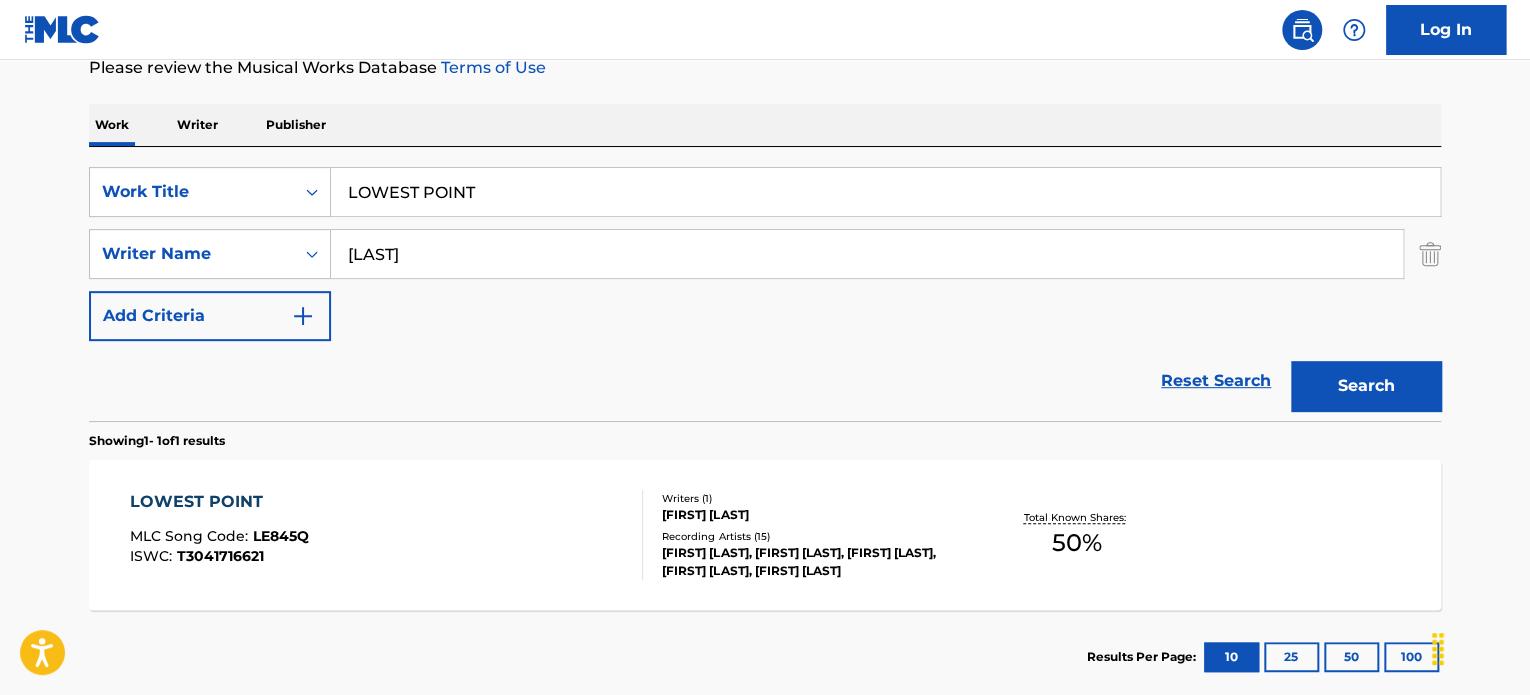 click on "LOWEST POINT" at bounding box center (219, 502) 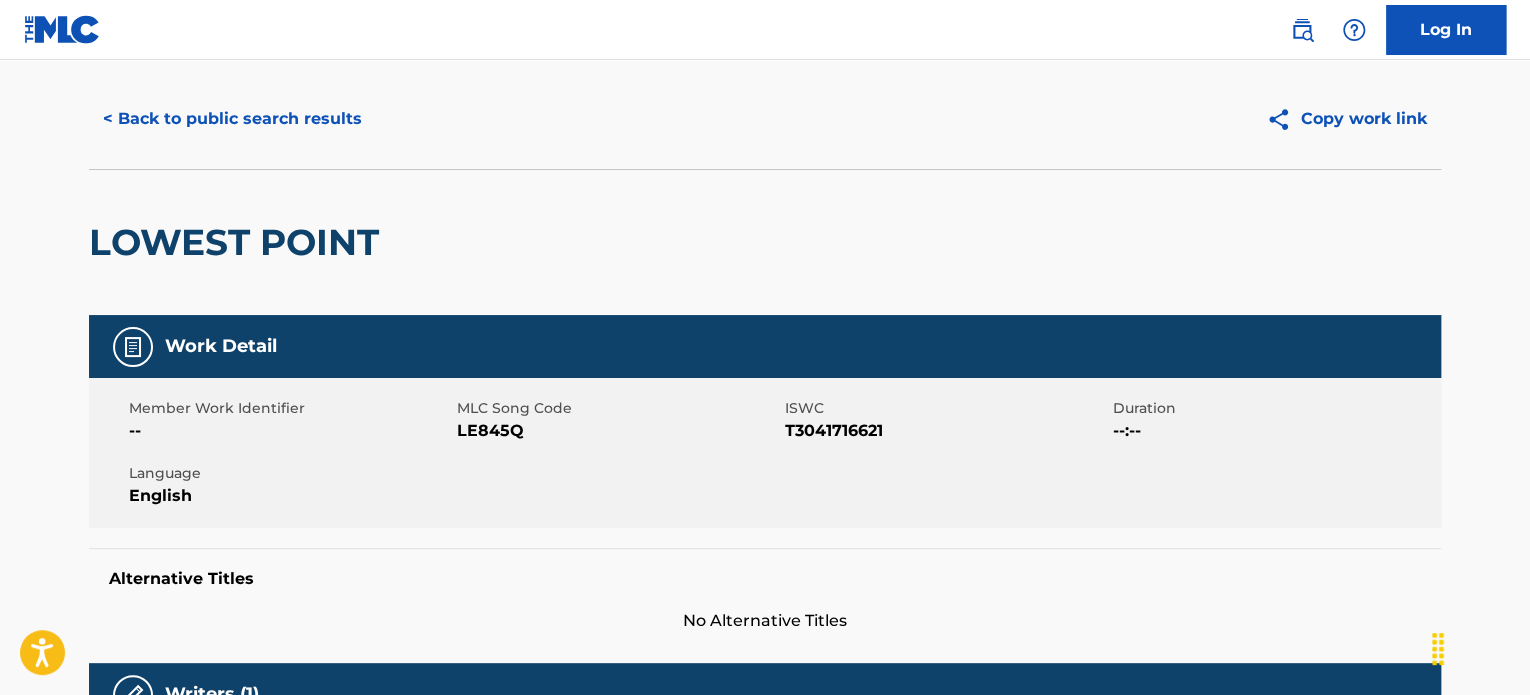 scroll, scrollTop: 0, scrollLeft: 0, axis: both 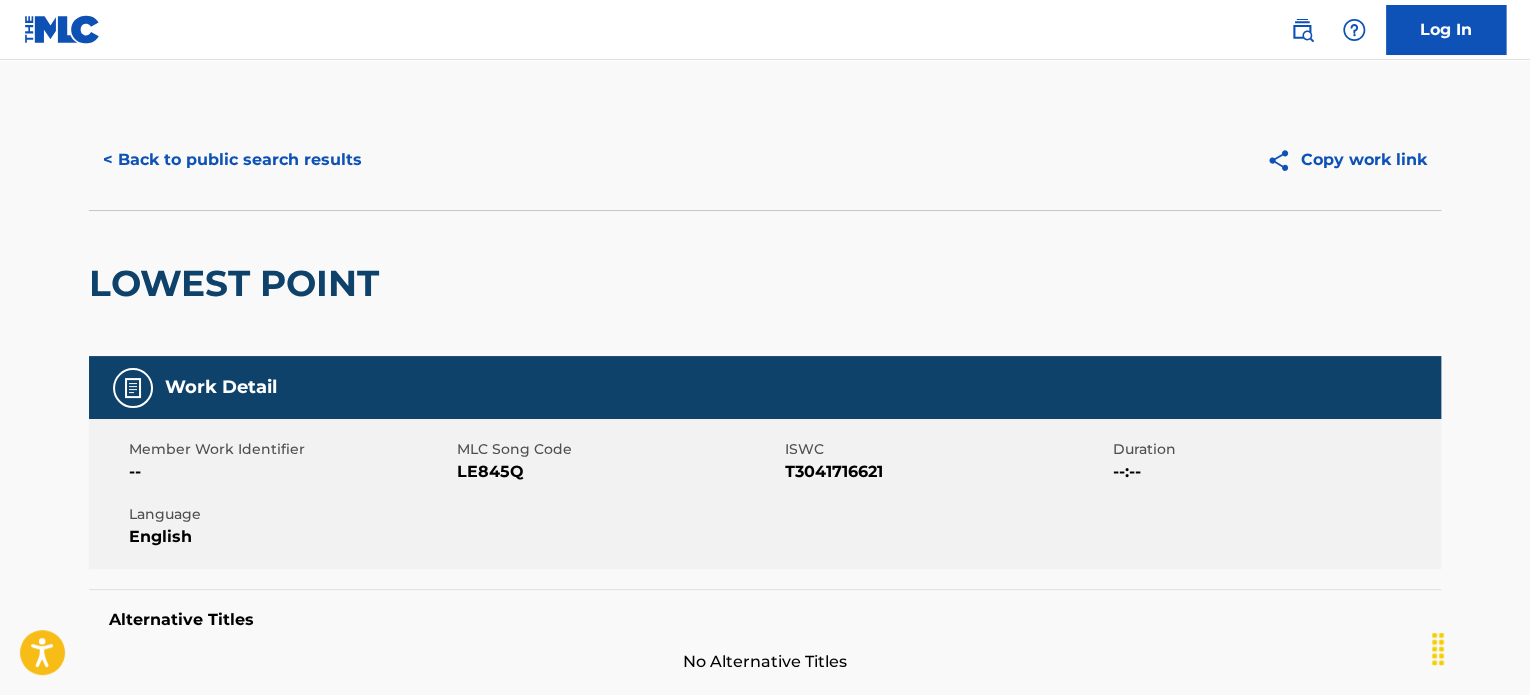 click on "LE845Q" at bounding box center [618, 472] 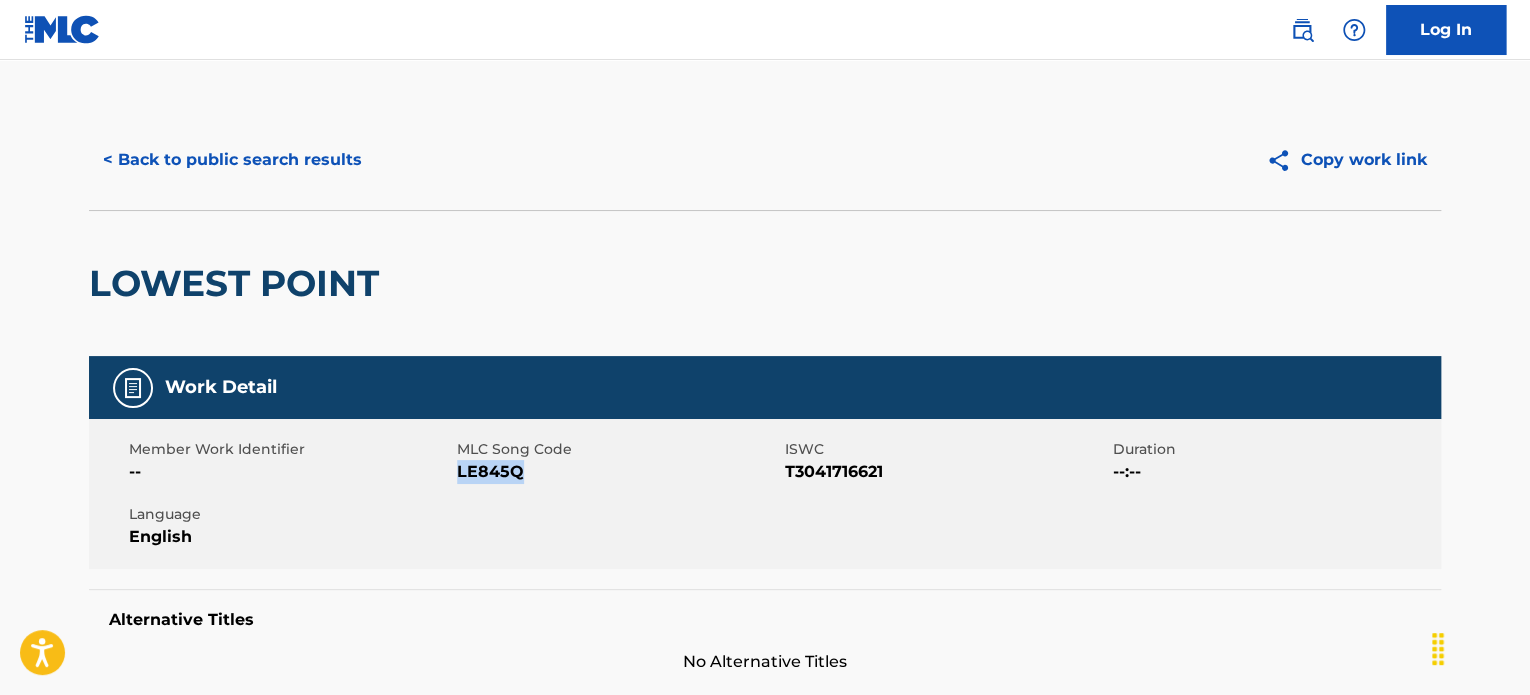 click on "LE845Q" at bounding box center (618, 472) 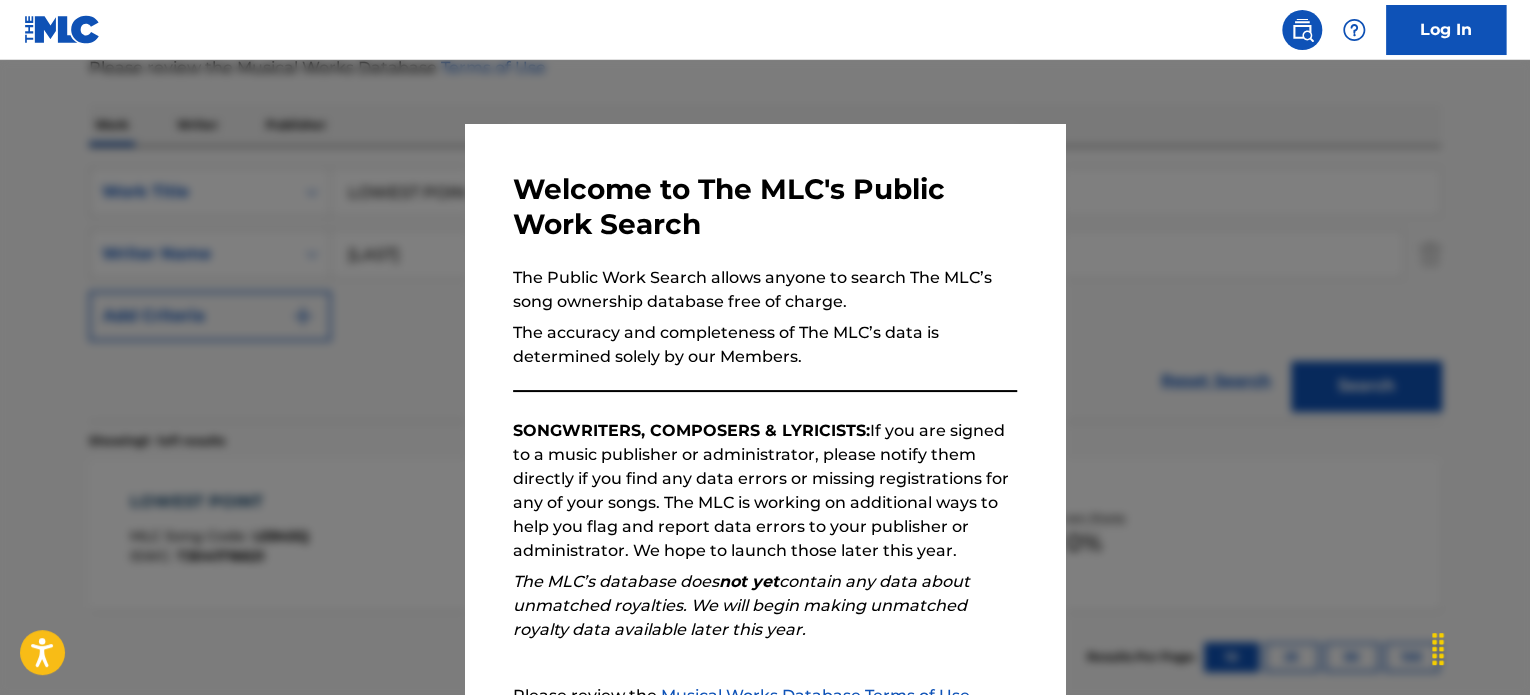 click at bounding box center [765, 407] 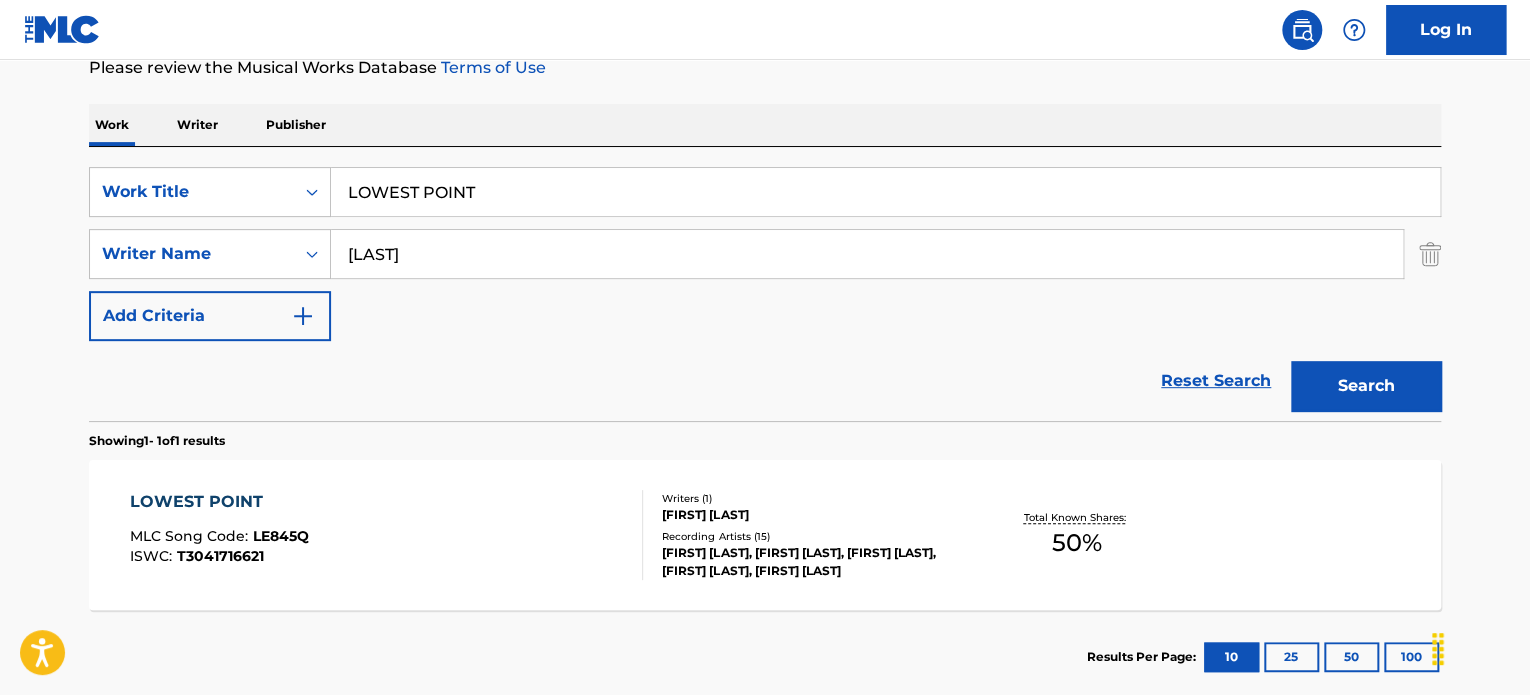 drag, startPoint x: 58, startPoint y: 182, endPoint x: 0, endPoint y: 176, distance: 58.30952 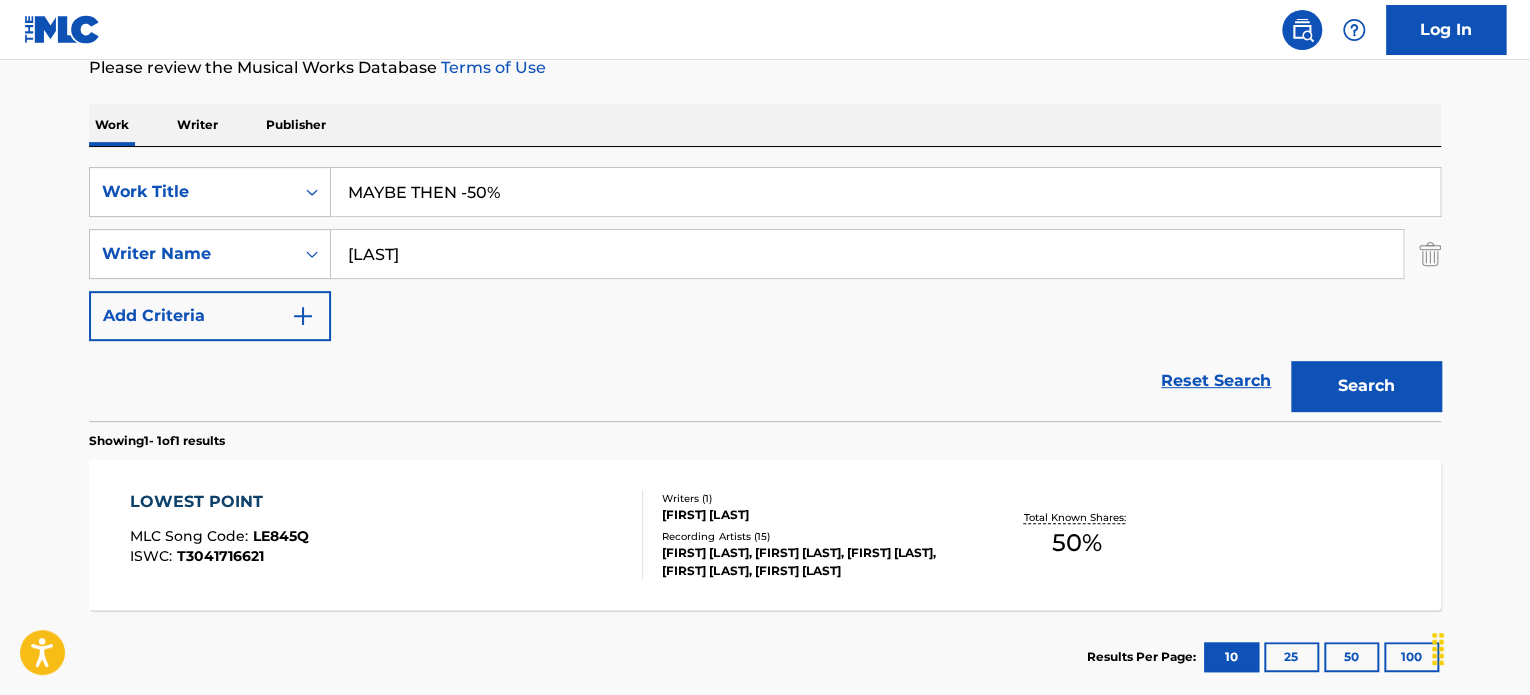 drag, startPoint x: 468, startPoint y: 197, endPoint x: 524, endPoint y: 195, distance: 56.0357 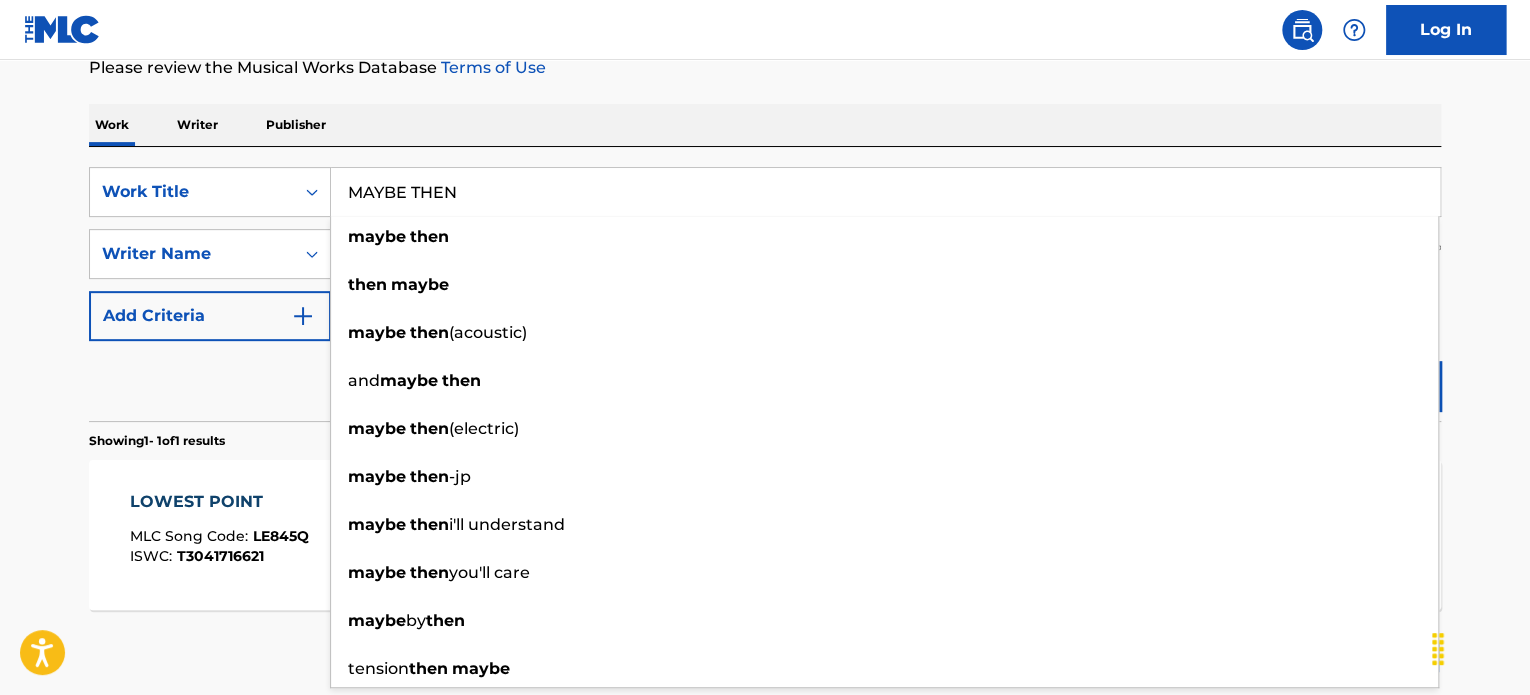 type on "MAYBE THEN" 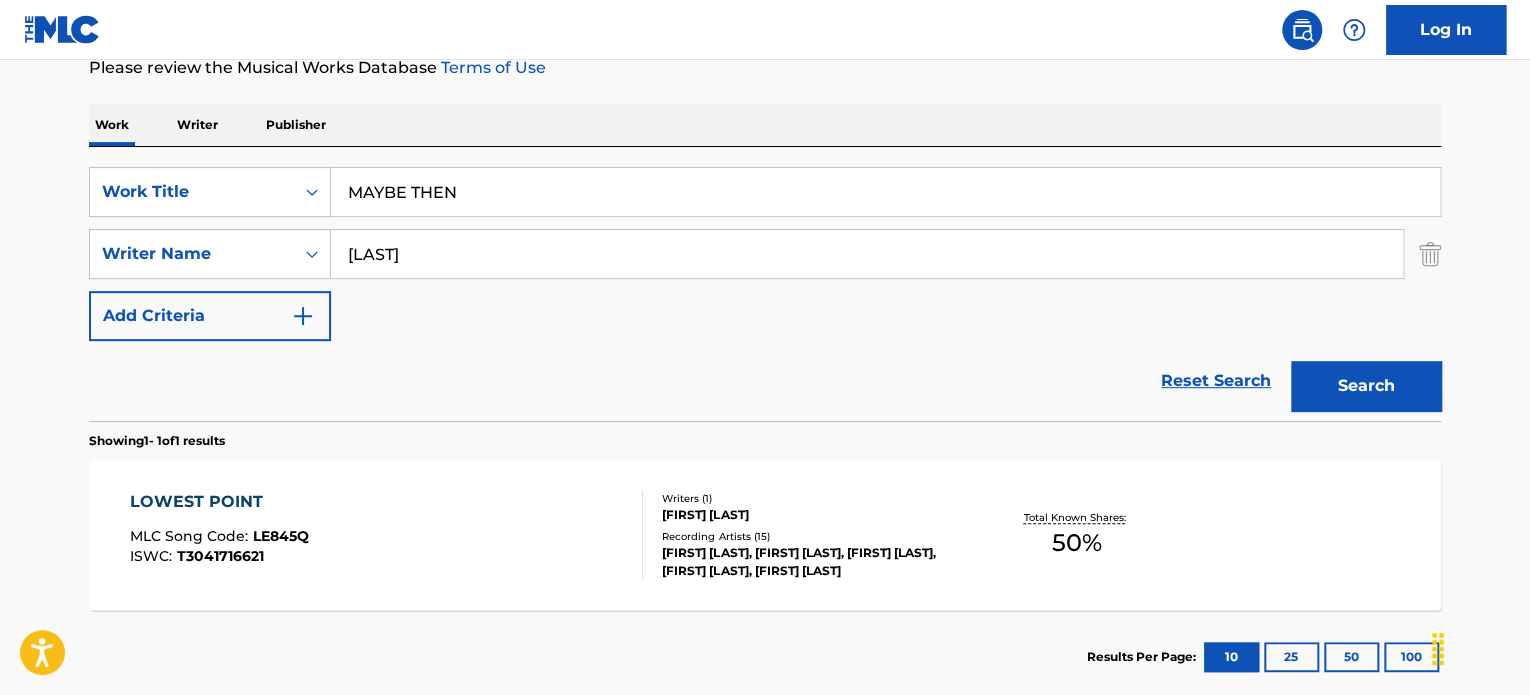 click on "The MLC Public Work Search The accuracy and completeness of The MLC's data is determined solely by our Members. It is not an authoritative source for recording information. Please   click here   for more information about the terms used in the database. Please review the Musical Works Database   Terms of Use Work Writer Publisher SearchWithCriteria8d48f70d-cbe6-4b54-a033-7b7721752413 Work Title MAYBE THEN SearchWithCriteria770e6d3f-fa0a-418b-bc78-ace4df0d3ea8 Writer Name [LAST] Add Criteria Reset Search Search Showing  1  -   1  of  1   results   LOWEST POINT MLC Song Code : LE845Q ISWC : T3041716621 Writers ( 1 ) [FIRST] [LAST] Recording Artists ( 15 ) [FIRST] [LAST], [FIRST] [LAST], [FIRST] [LAST], [FIRST] [LAST], [FIRST] [LAST] Total Known Shares: 50 % Results Per Page: 10 25 50 100" at bounding box center [765, 268] 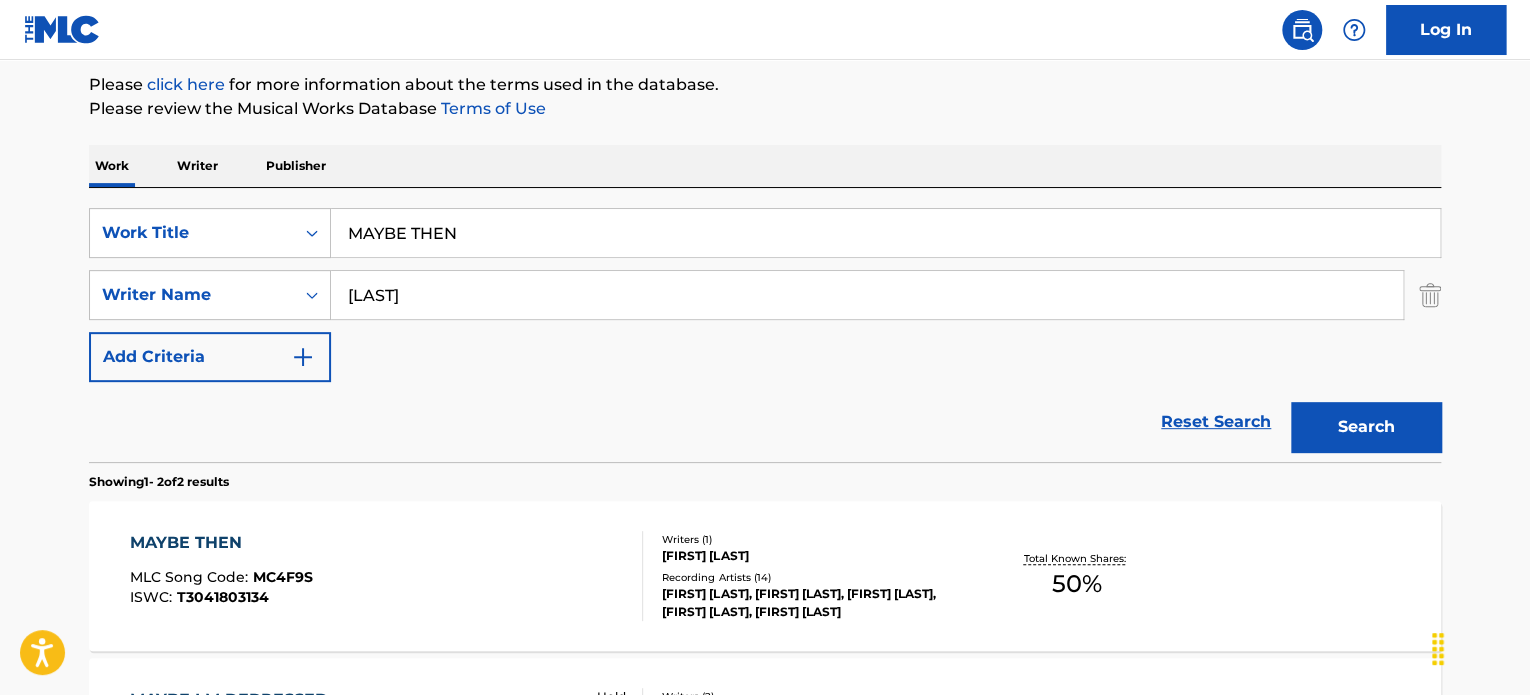 scroll, scrollTop: 278, scrollLeft: 0, axis: vertical 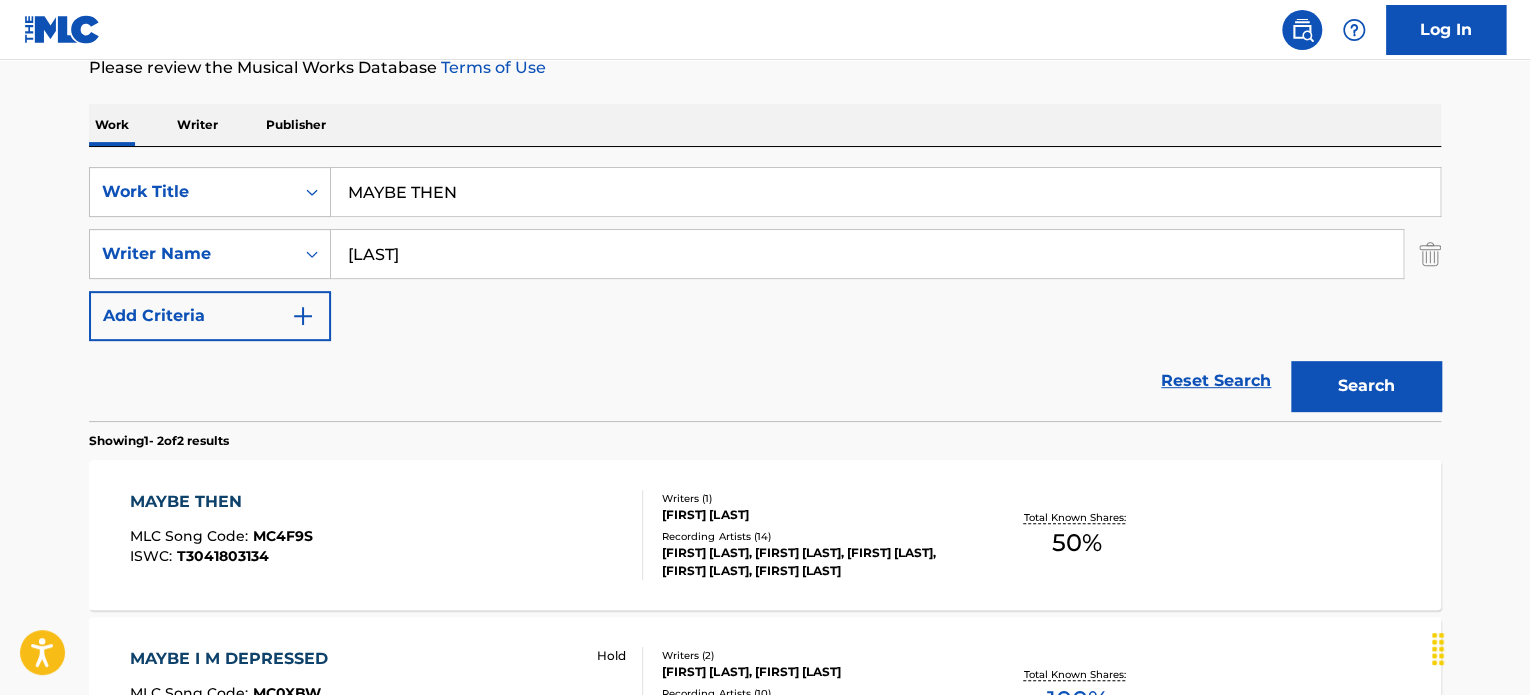 click on "MAYBE THEN" at bounding box center [221, 502] 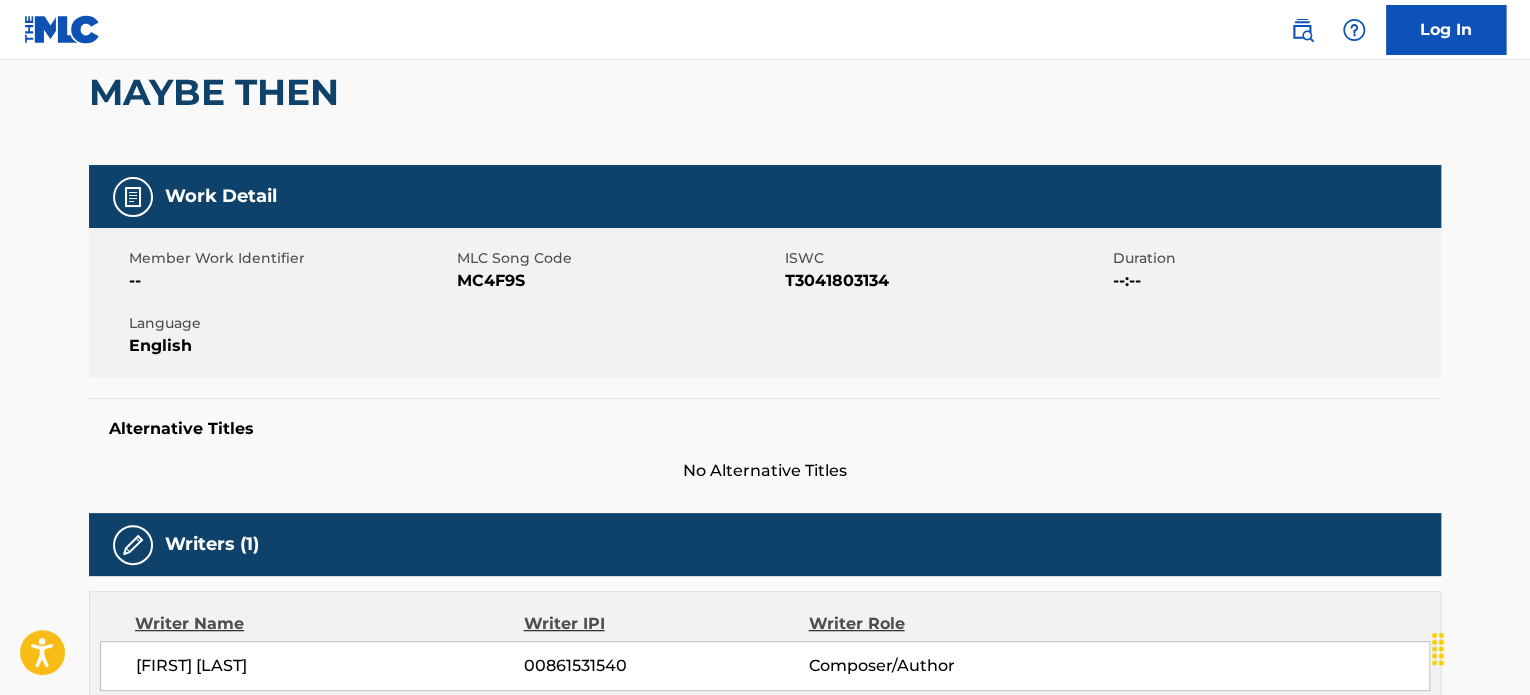 scroll, scrollTop: 184, scrollLeft: 0, axis: vertical 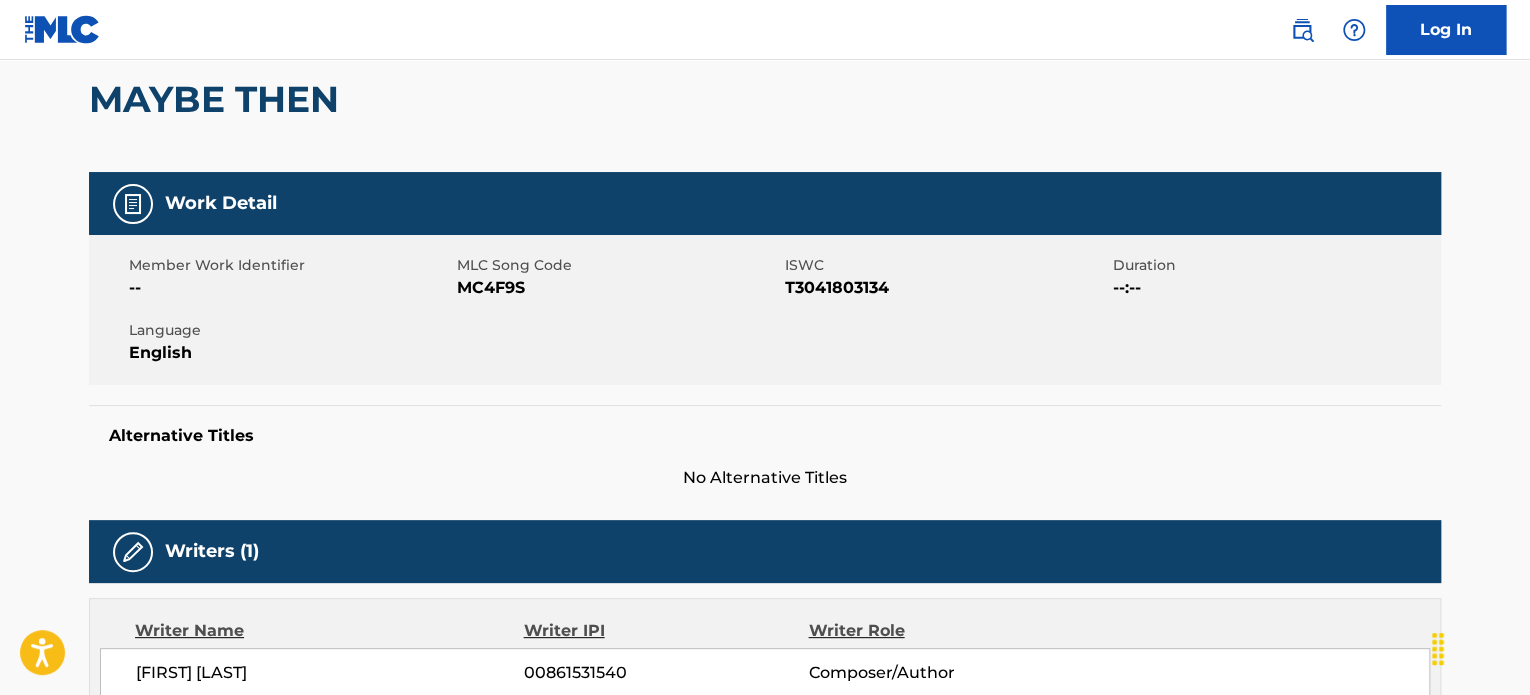 click on "MC4F9S" at bounding box center [618, 288] 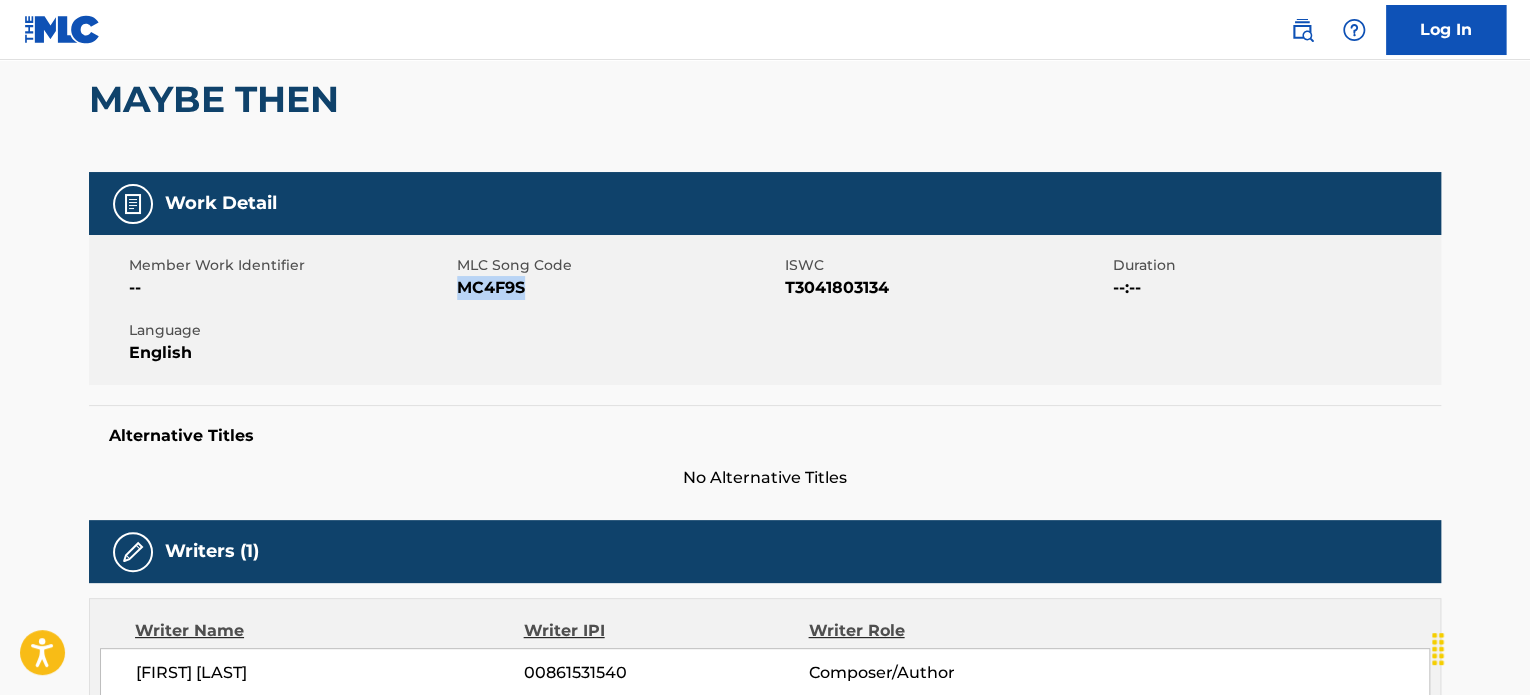 click on "MC4F9S" at bounding box center [618, 288] 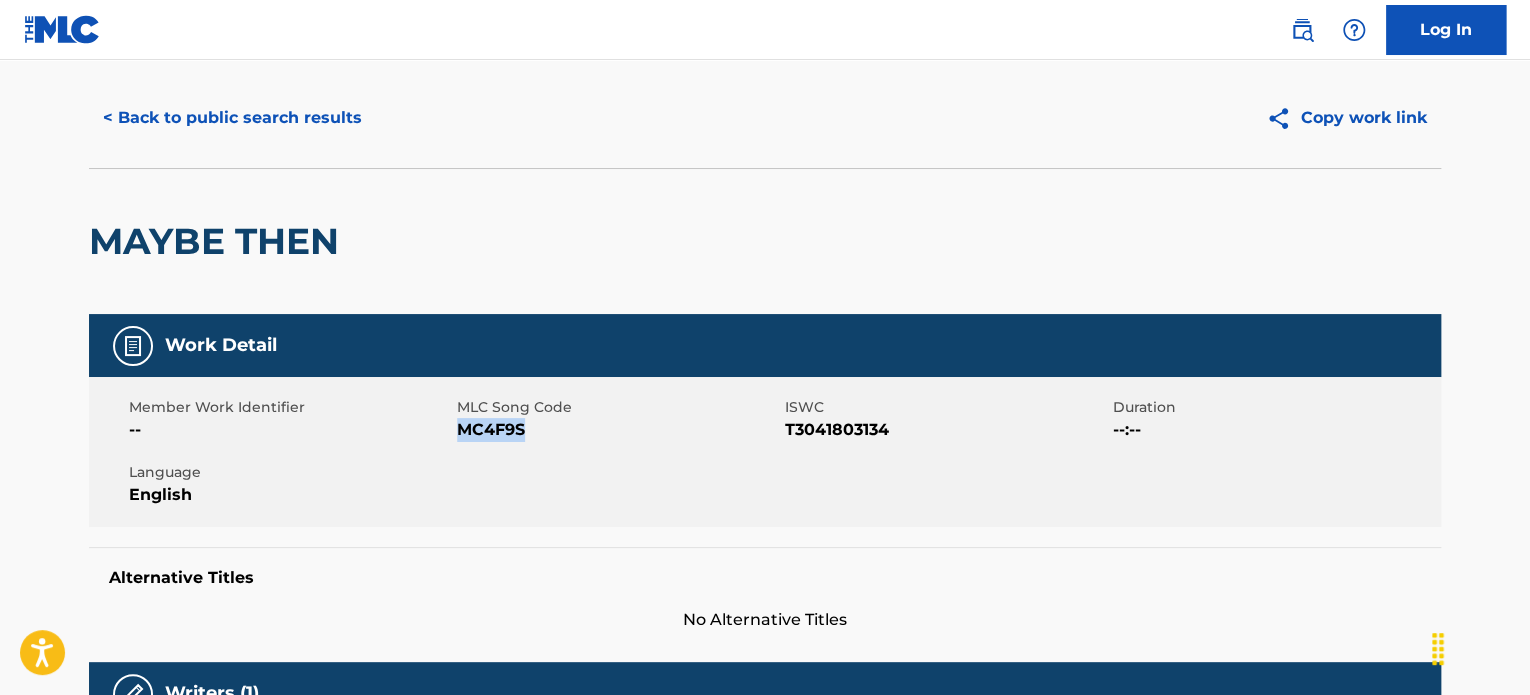 scroll, scrollTop: 0, scrollLeft: 0, axis: both 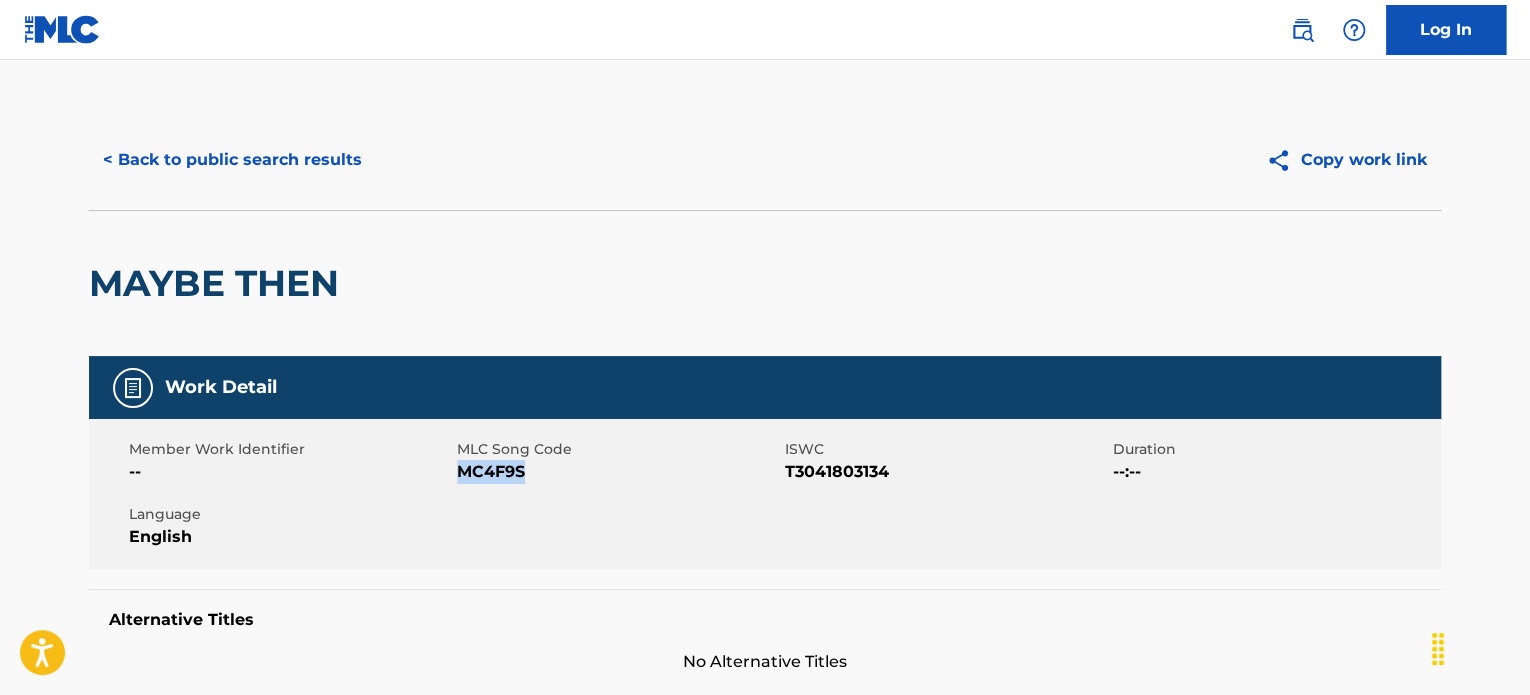 click on "< Back to public search results" at bounding box center [232, 160] 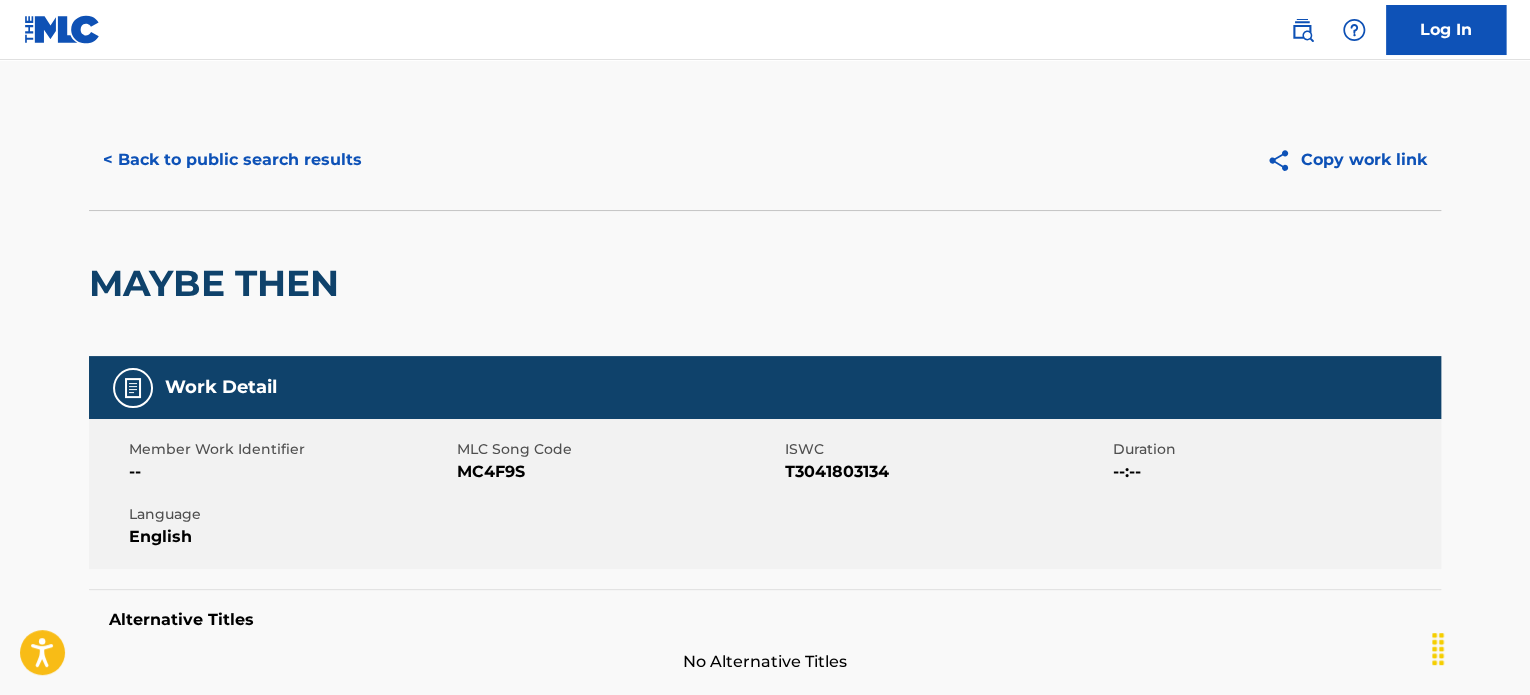 scroll, scrollTop: 278, scrollLeft: 0, axis: vertical 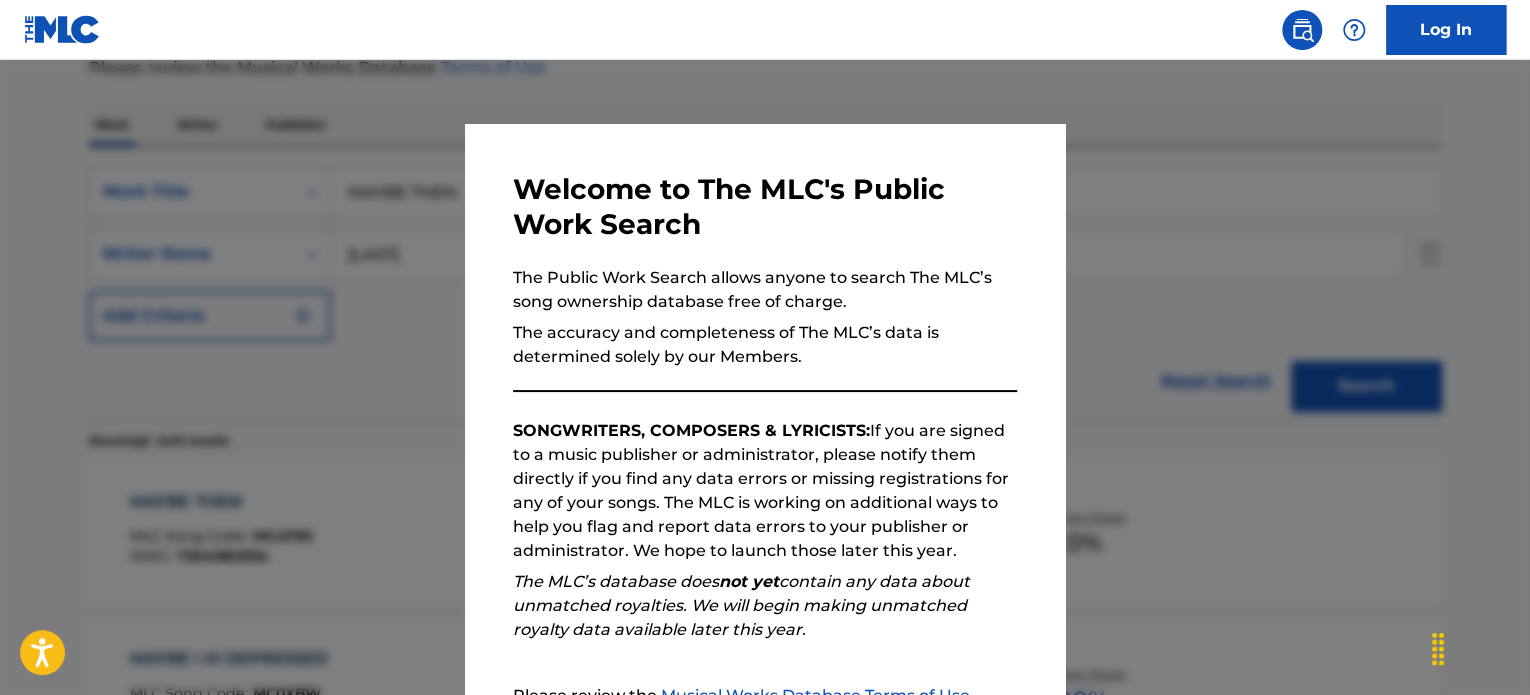 click at bounding box center [765, 407] 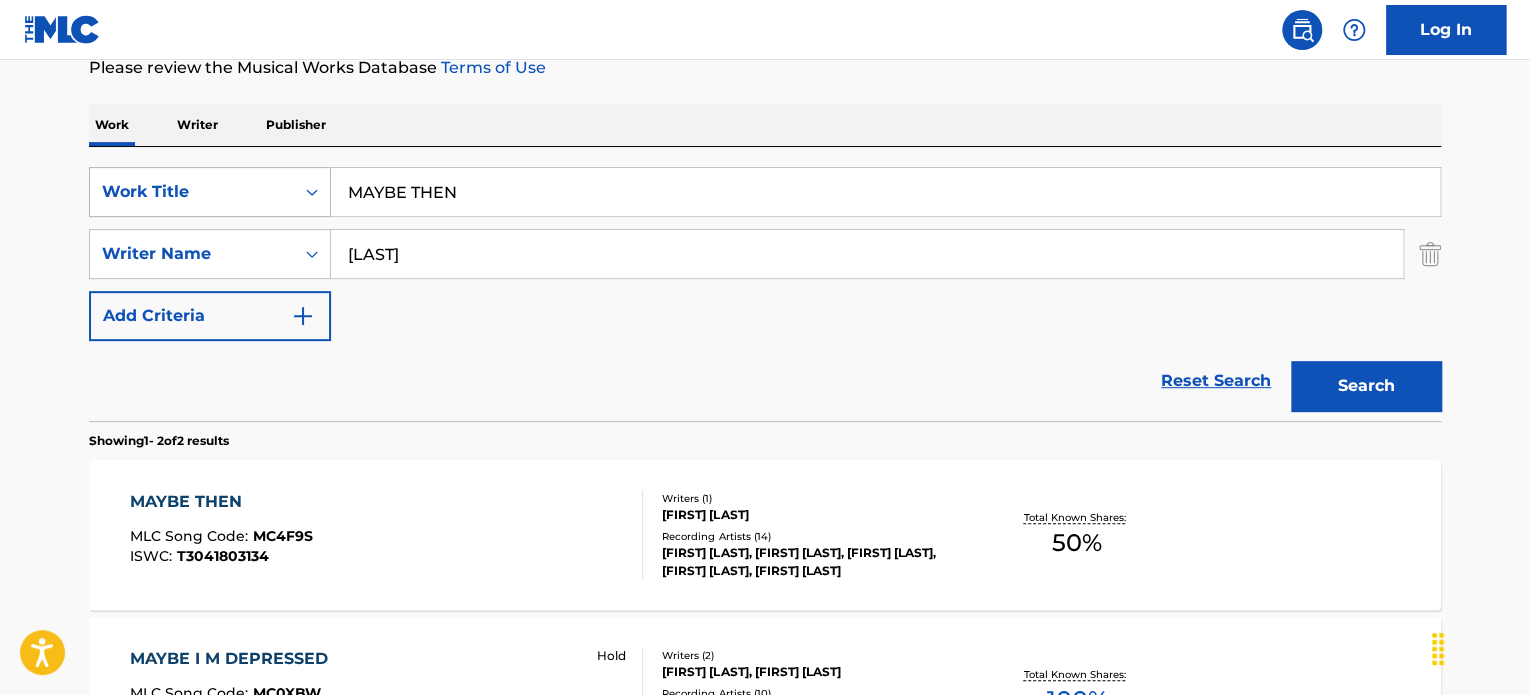 drag, startPoint x: 462, startPoint y: 193, endPoint x: 164, endPoint y: 191, distance: 298.0067 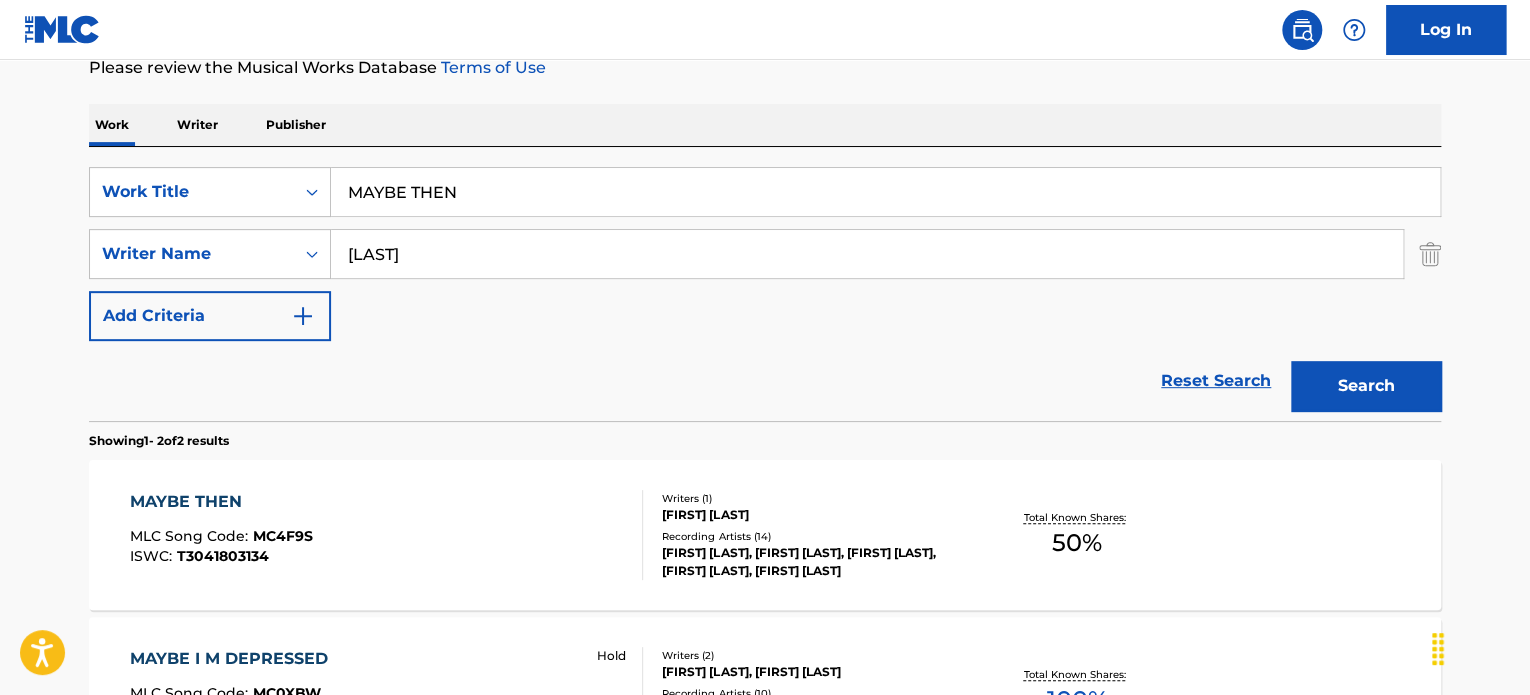 paste on "BE ALRIGHT -50%" 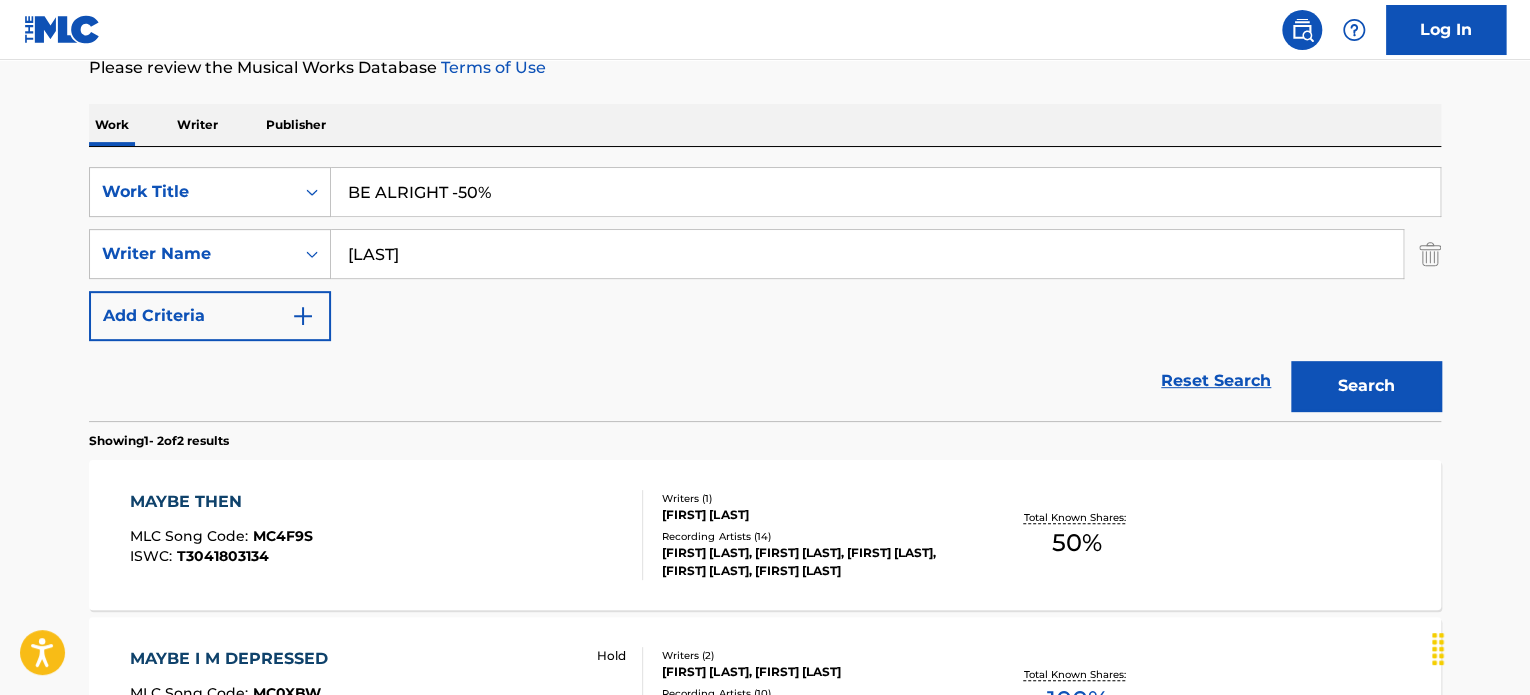 drag, startPoint x: 446, startPoint y: 193, endPoint x: 548, endPoint y: 192, distance: 102.0049 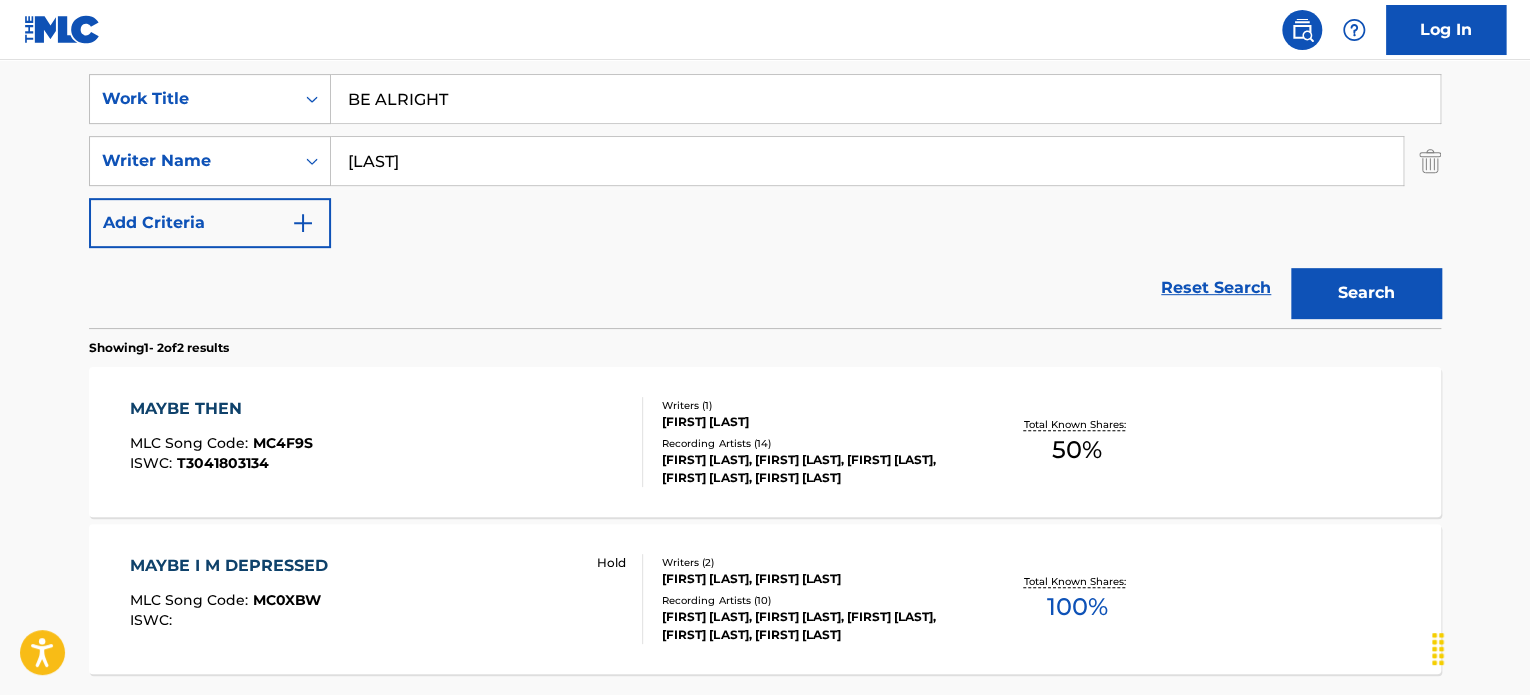 scroll, scrollTop: 378, scrollLeft: 0, axis: vertical 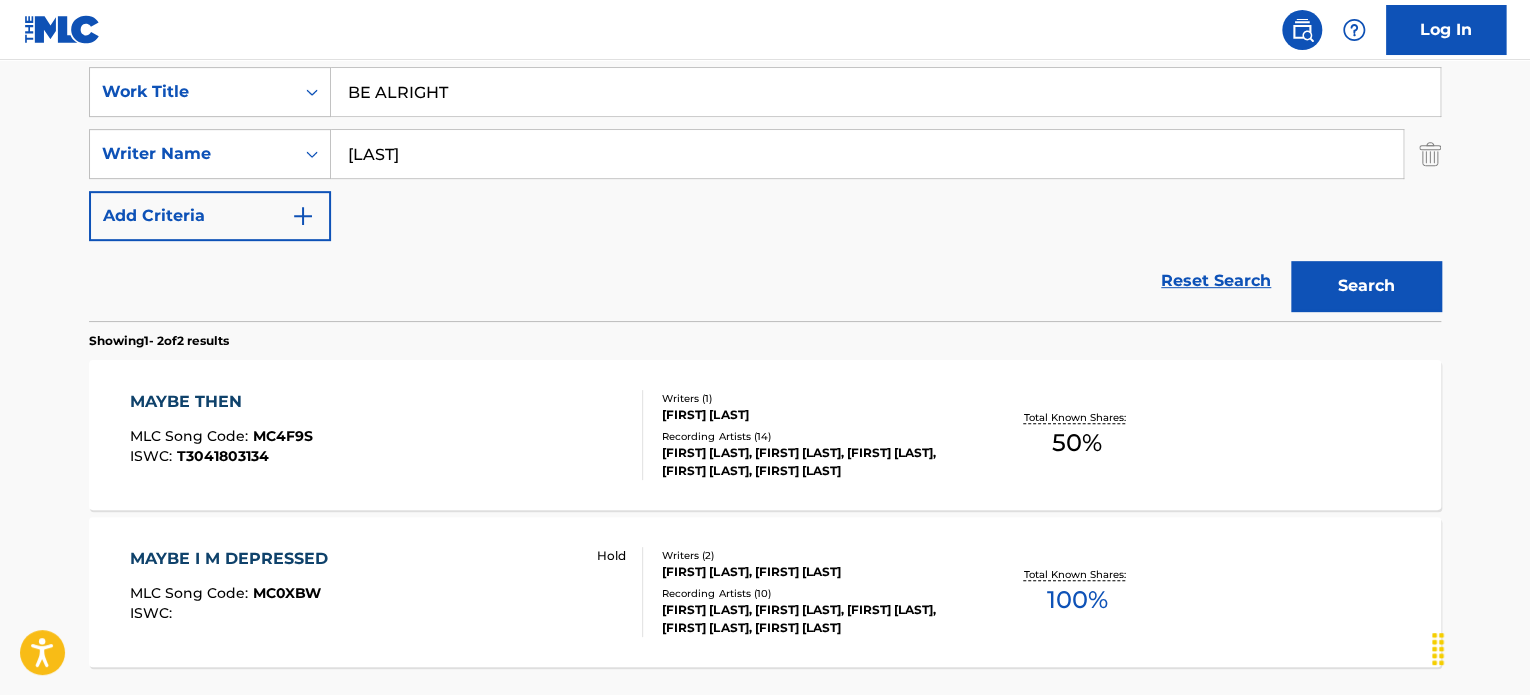 type on "we'll be alright, we'll be ok" 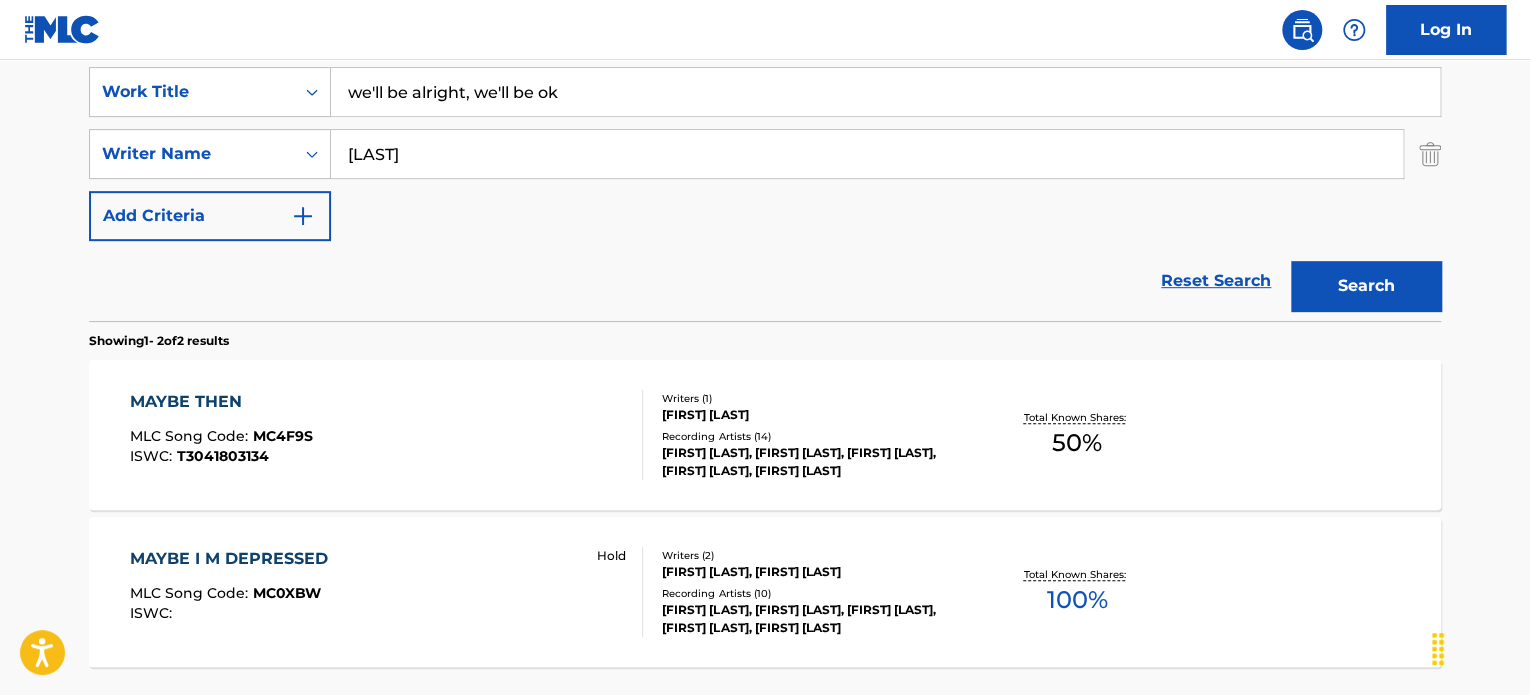 click on "Search" at bounding box center [1366, 286] 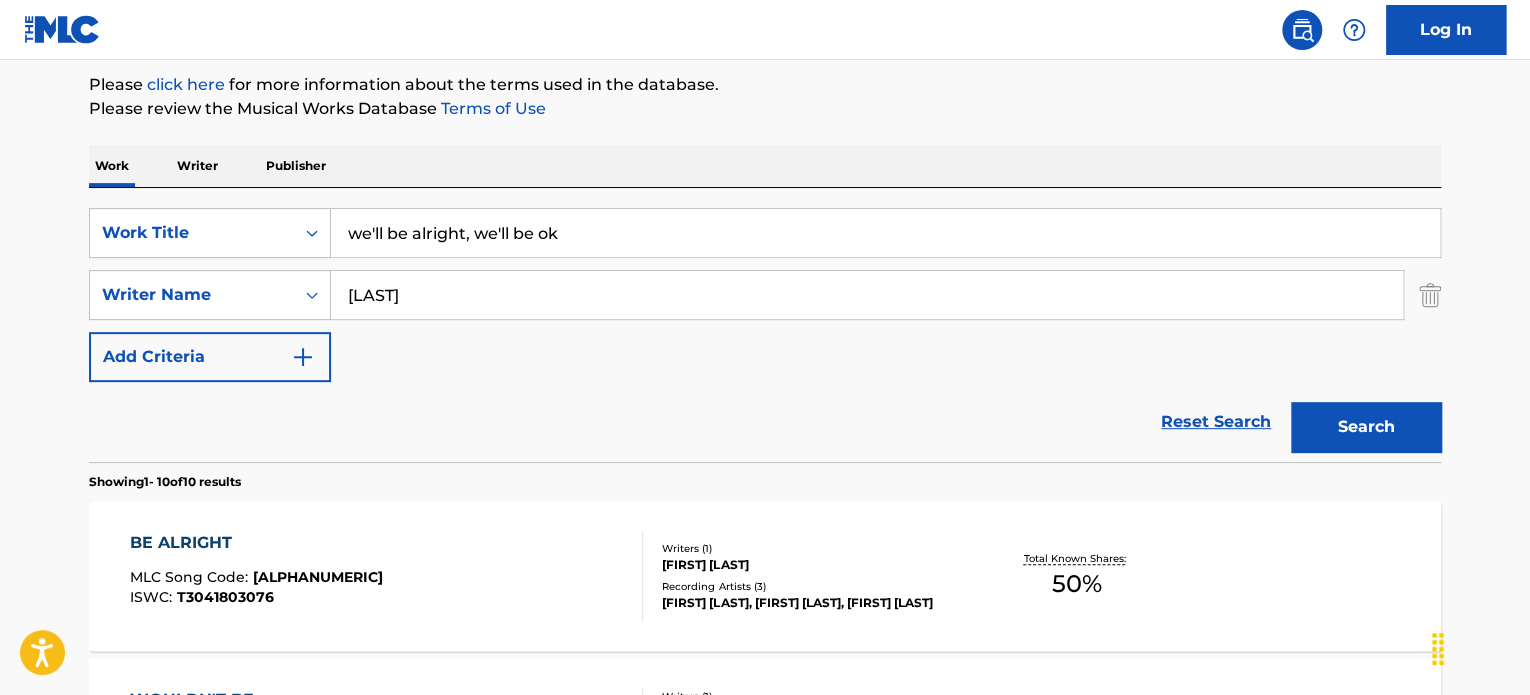 scroll, scrollTop: 378, scrollLeft: 0, axis: vertical 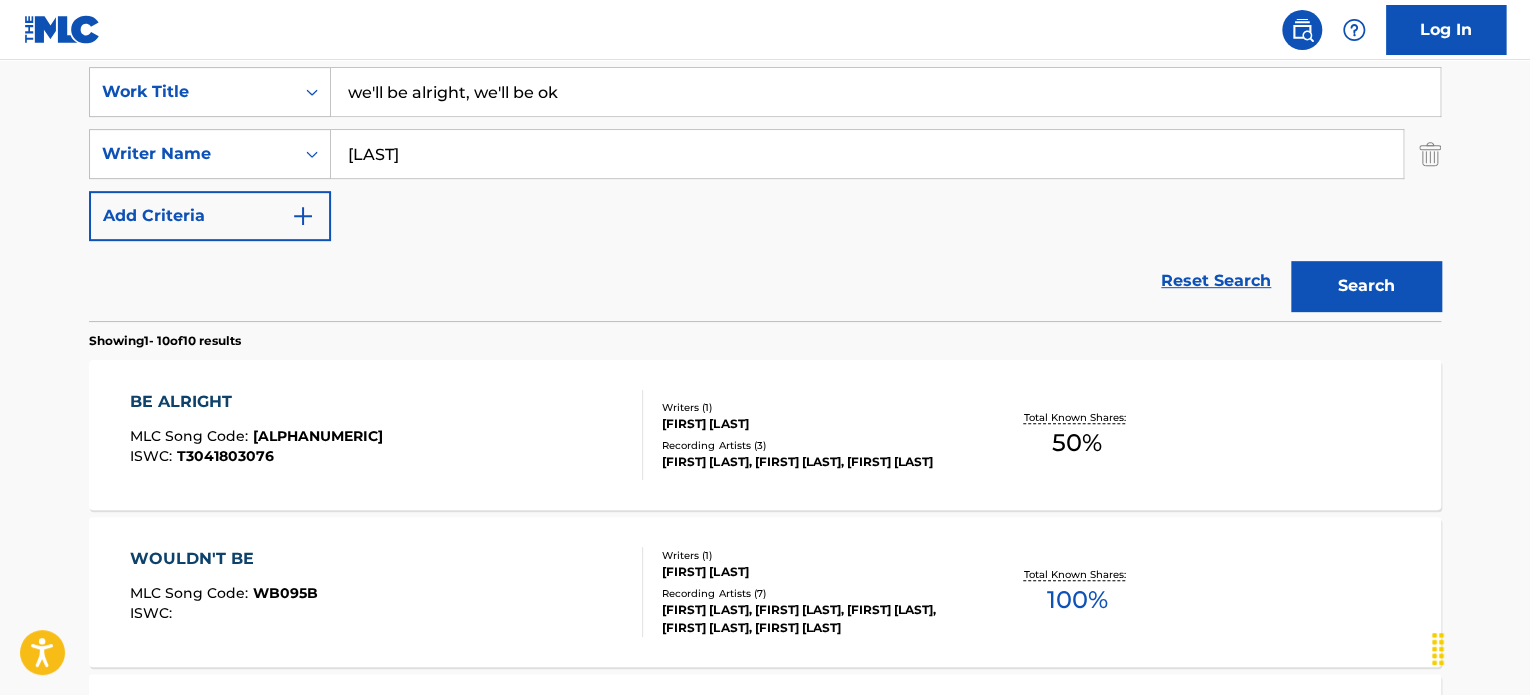 click on "BE ALRIGHT" at bounding box center [256, 402] 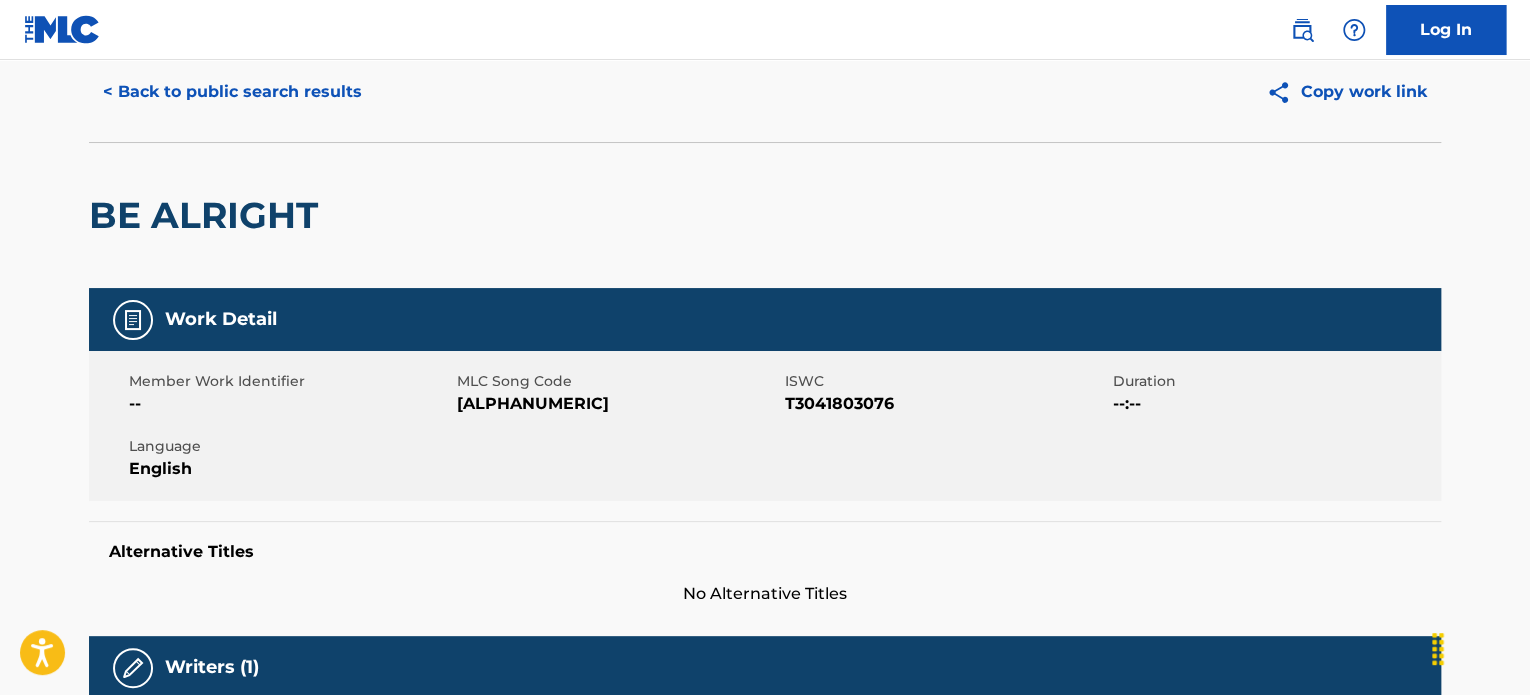 scroll, scrollTop: 64, scrollLeft: 0, axis: vertical 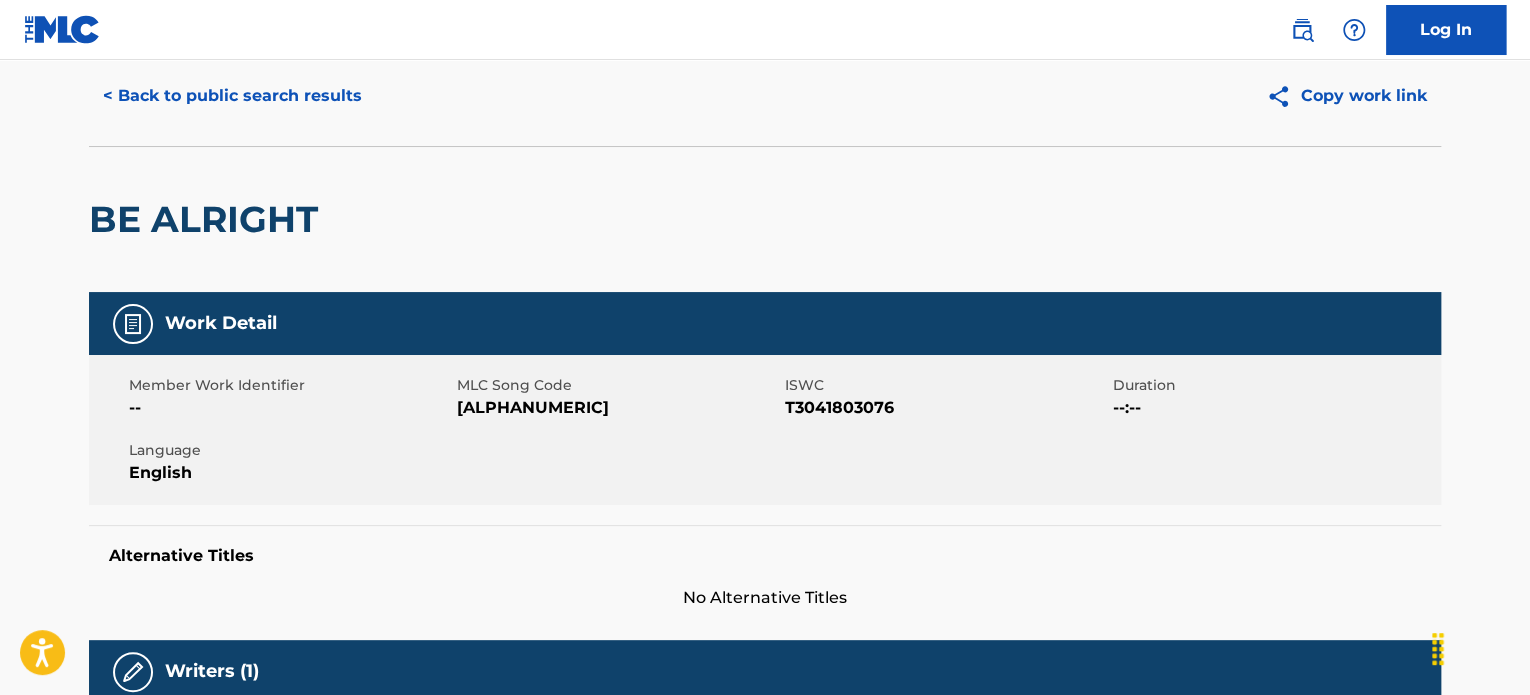 click on "[ALPHANUMERIC]" at bounding box center (618, 408) 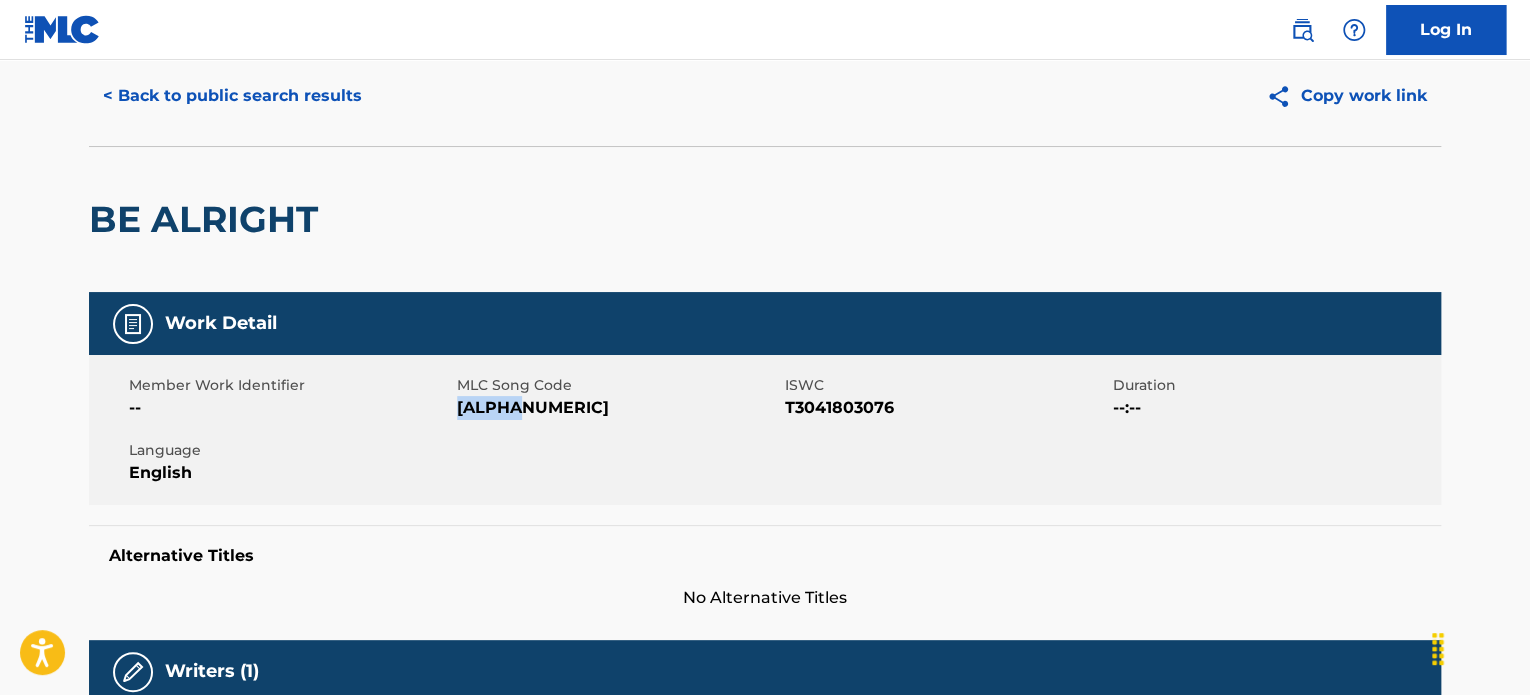 click on "[ALPHANUMERIC]" at bounding box center [618, 408] 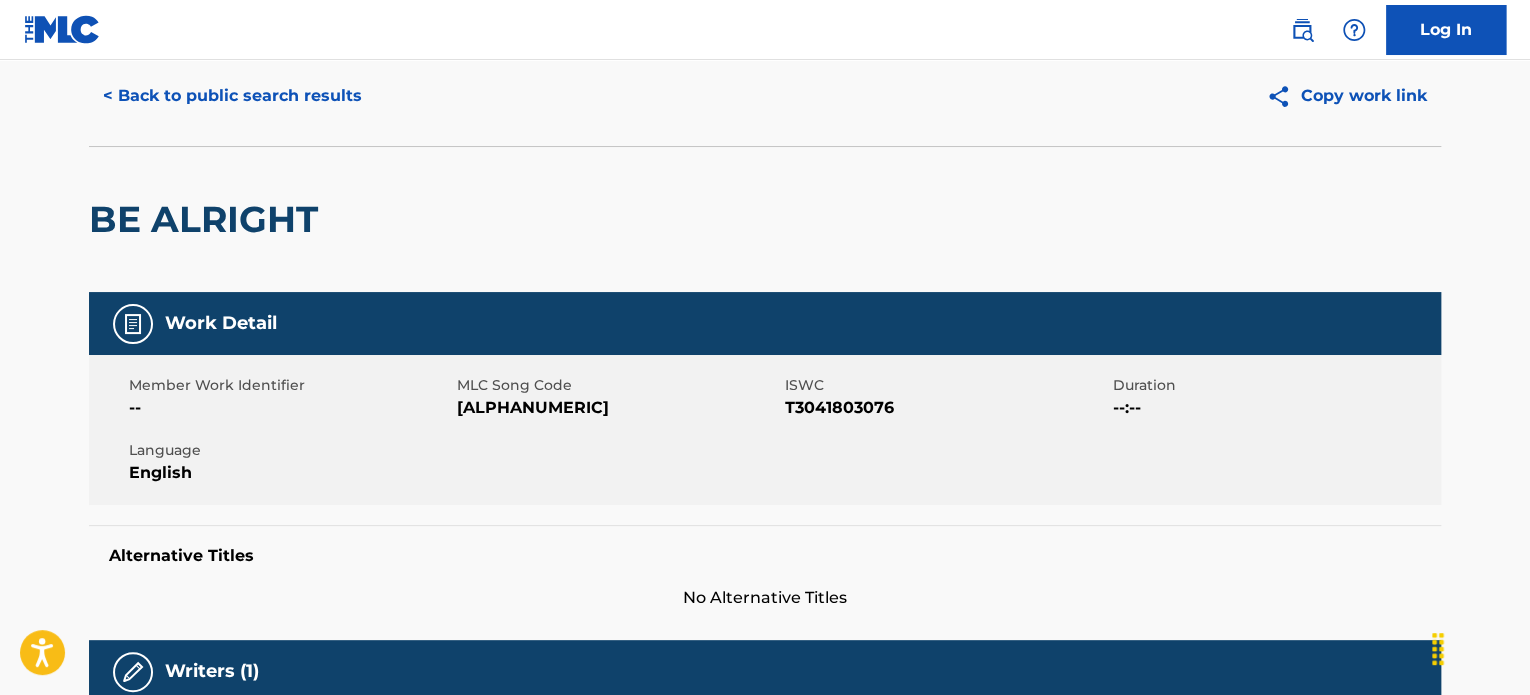 scroll, scrollTop: 378, scrollLeft: 0, axis: vertical 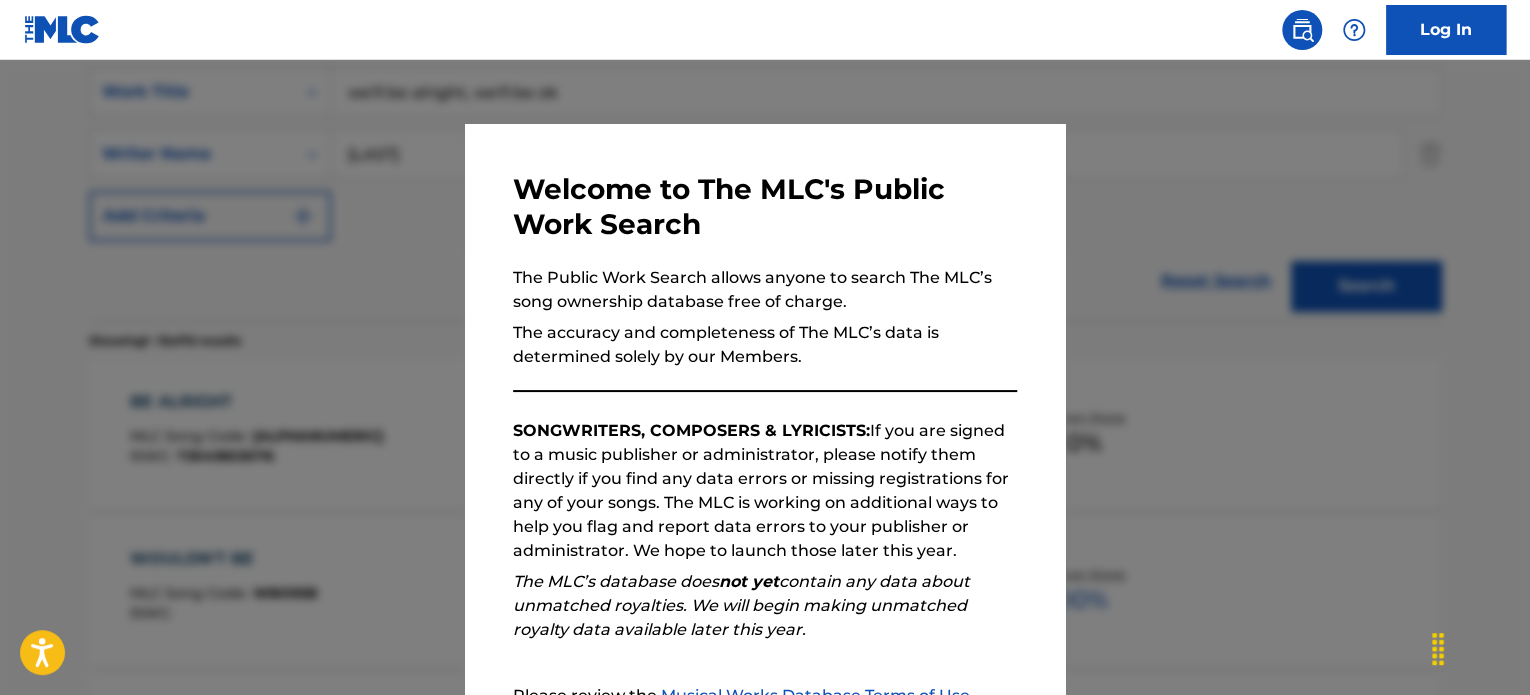 click at bounding box center (765, 407) 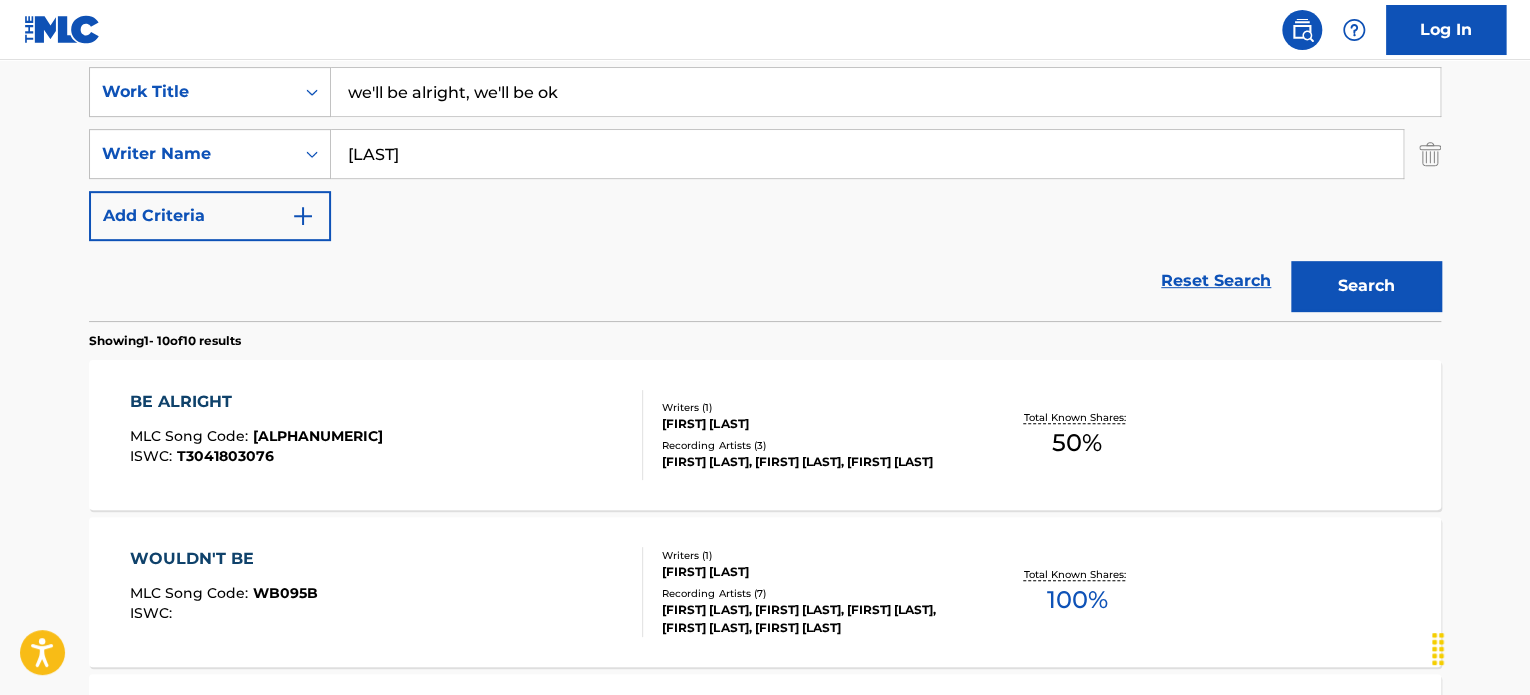 drag, startPoint x: 588, startPoint y: 103, endPoint x: 172, endPoint y: 63, distance: 417.91864 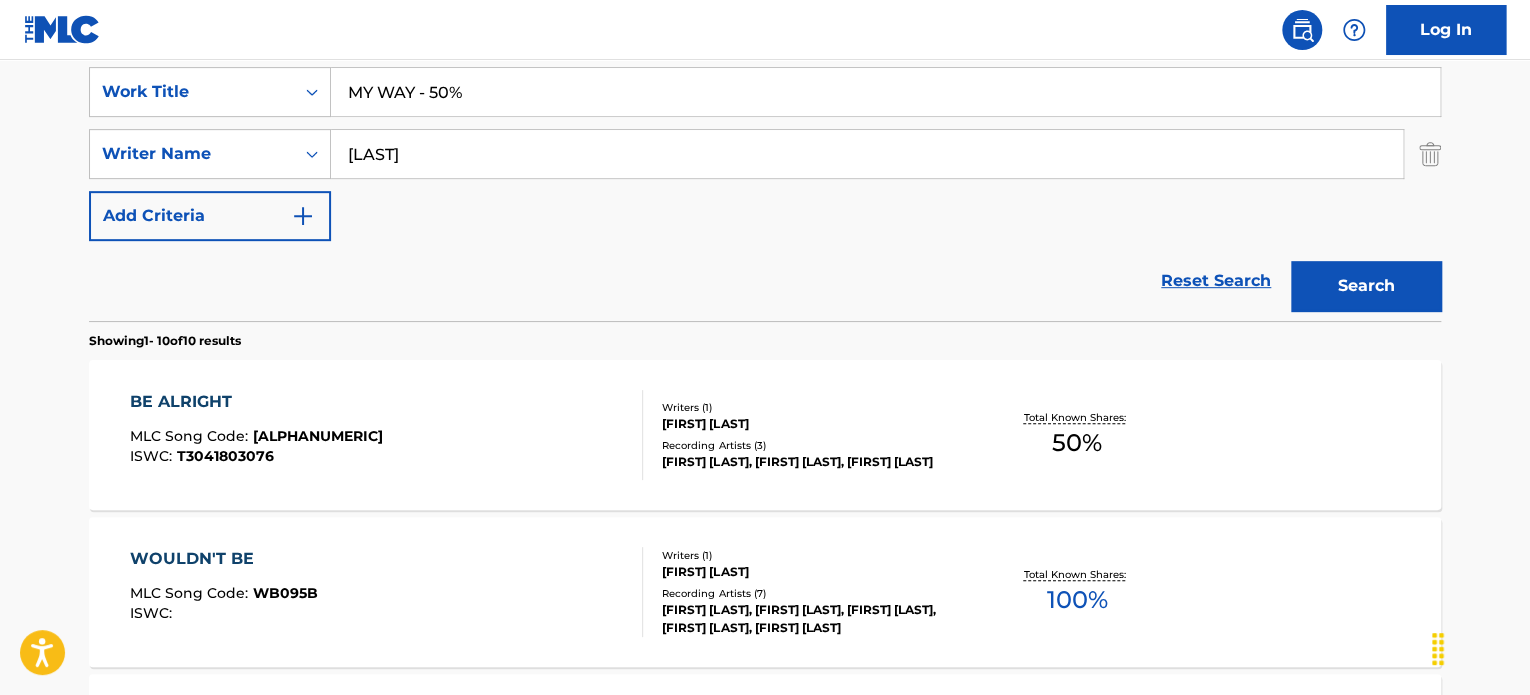 drag, startPoint x: 421, startPoint y: 83, endPoint x: 501, endPoint y: 90, distance: 80.305664 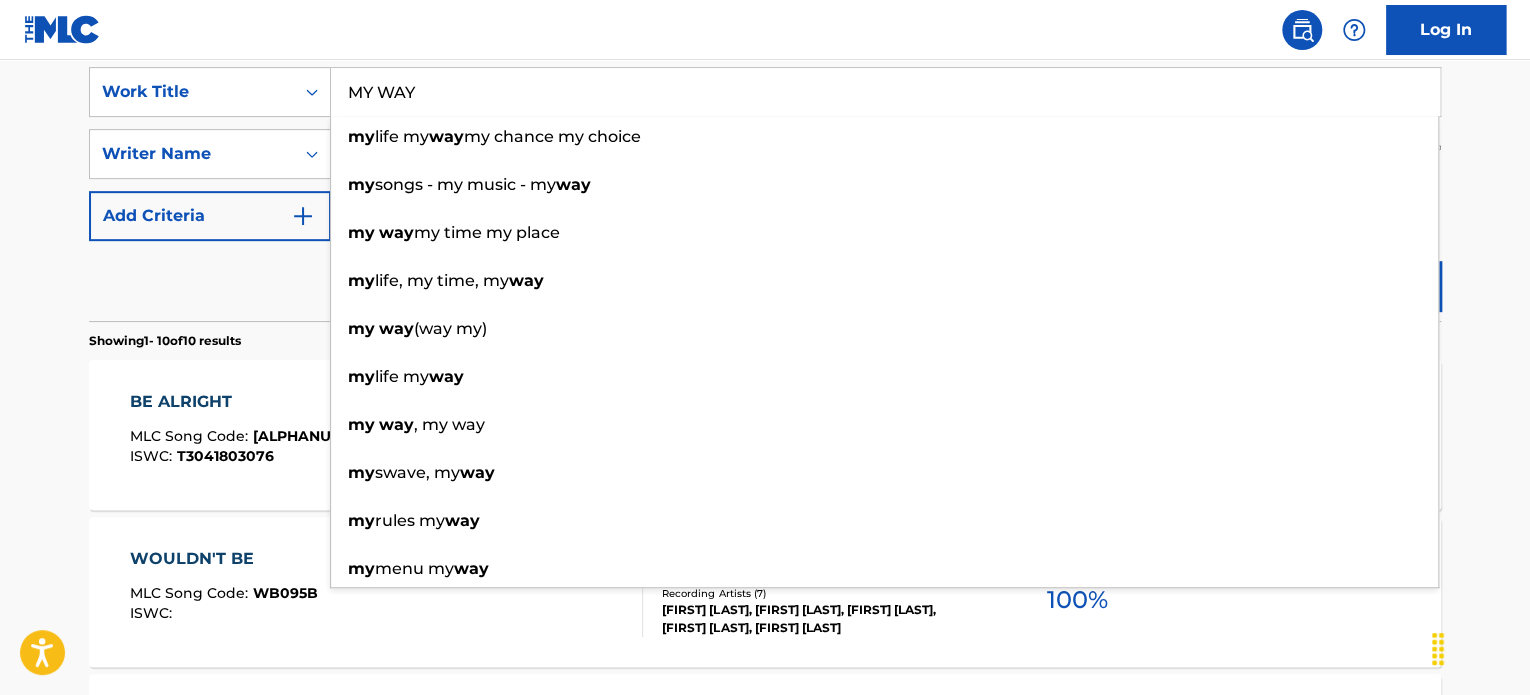 type on "MY WAY" 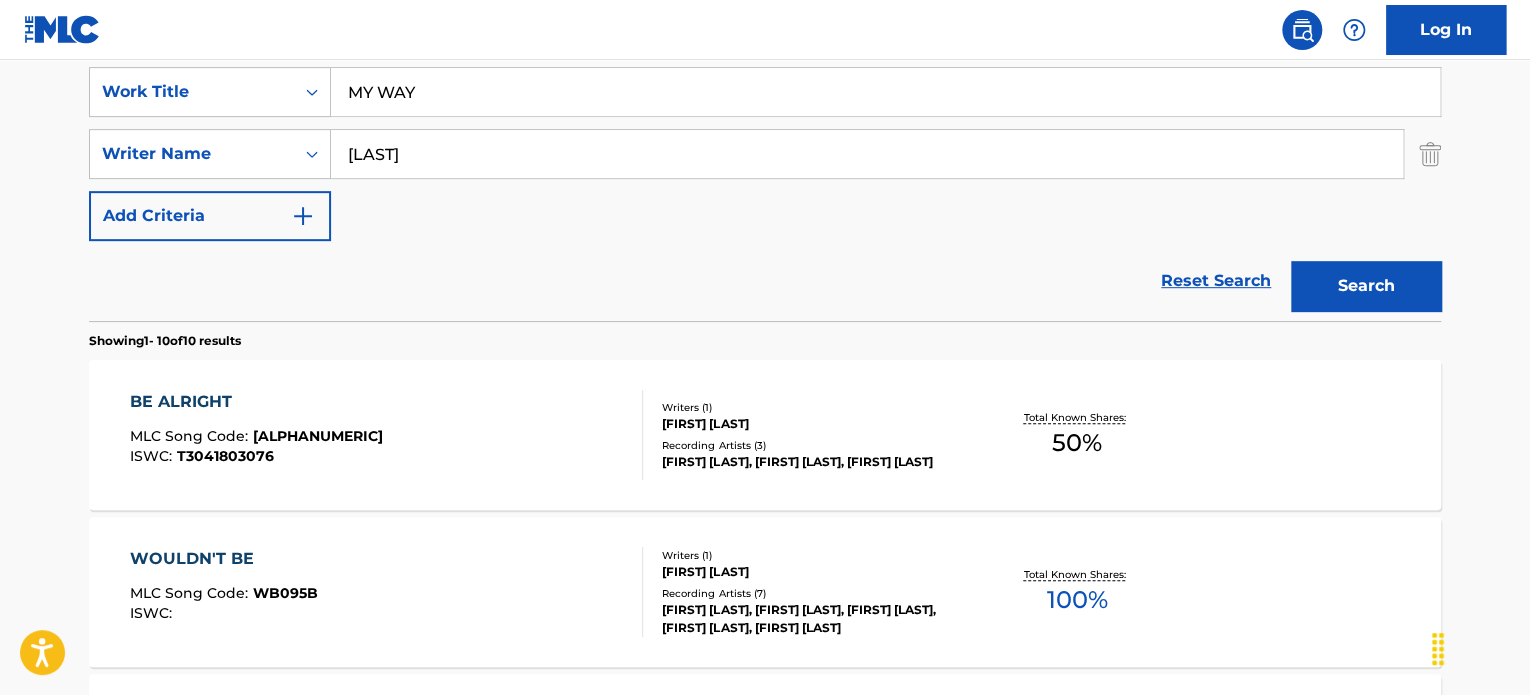 click on "Work Title [GENERAL_TERM] Writer Name [LAST] Showing 1 - 10 of 10 results [GENERAL_TERM] [MLC_SONG_CODE] [ISWC] Writers ( 1 ) [FIRST] [LAST] Recording Artists ( 3 ) [FIRST] [LAST], [ARTIST], [ARTIST] Total Known Shares: 50 % [GENERAL_TERM] [MLC_SONG_CODE] Writers ( 1 ) [FIRST] [LAST] Recording Artists ( 7 ) [ARTIST], [ARTIST], [ARTIST], [ARTIST], [ARTIST] Total Known Shares: 100 % [GENERAL_TERM] [MLC_SONG_CODE] Writers ( 1 ) [FIRST] [LAST] Recording Artists ( 2 ) [ARTIST_CODE], [ARTIST_CODE] Total Known Shares: 100 % [GENERAL_TERM] :" at bounding box center (765, 854) 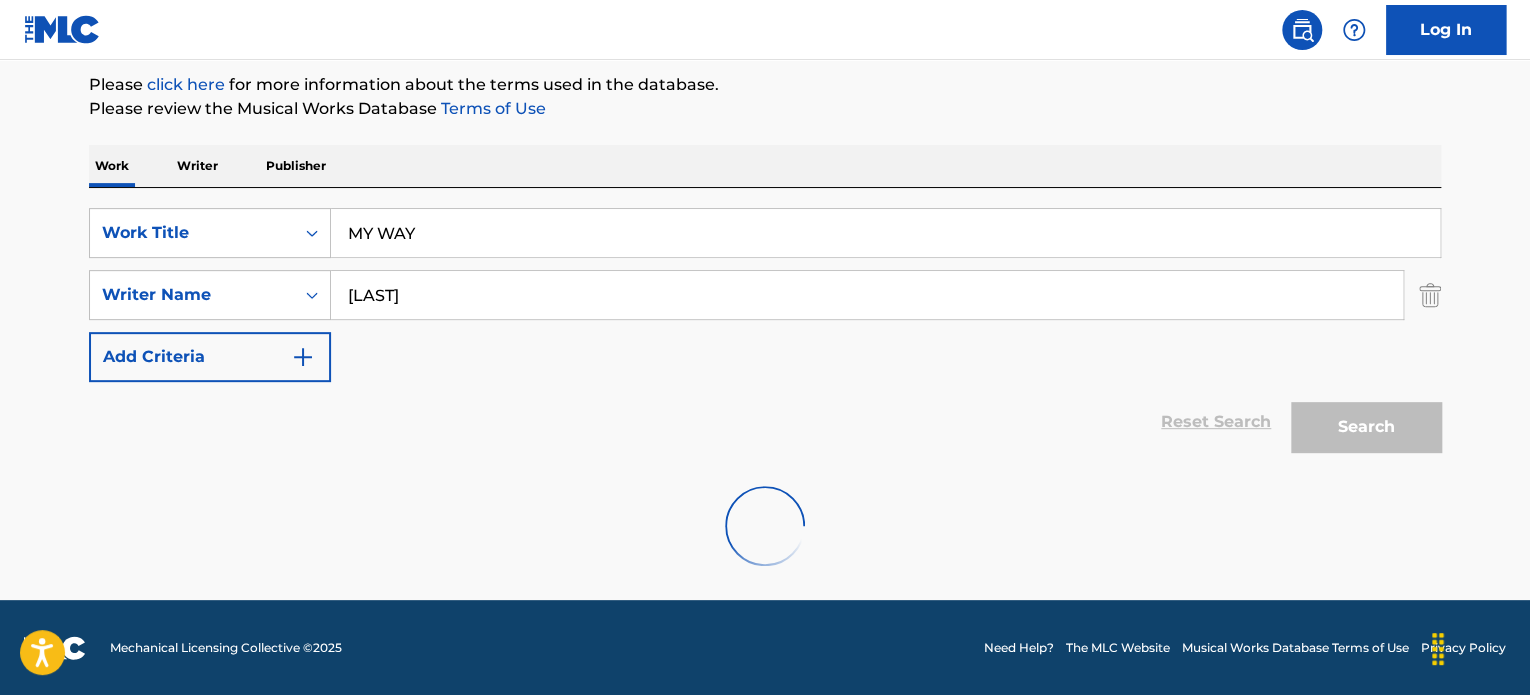 scroll, scrollTop: 378, scrollLeft: 0, axis: vertical 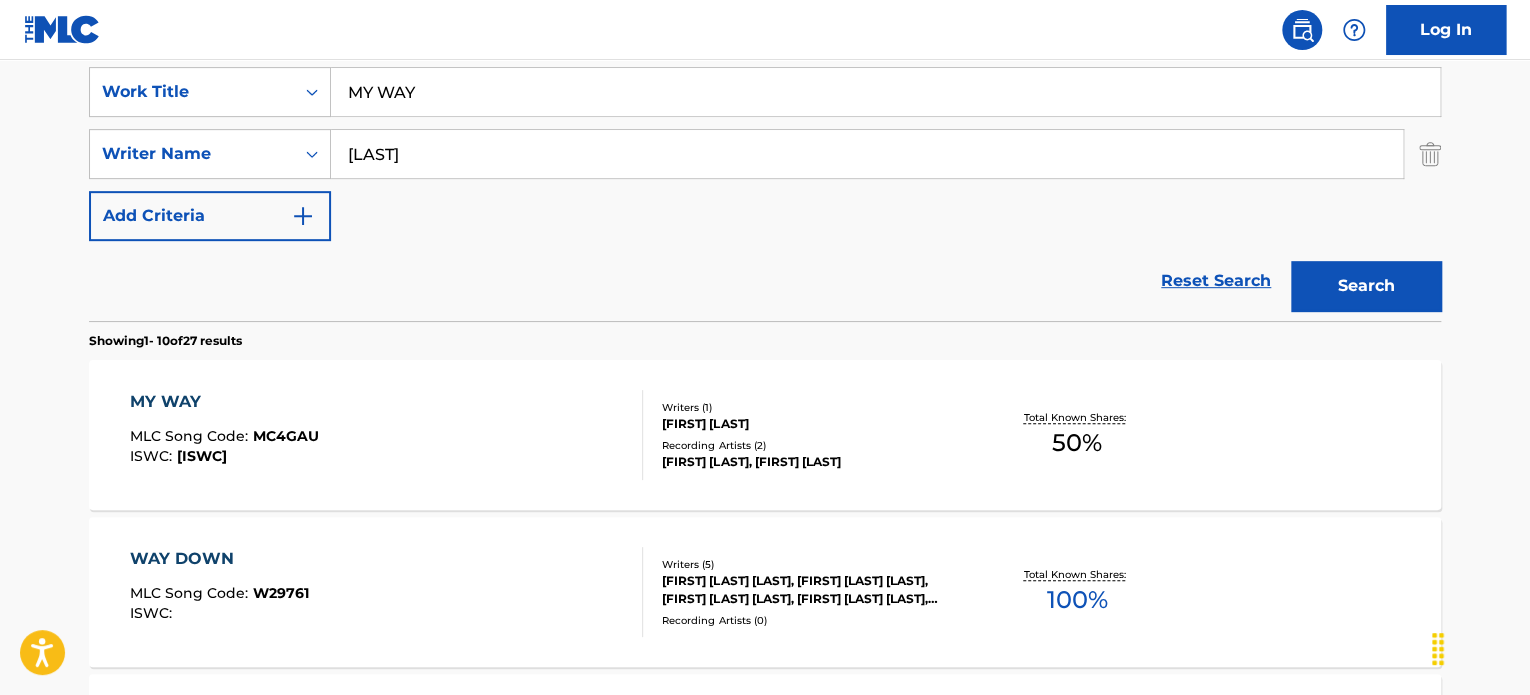 click on "MY WAY MLC Song Code : MC4GAU ISWC : T9235095019 Writers ( 1 ) [FIRST] [LAST] Recording Artists ( 2 ) [FIRST] [LAST], [FIRST] [LAST] Total Known Shares: 50 %" at bounding box center [765, 435] 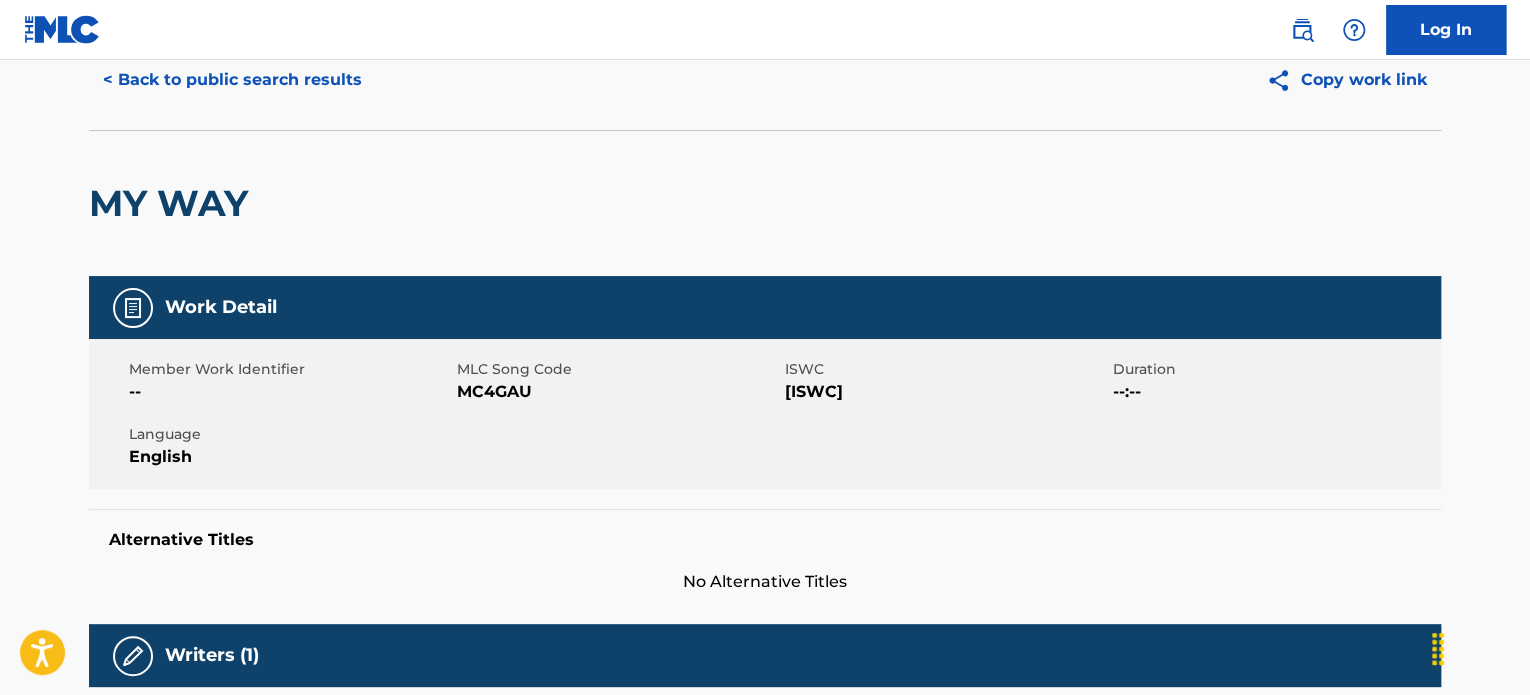 scroll, scrollTop: 0, scrollLeft: 0, axis: both 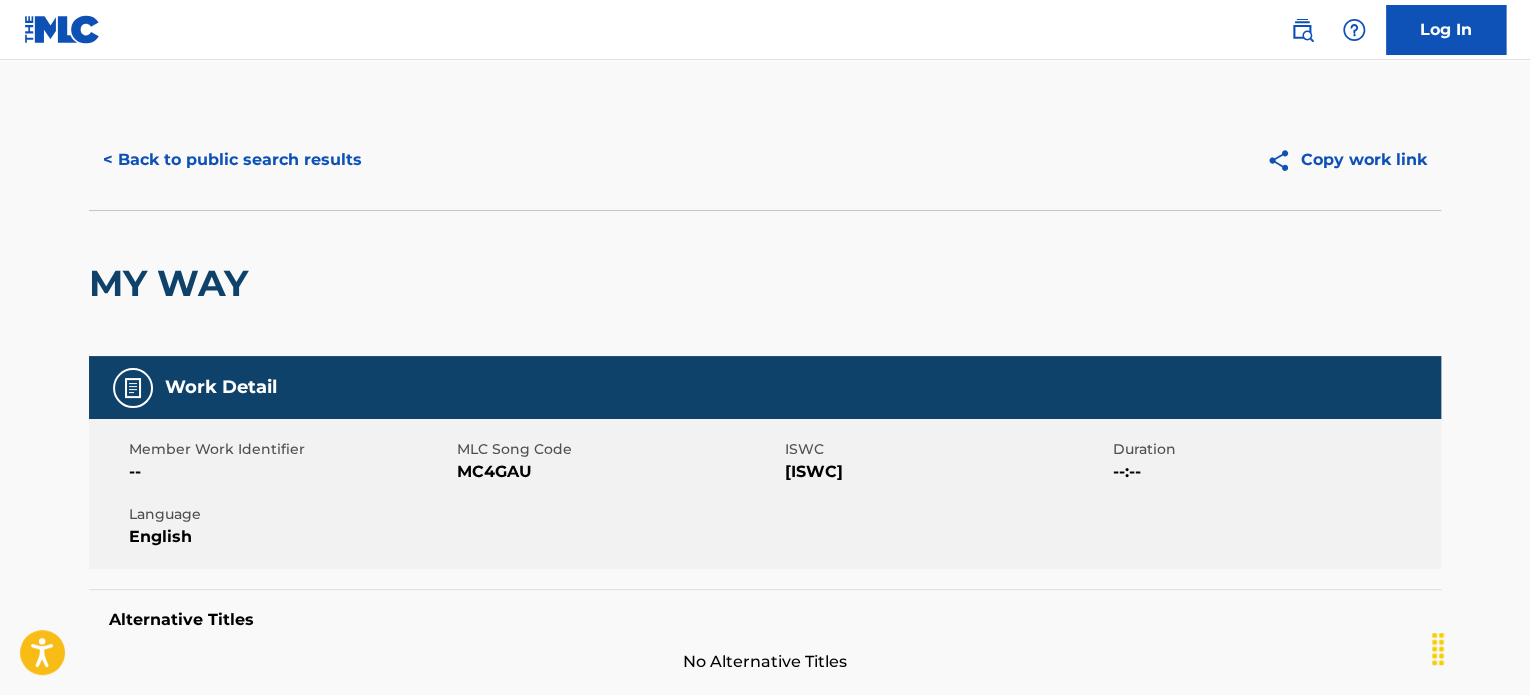 click on "MC4GAU" at bounding box center [618, 472] 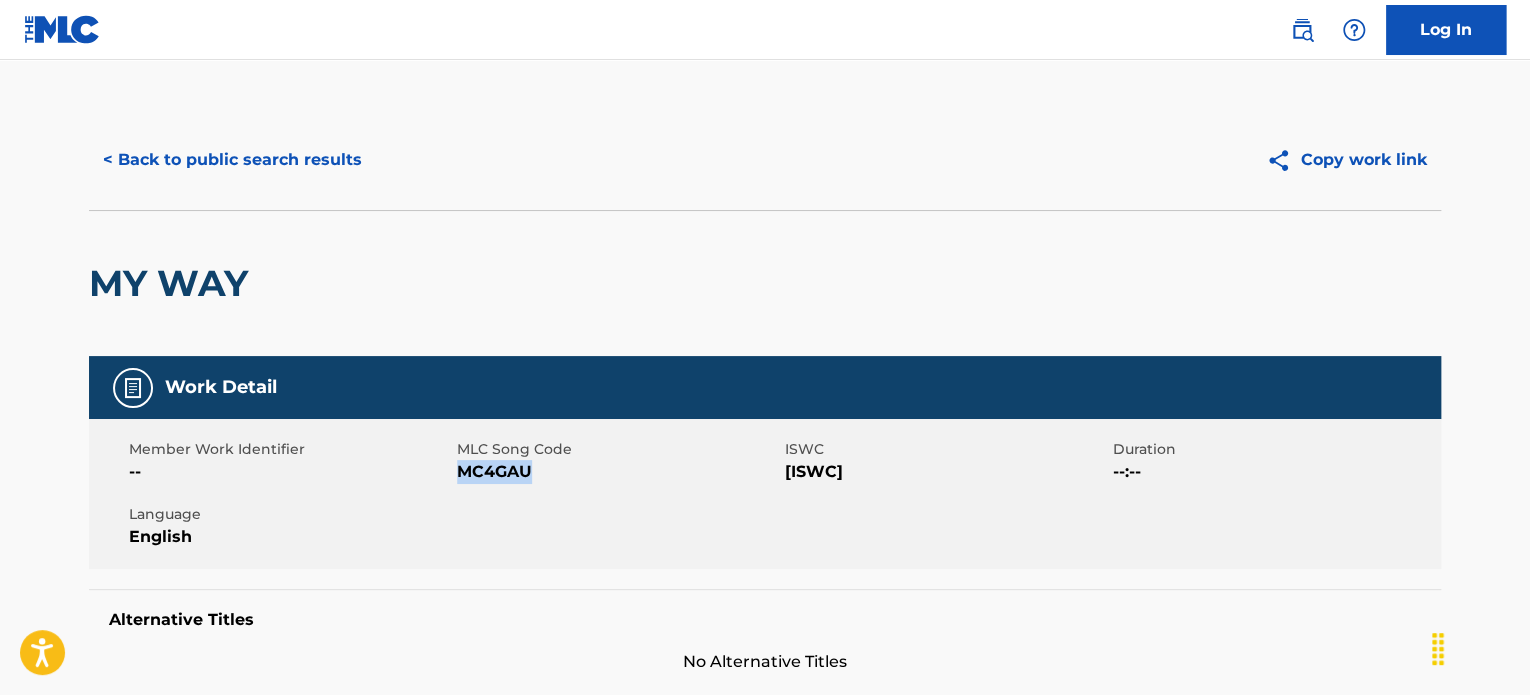 click on "MC4GAU" at bounding box center (618, 472) 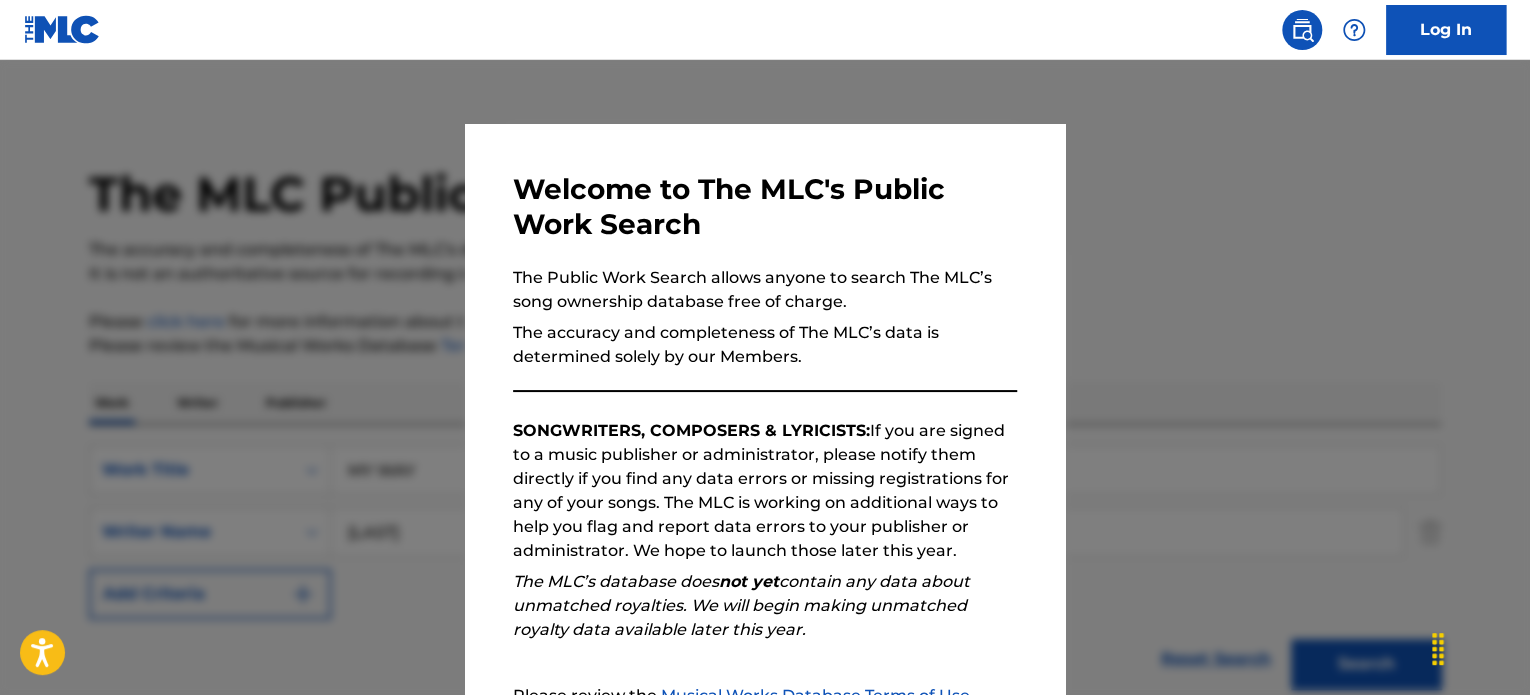 scroll, scrollTop: 378, scrollLeft: 0, axis: vertical 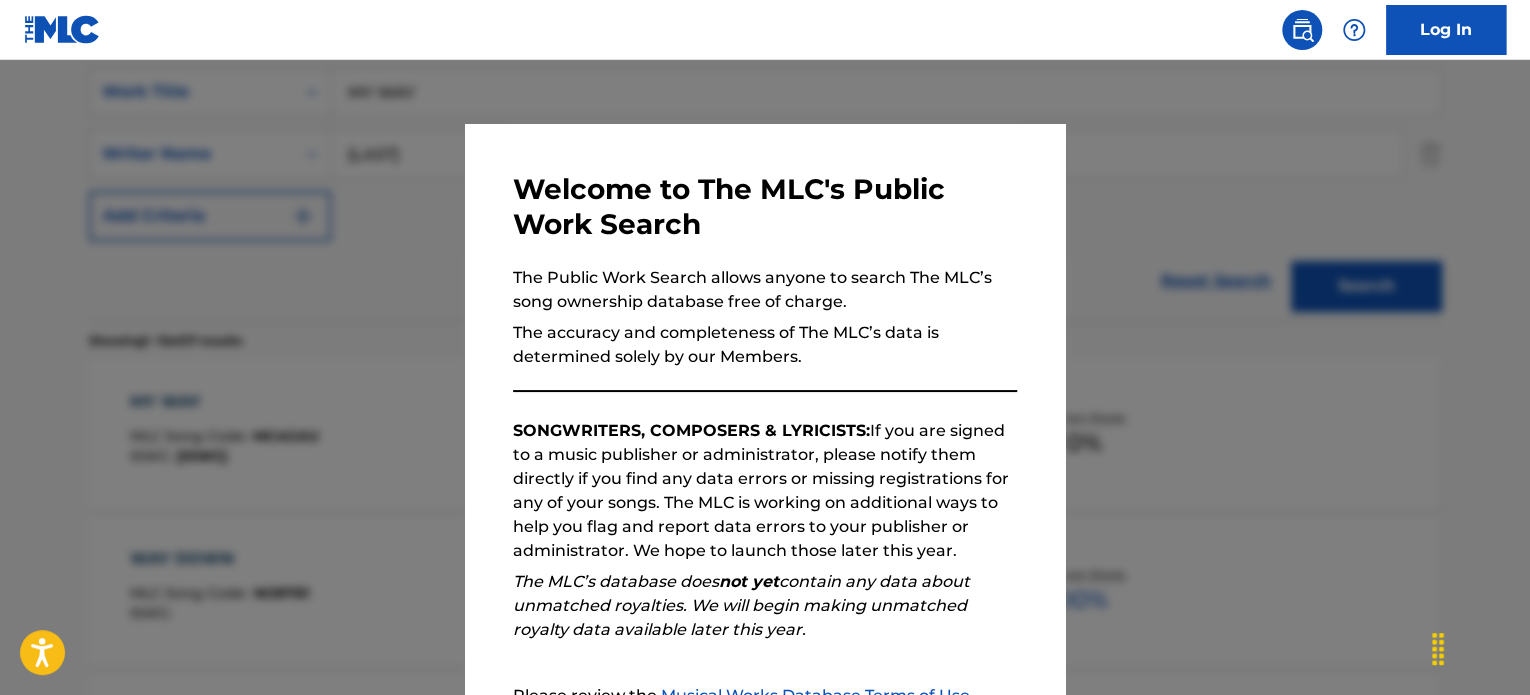 drag, startPoint x: 1254, startPoint y: 183, endPoint x: 1236, endPoint y: 181, distance: 18.110771 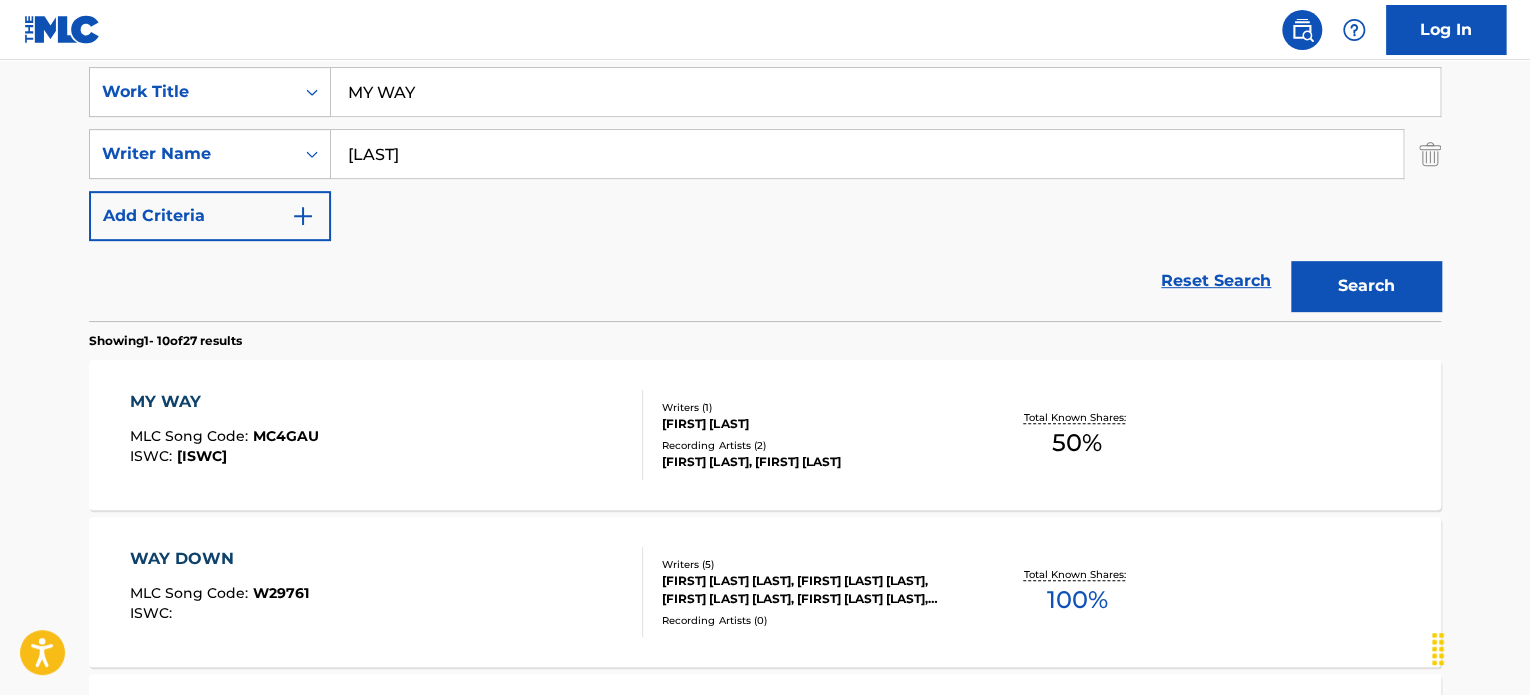 drag, startPoint x: 443, startPoint y: 91, endPoint x: 79, endPoint y: 68, distance: 364.72592 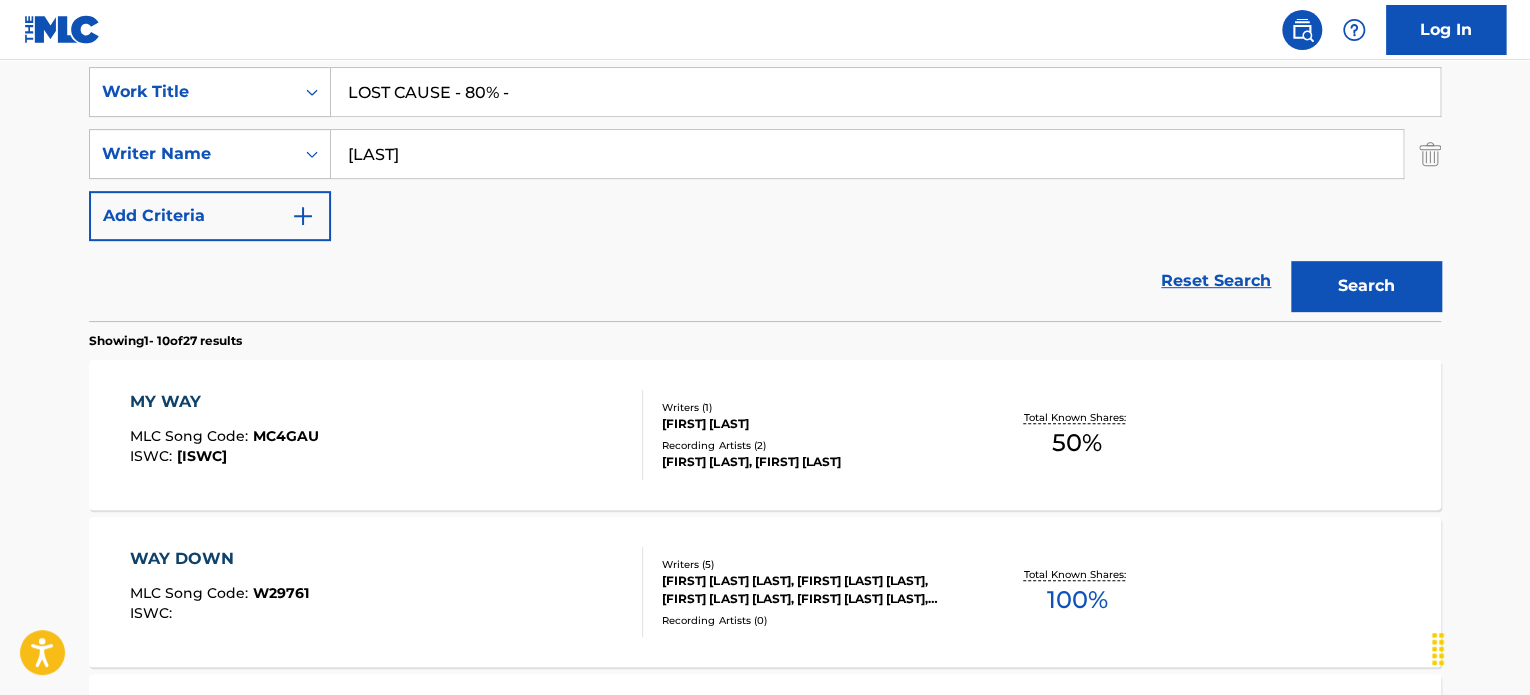 drag, startPoint x: 451, startPoint y: 95, endPoint x: 552, endPoint y: 97, distance: 101.0198 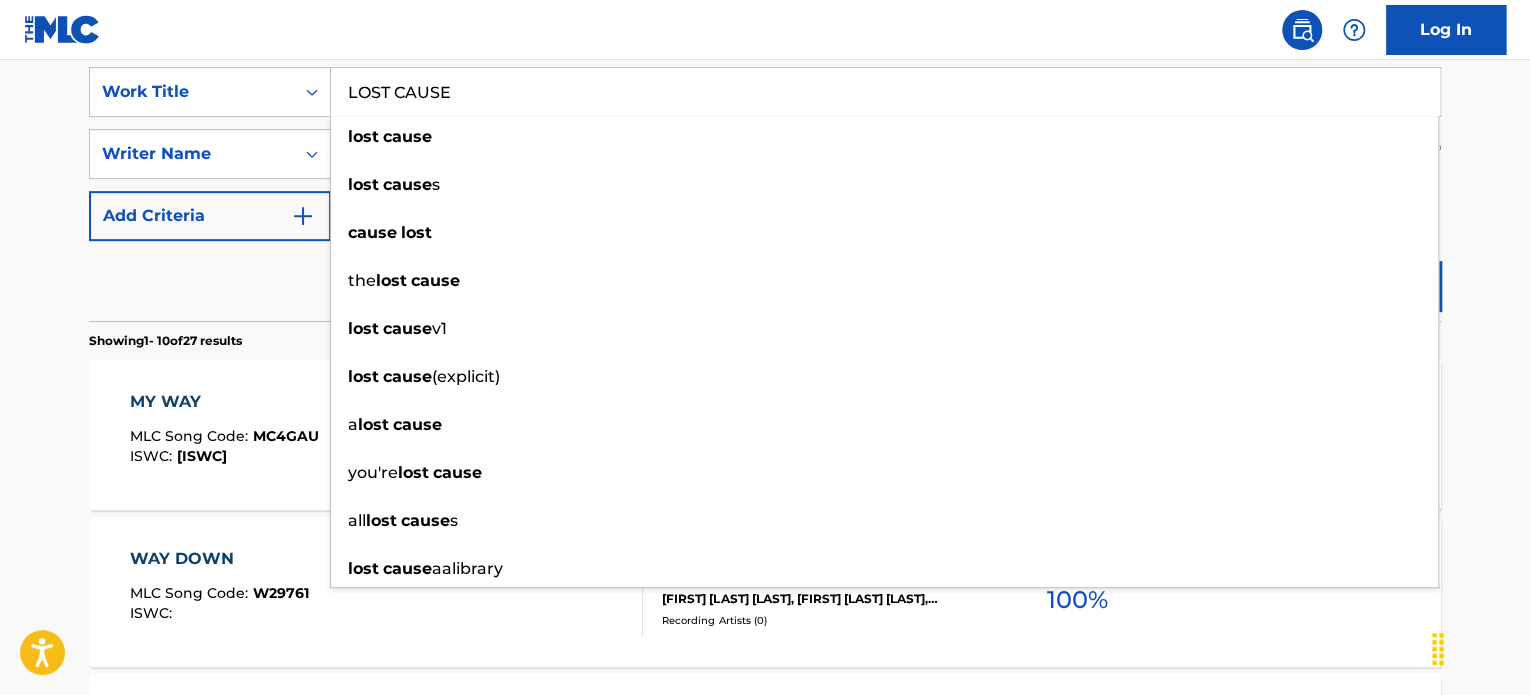 type on "LOST CAUSE" 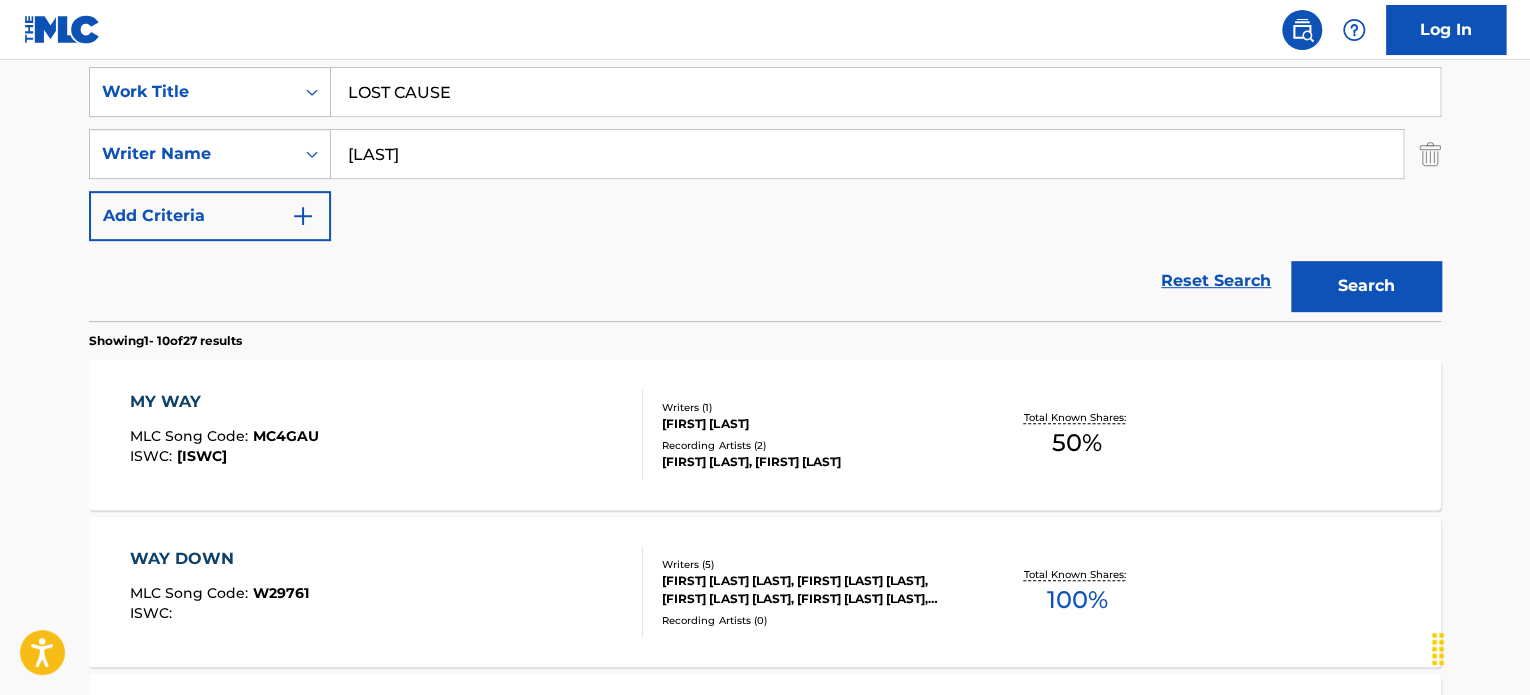 click on "Work Title [GENERAL_TERM] Writer Name [LAST] Showing 1 - 10 of 27 results [GENERAL_TERM] [MLC_SONG_CODE] [ISWC] Writers ( 1 ) [FIRST] [LAST] Recording Artists ( 2 ) [ARTIST], [ARTIST] Total Known Shares: 50 % [GENERAL_TERM] [MLC_SONG_CODE] Writers ( 5 ) [FIRST] [LAST], [FIRST] [LAST], [FIRST] [LAST], [FIRST] [LAST], [FIRST] [LAST] Recording Artists ( 0 ) Total Known Shares: 100 % [GENERAL_TERM] [MLC_SONG_CODE] [ISWC] Writers ( 1 ) [FIRST] [LAST] Recording Artists ( 4 ) 100 % : [MLC_SONG_CODE] :" at bounding box center [765, 859] 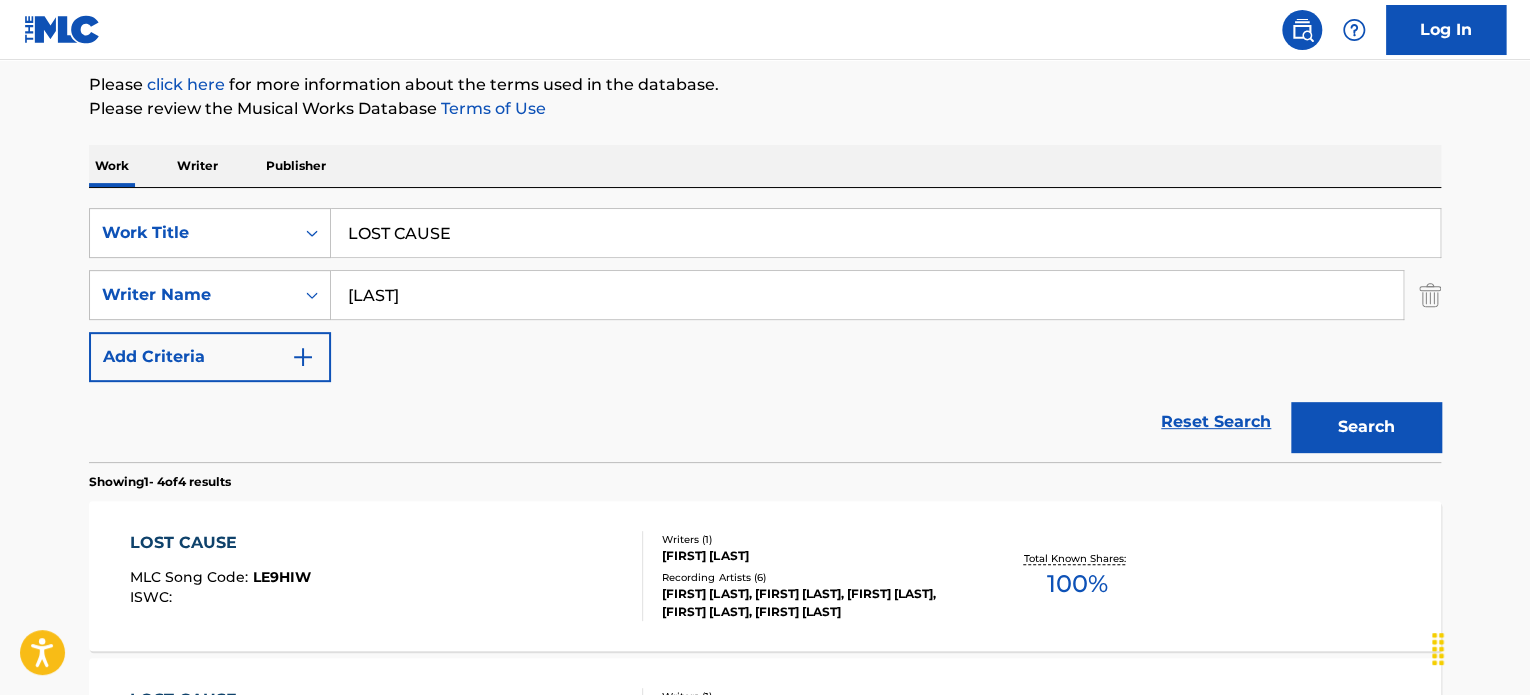 scroll, scrollTop: 378, scrollLeft: 0, axis: vertical 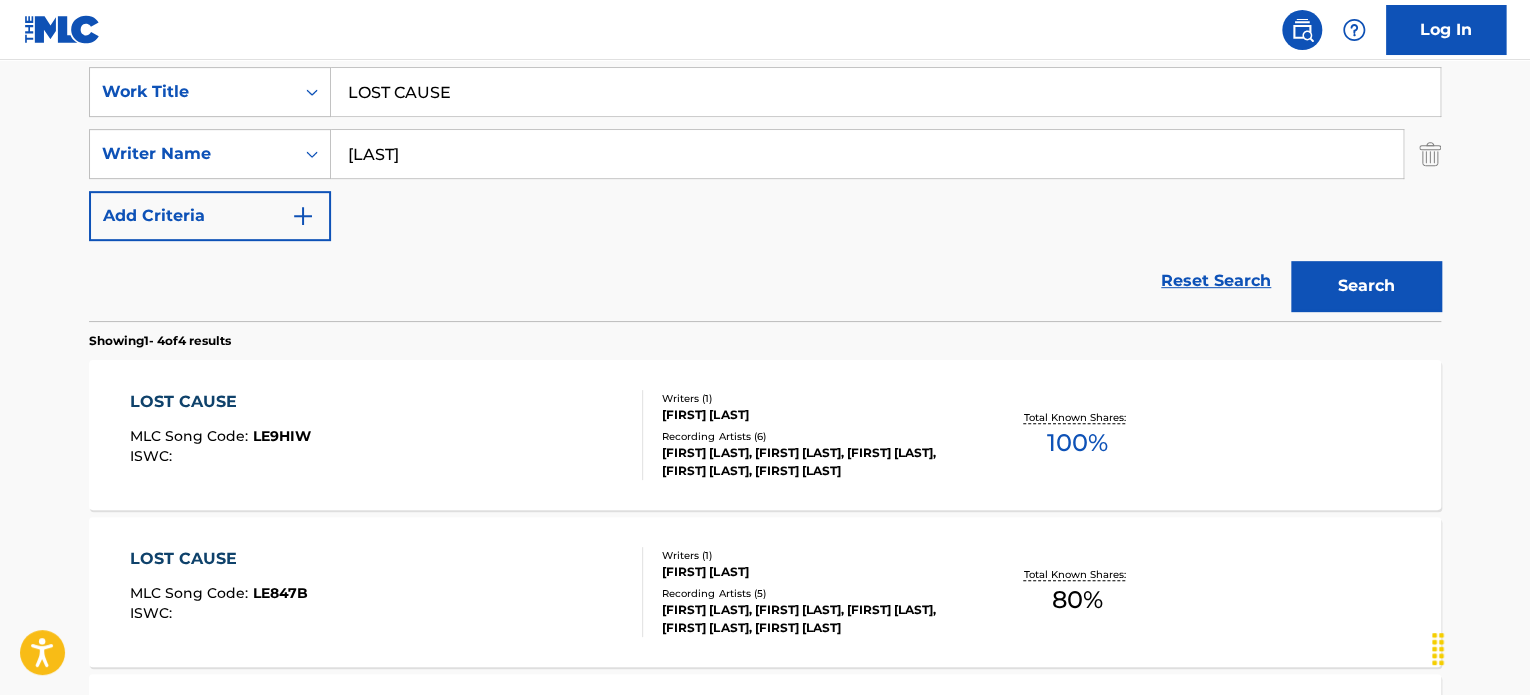 click on "LOST CAUSE" at bounding box center [220, 402] 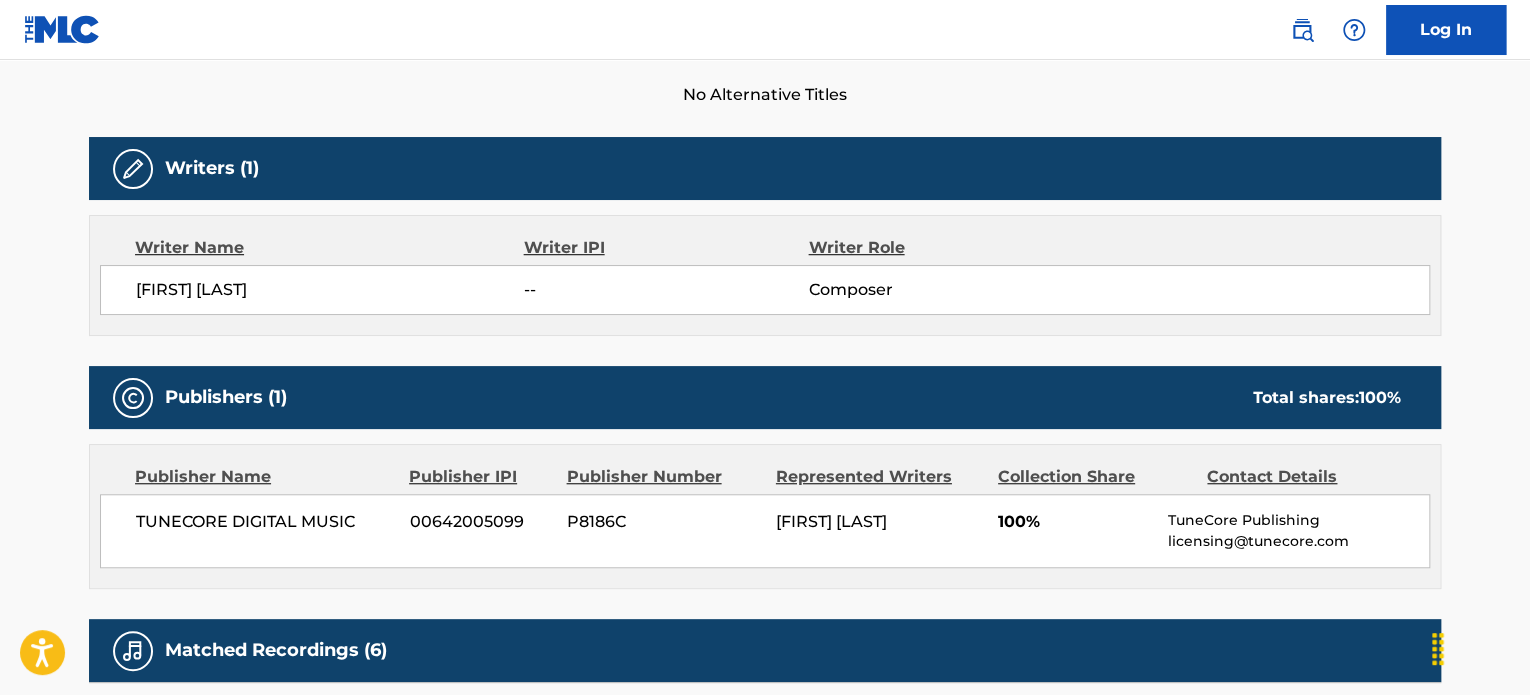 scroll, scrollTop: 0, scrollLeft: 0, axis: both 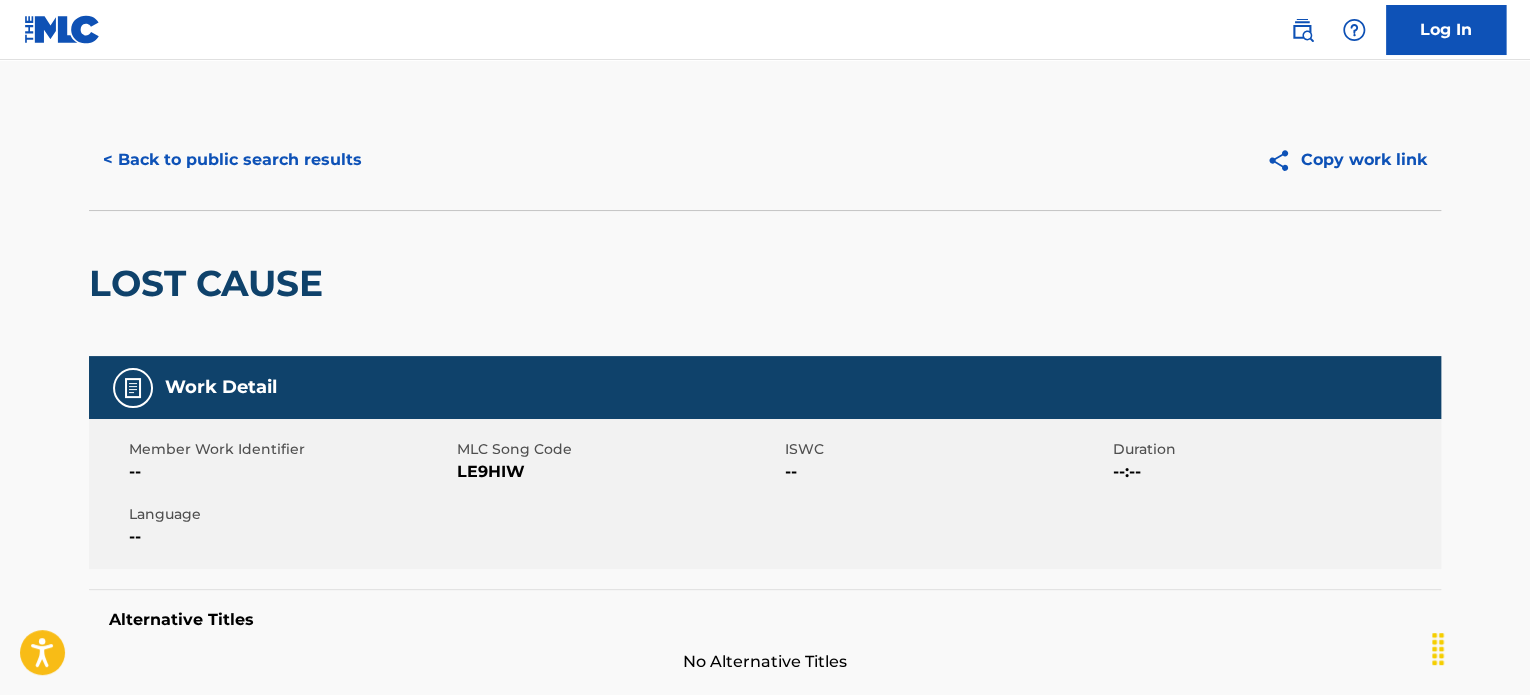 click on "< Back to public search results" at bounding box center [232, 160] 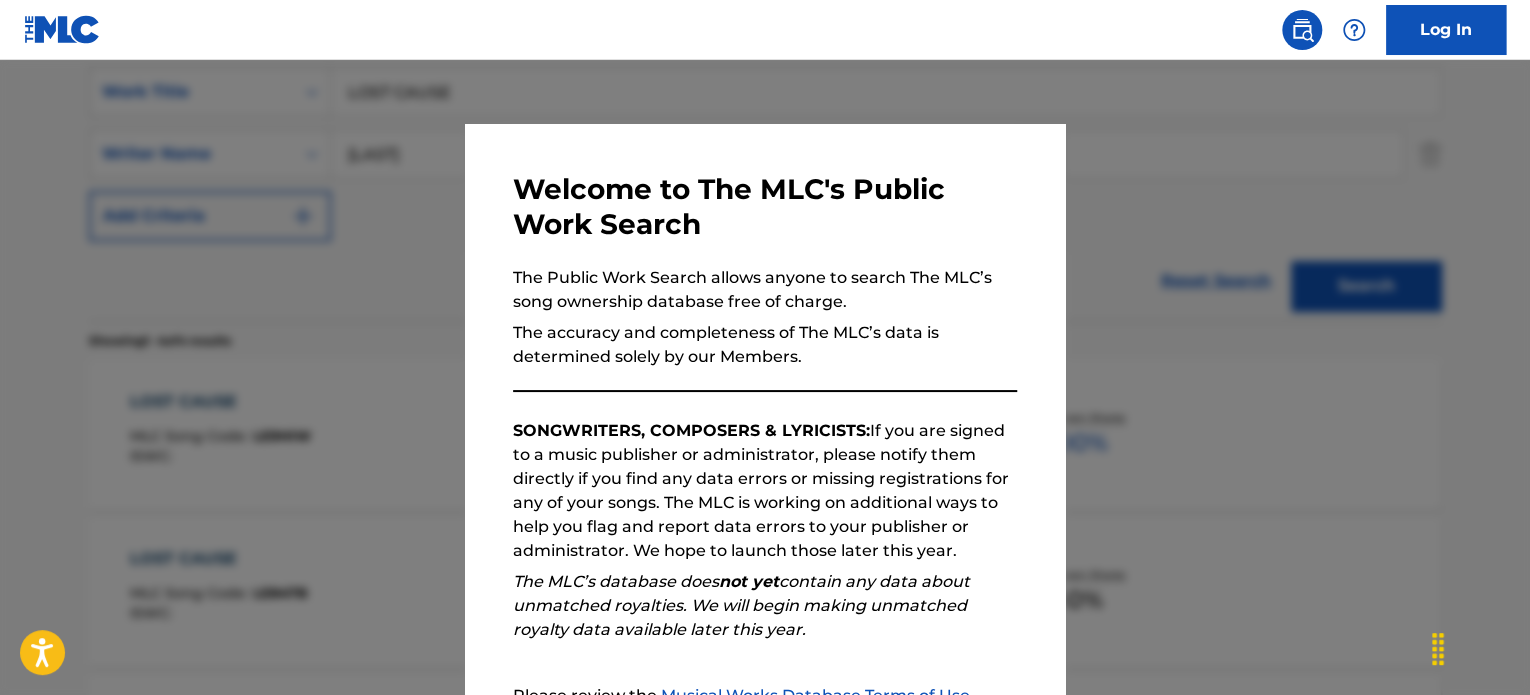 scroll, scrollTop: 505, scrollLeft: 0, axis: vertical 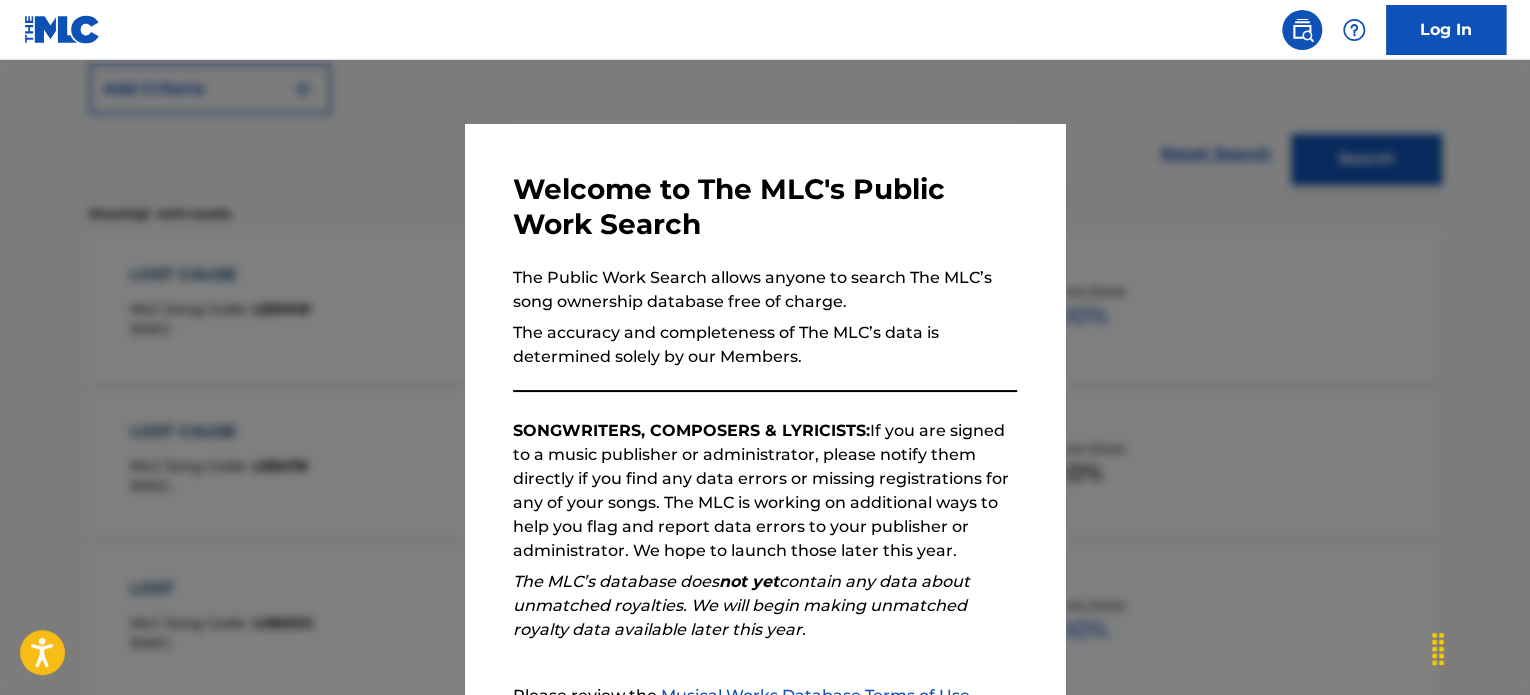 click at bounding box center [765, 407] 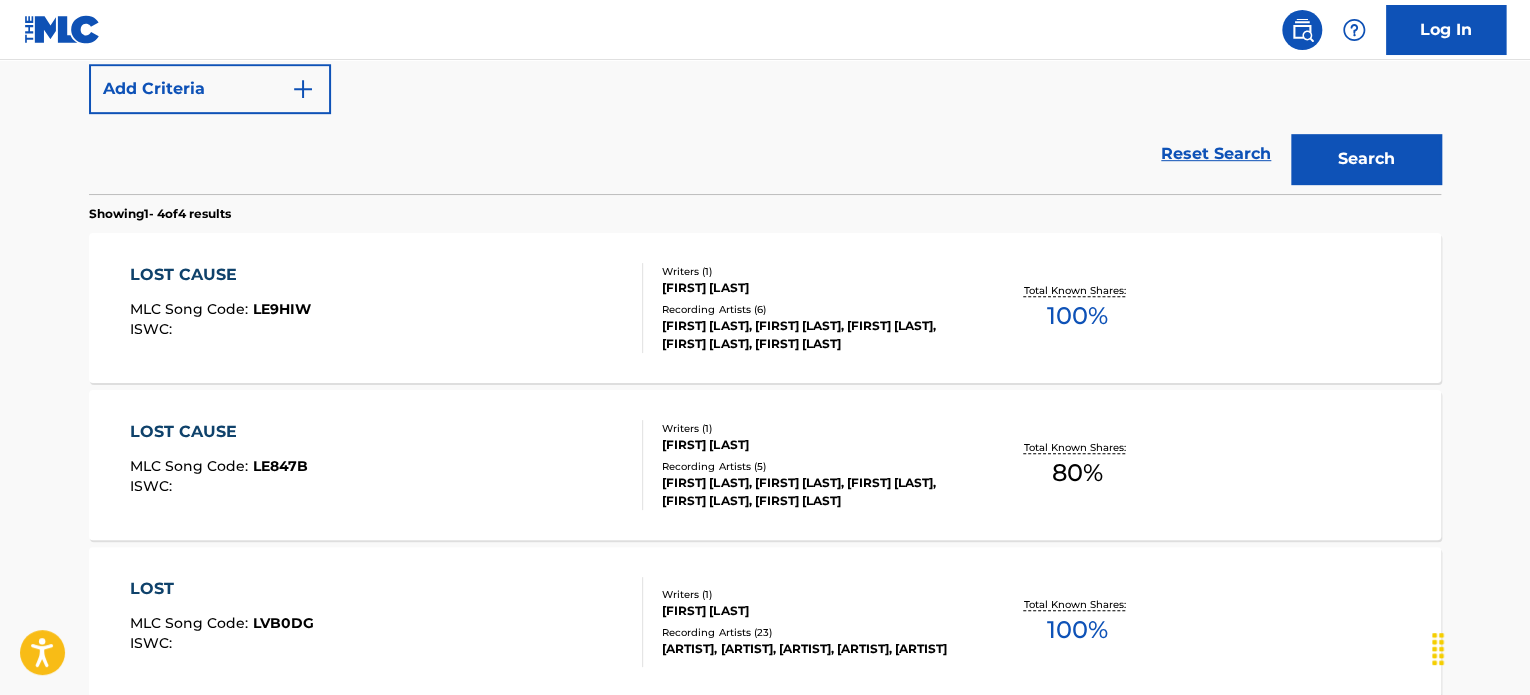 click on "LOST CAUSE" at bounding box center (219, 432) 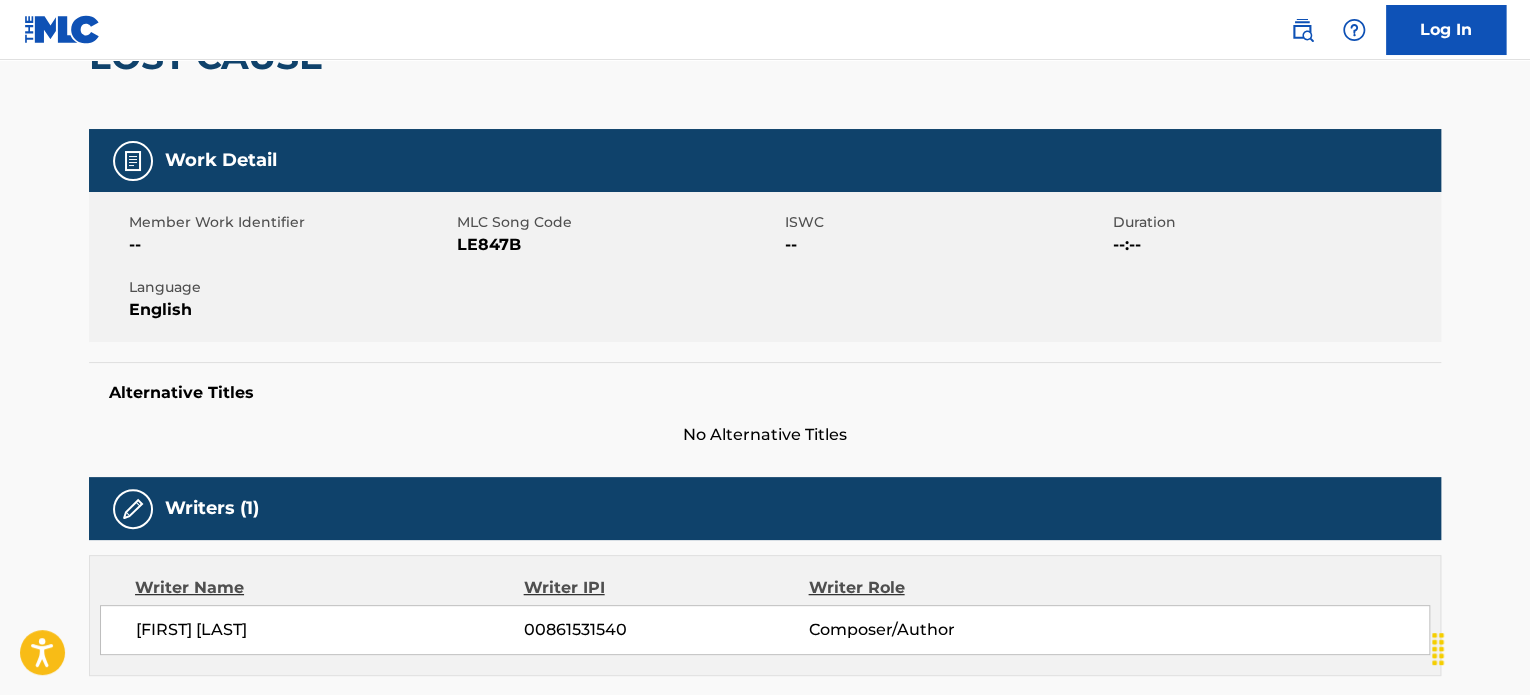 scroll, scrollTop: 221, scrollLeft: 0, axis: vertical 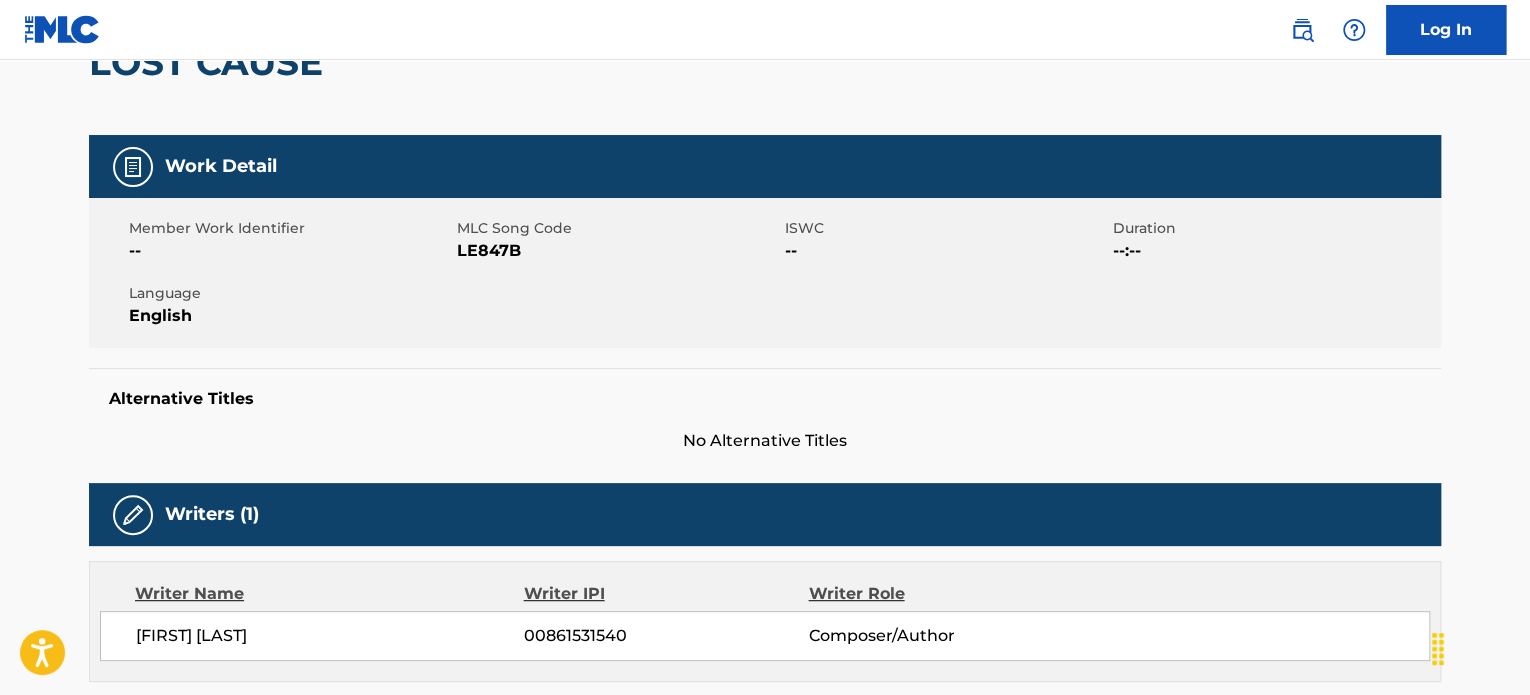 click on "LE847B" at bounding box center (618, 251) 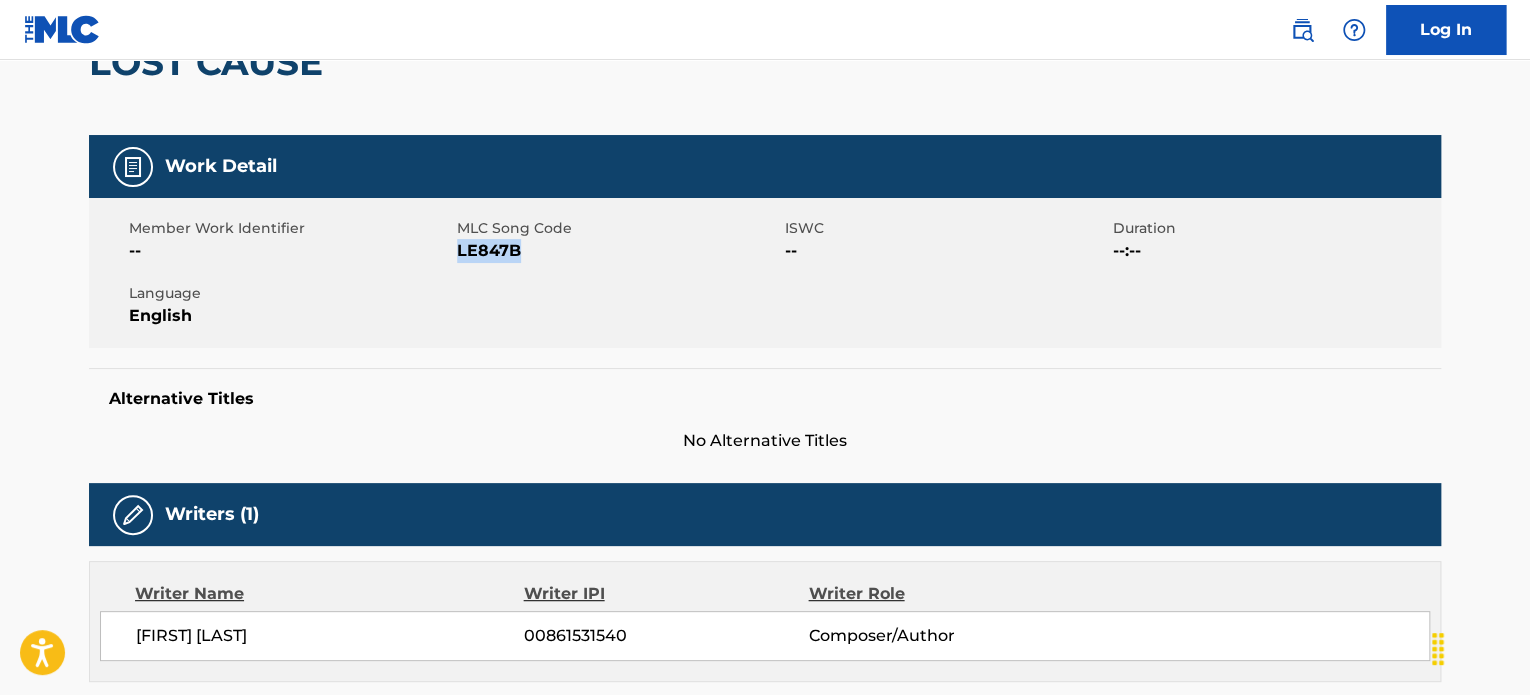 click on "LE847B" at bounding box center [618, 251] 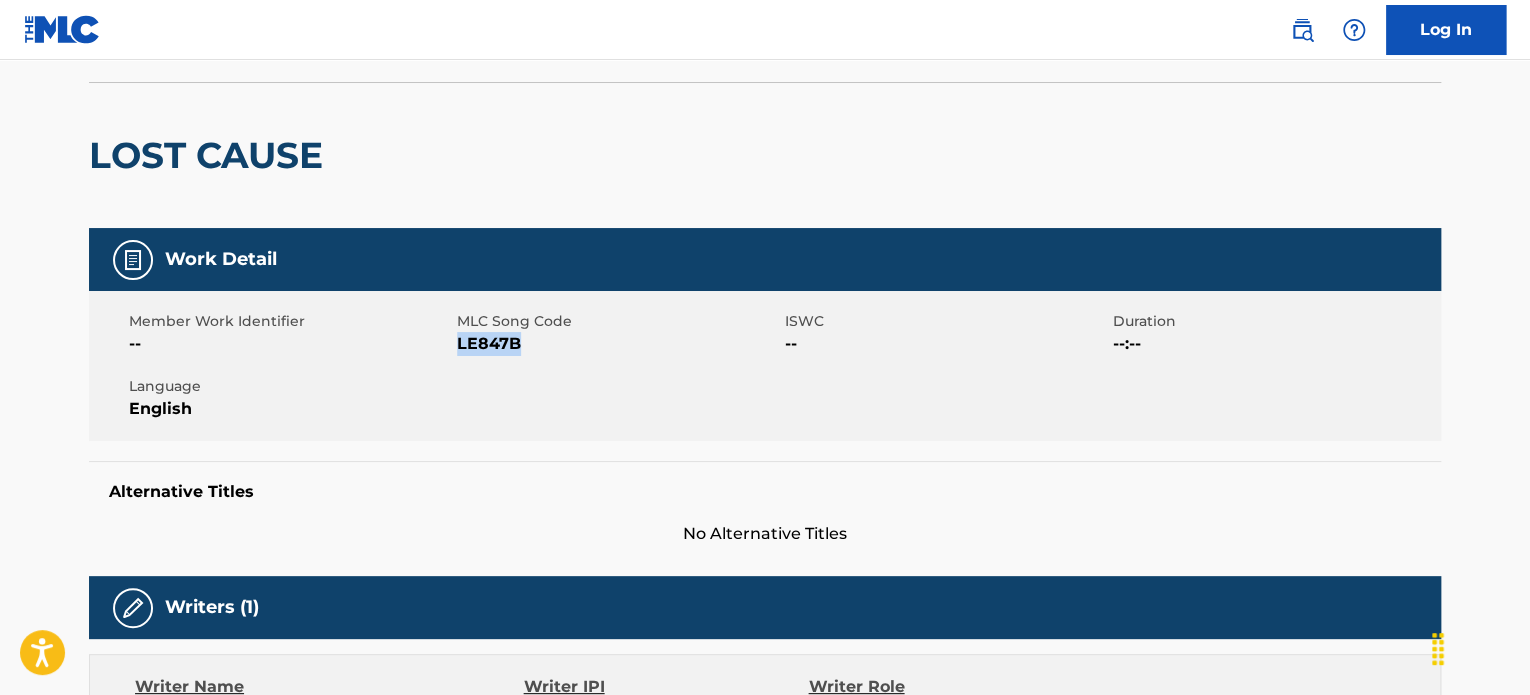 scroll, scrollTop: 0, scrollLeft: 0, axis: both 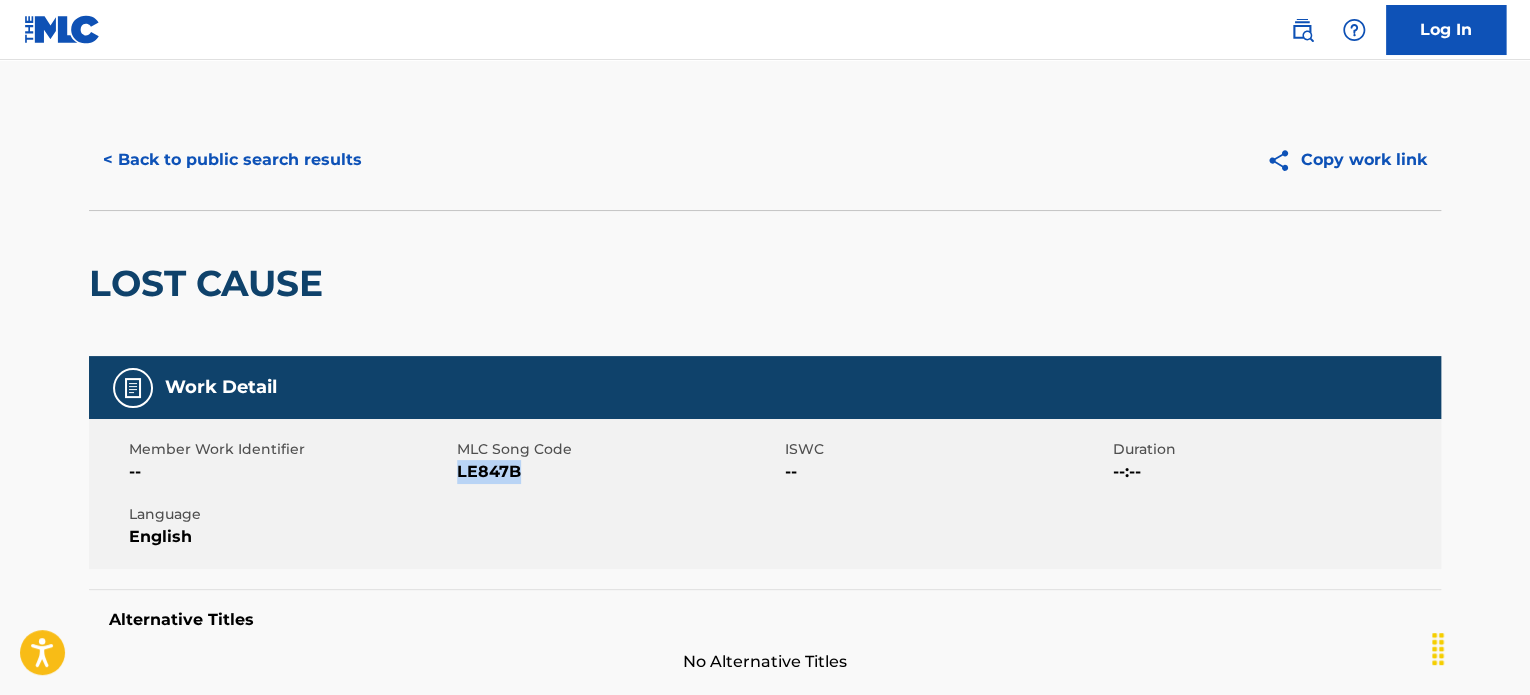click on "< Back to public search results" at bounding box center [232, 160] 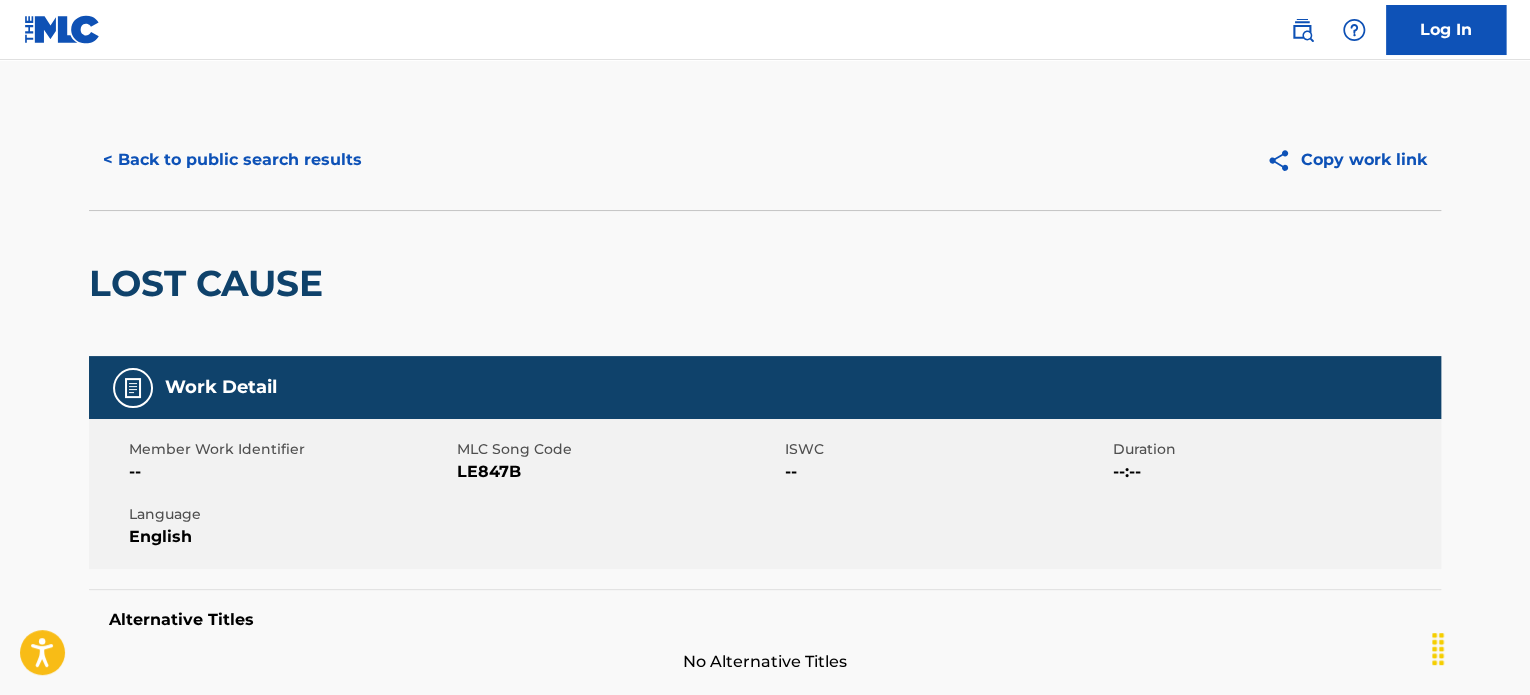 scroll, scrollTop: 619, scrollLeft: 0, axis: vertical 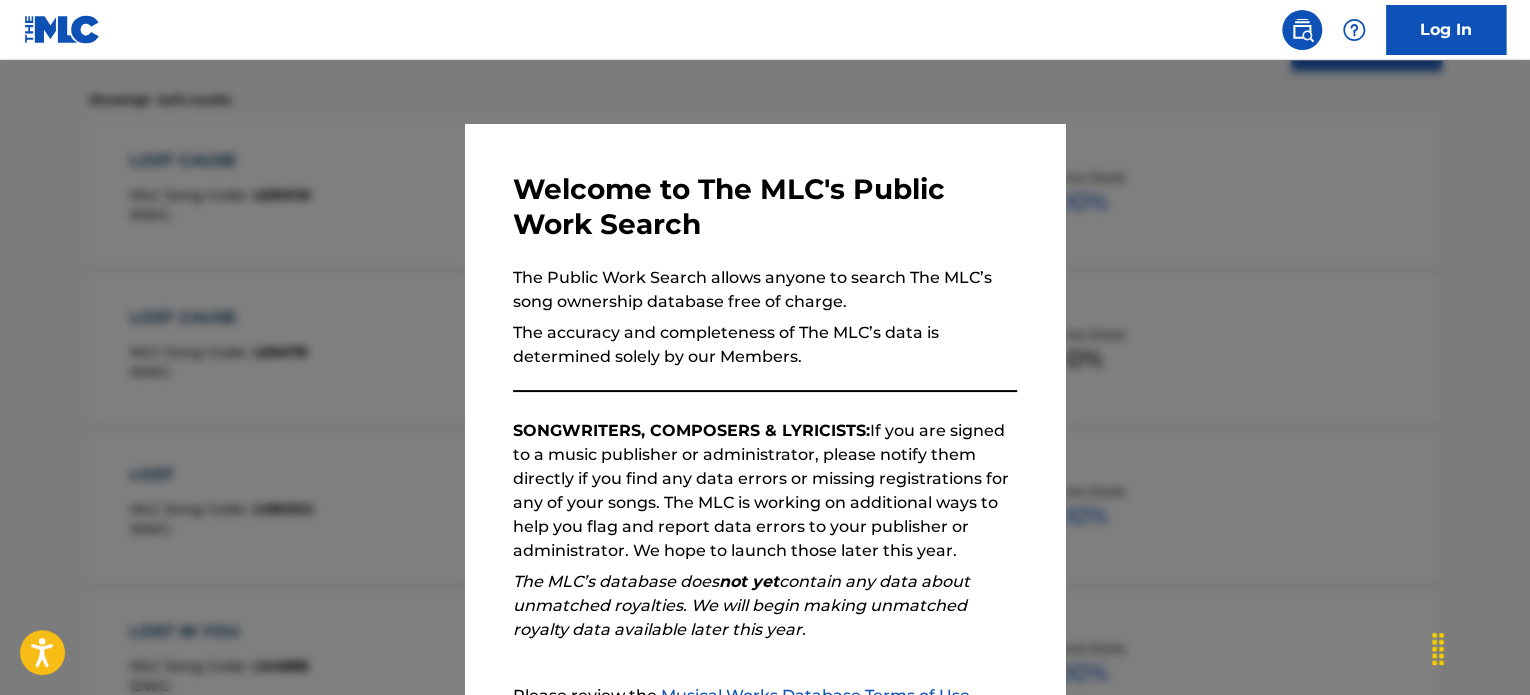 drag, startPoint x: 1184, startPoint y: 250, endPoint x: 1152, endPoint y: 240, distance: 33.526108 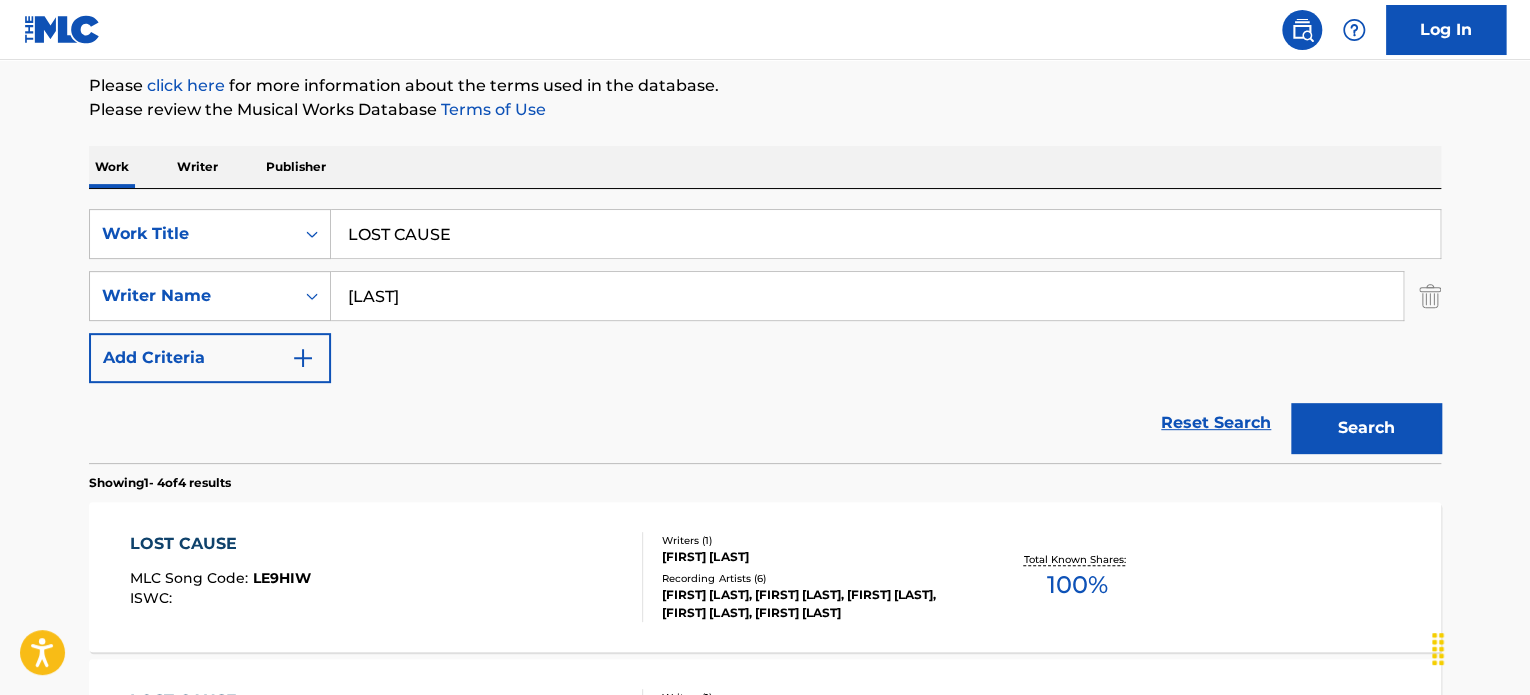 scroll, scrollTop: 224, scrollLeft: 0, axis: vertical 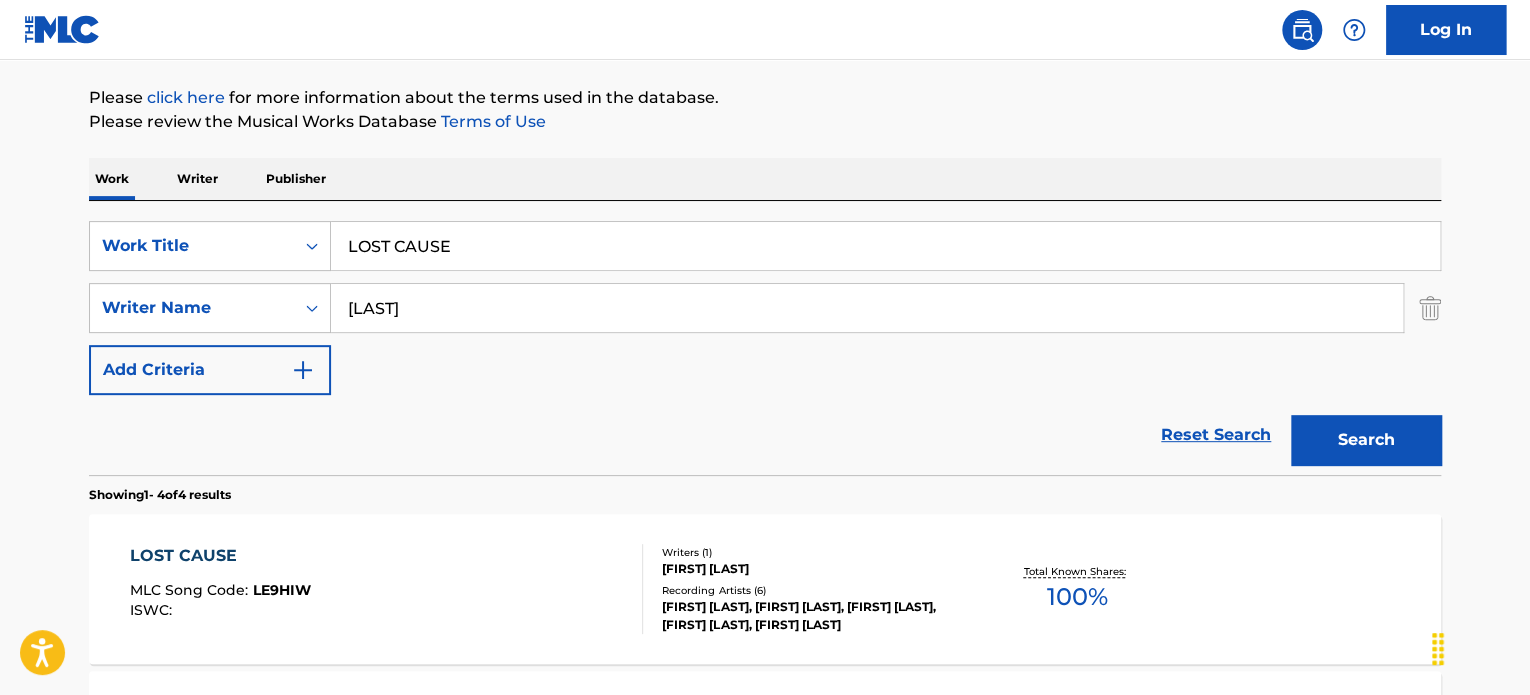 drag, startPoint x: 430, startPoint y: 243, endPoint x: 78, endPoint y: 246, distance: 352.0128 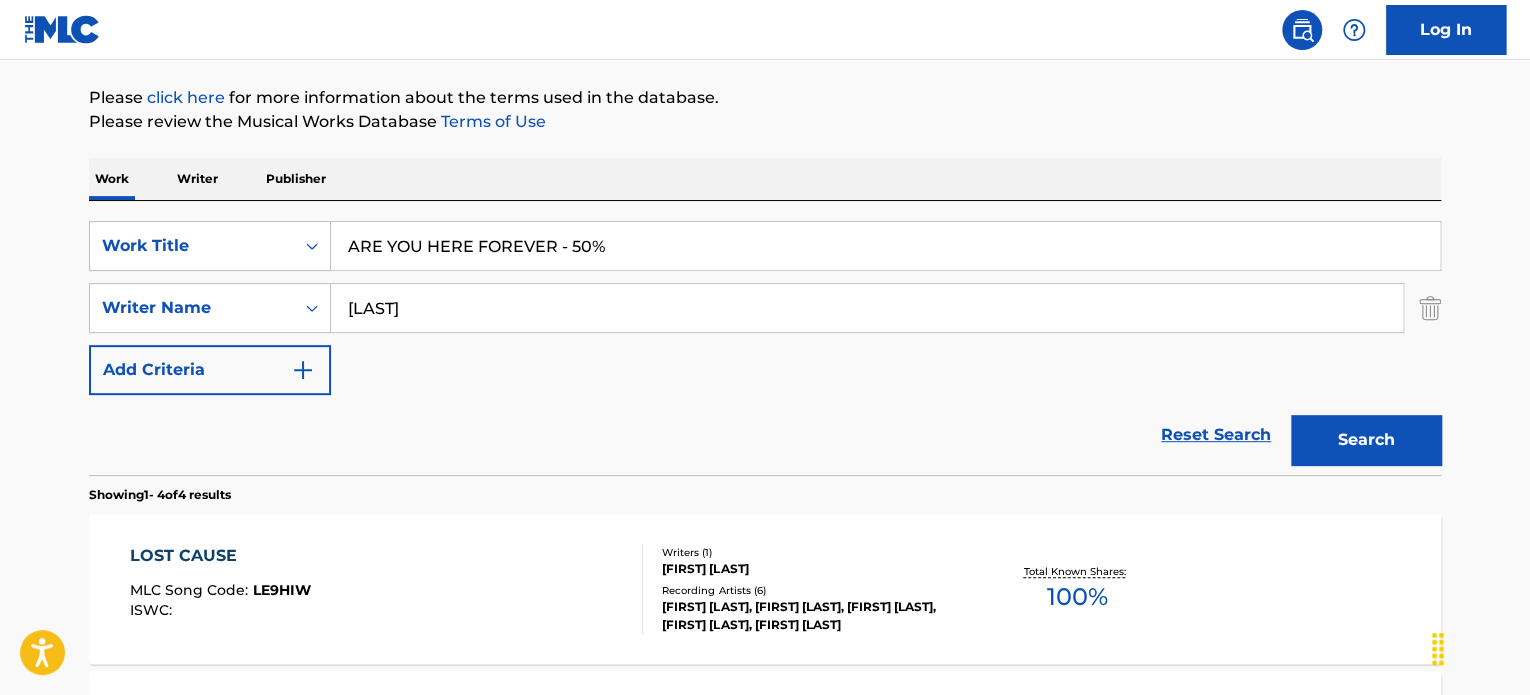 drag, startPoint x: 556, startPoint y: 245, endPoint x: 664, endPoint y: 245, distance: 108 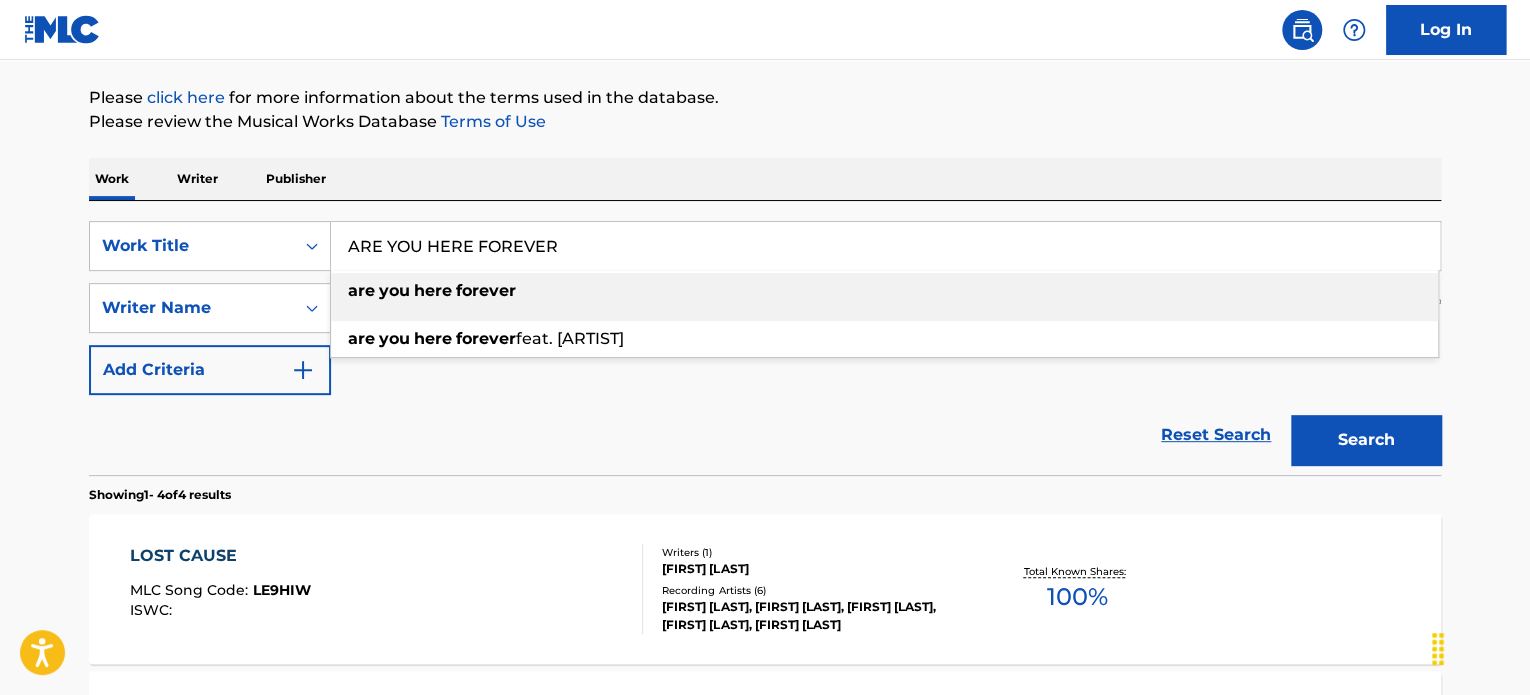 type on "ARE YOU HERE FOREVER" 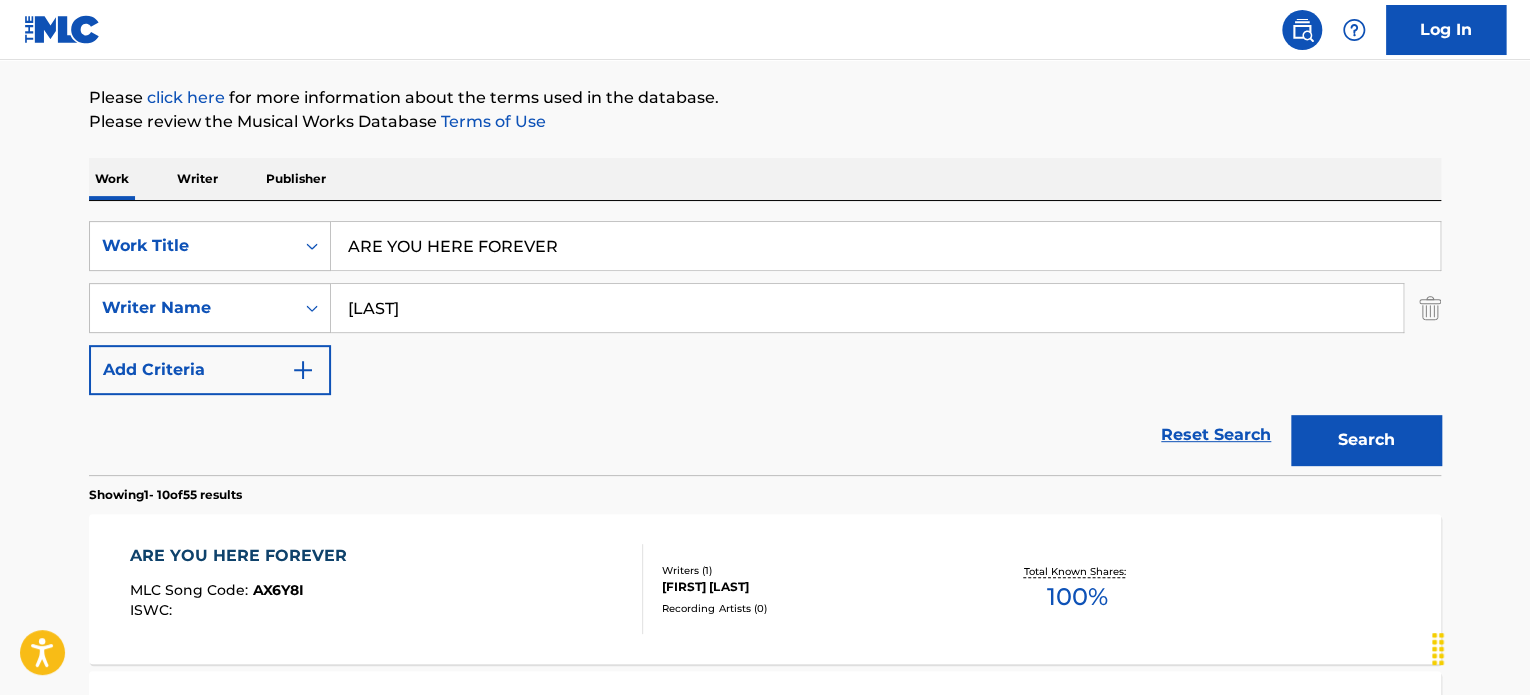 click on "ARE YOU HERE FOREVER" at bounding box center [243, 556] 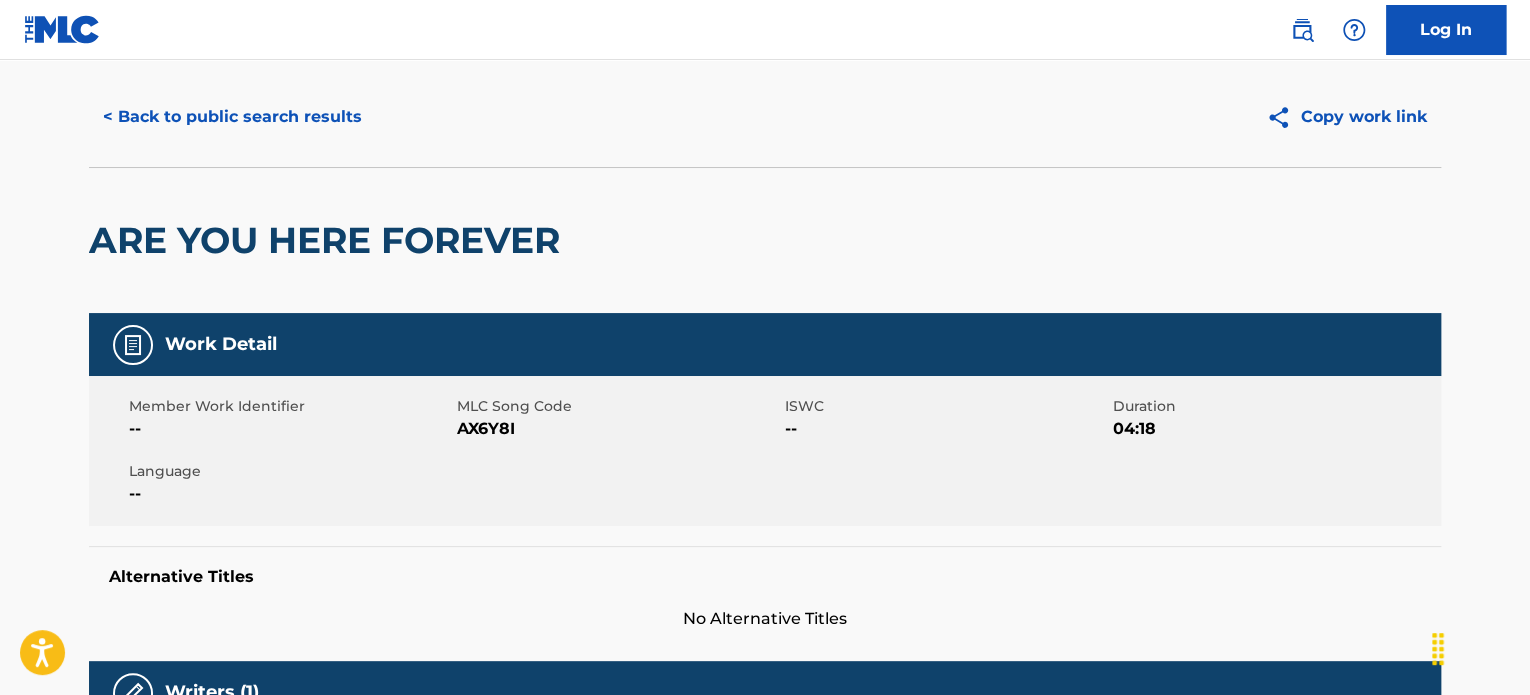 scroll, scrollTop: 0, scrollLeft: 0, axis: both 